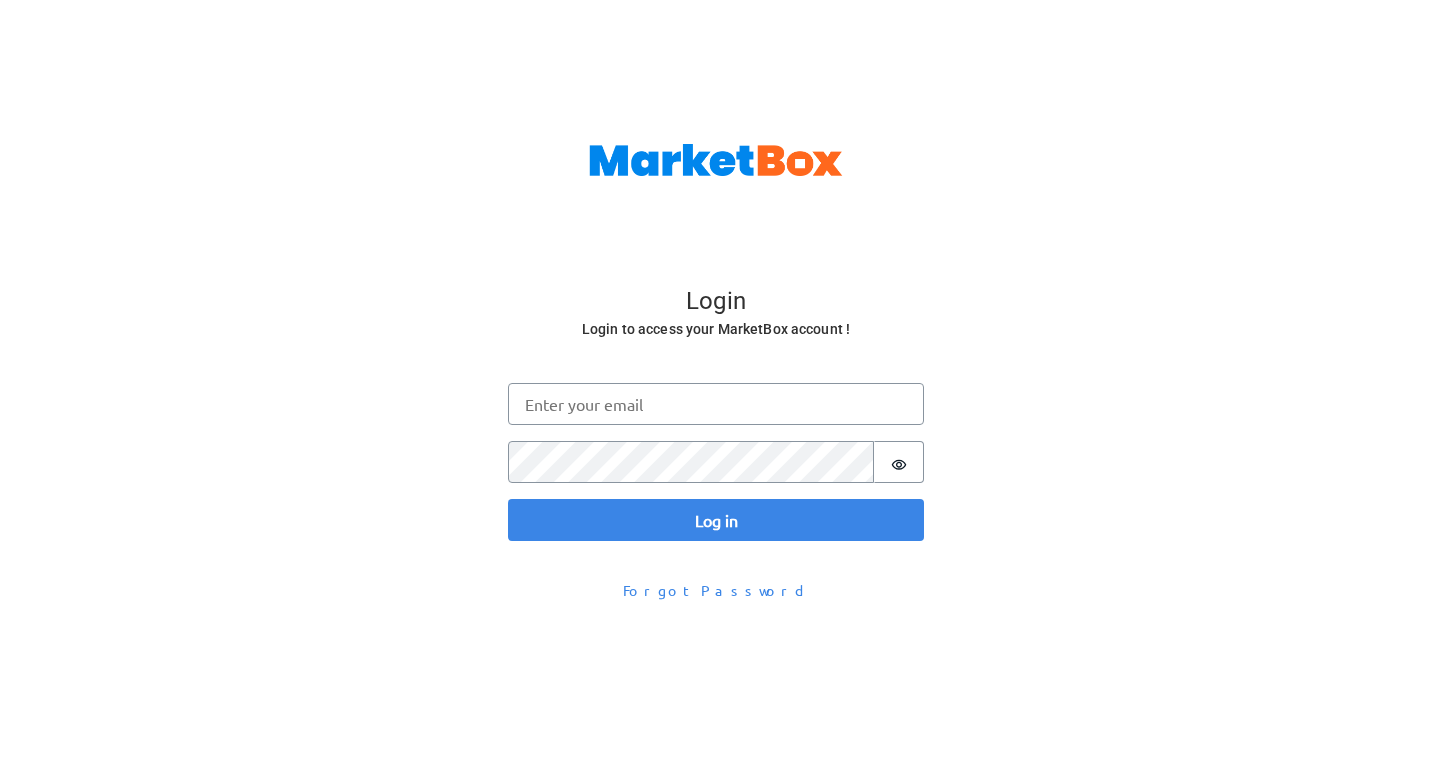 scroll, scrollTop: 0, scrollLeft: 0, axis: both 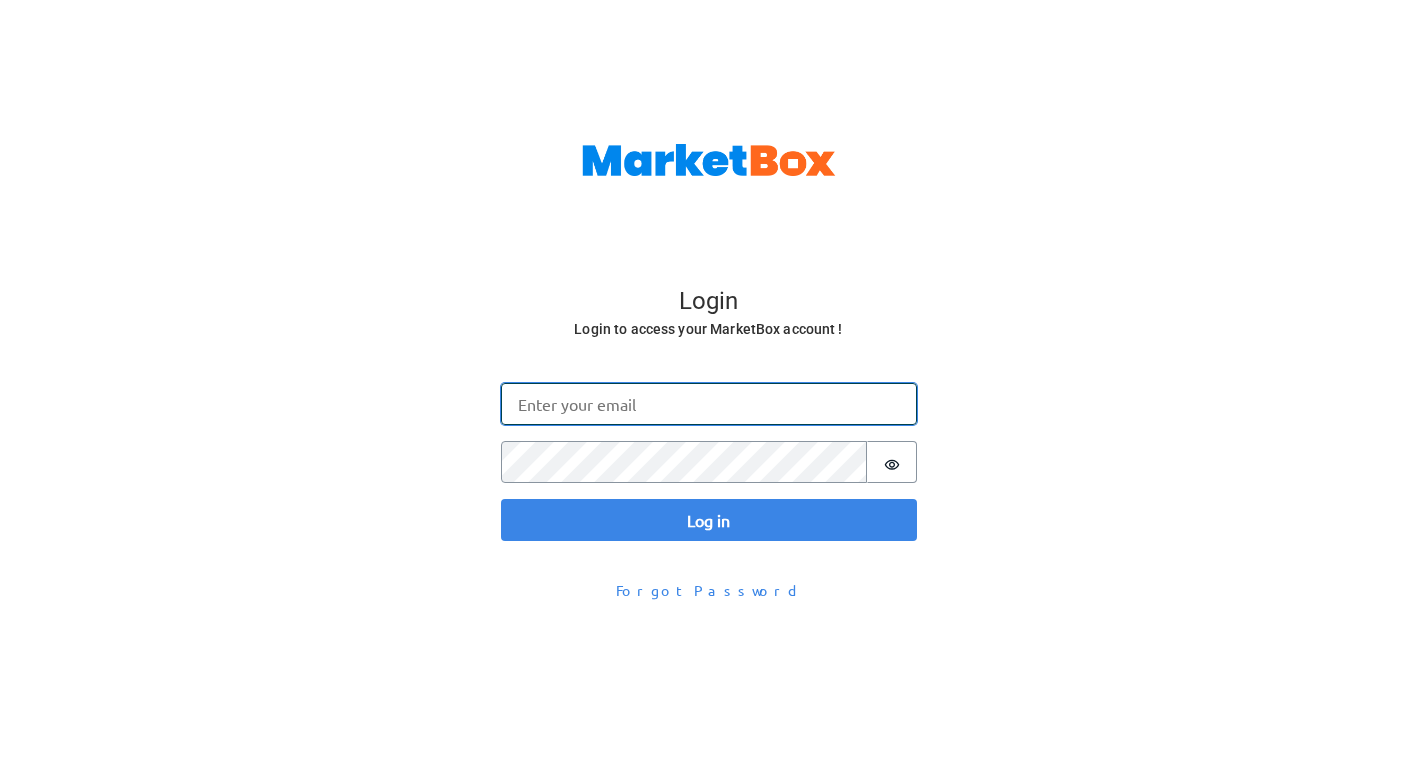 click on "Email" at bounding box center (709, 404) 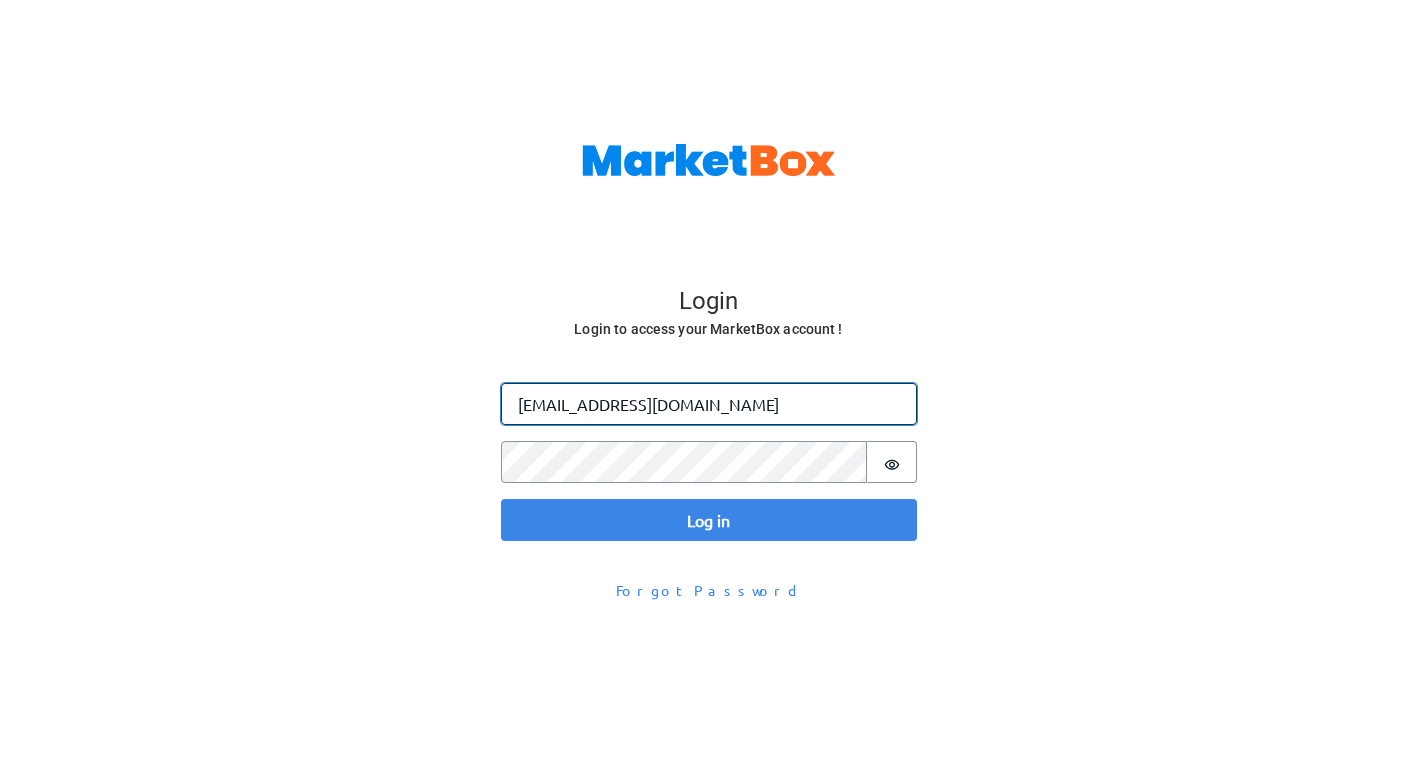 type on "[EMAIL_ADDRESS][DOMAIN_NAME]" 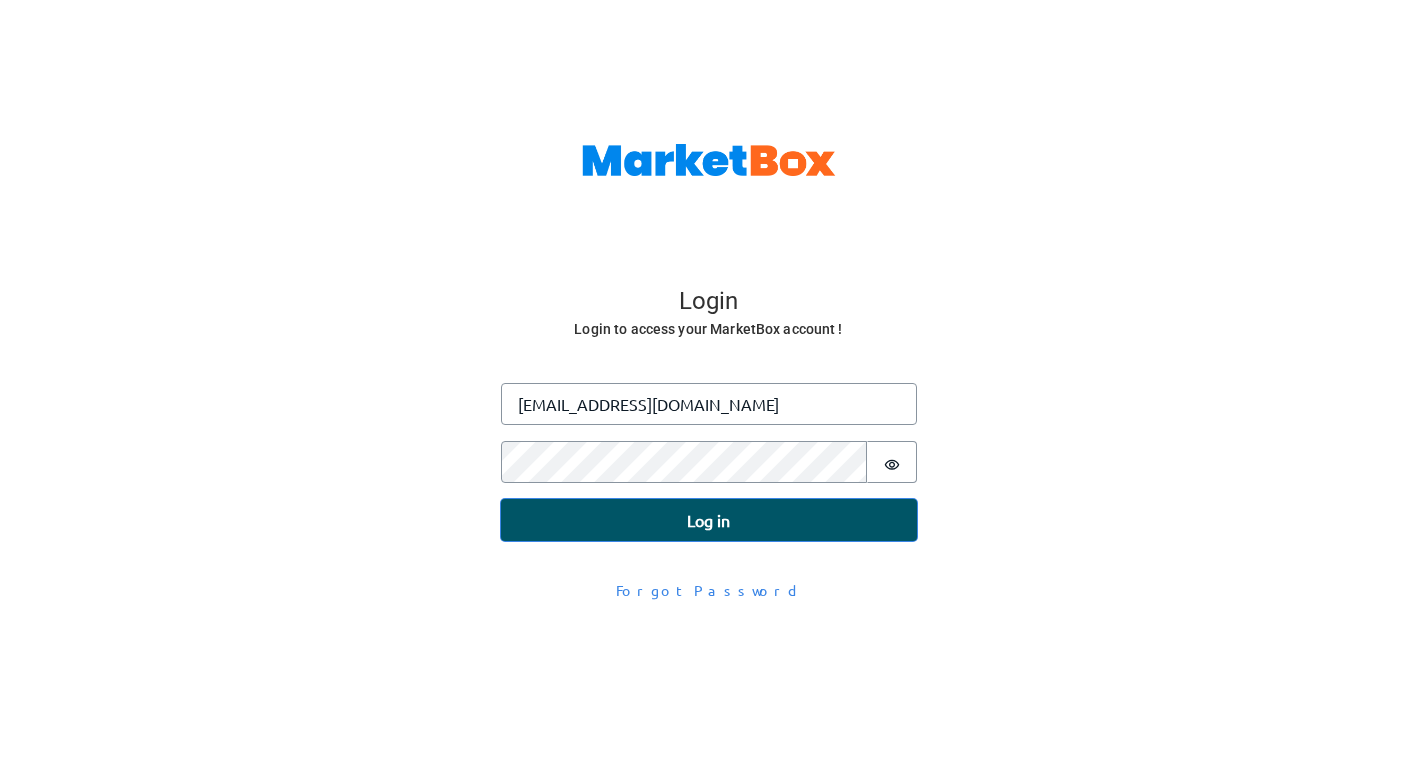 click on "Log in" at bounding box center [709, 520] 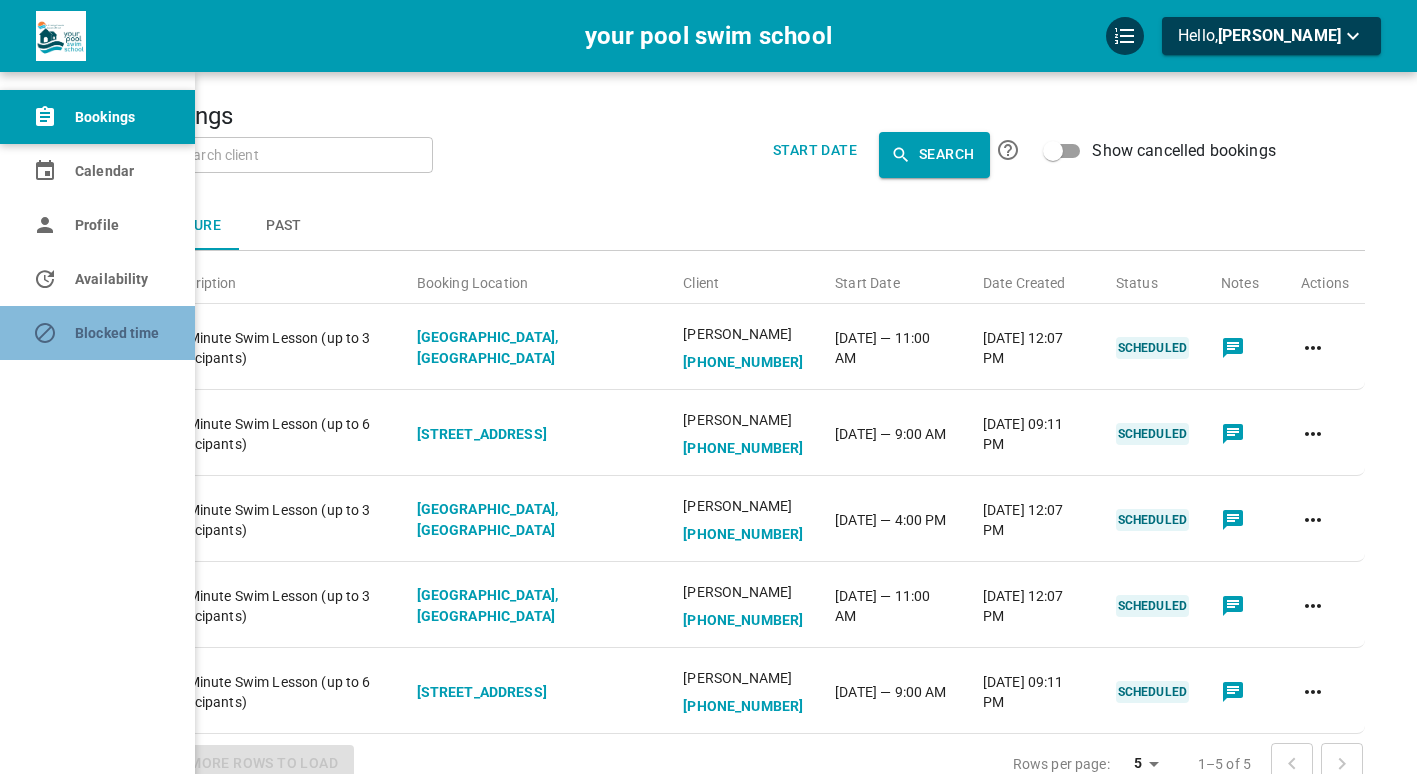 click 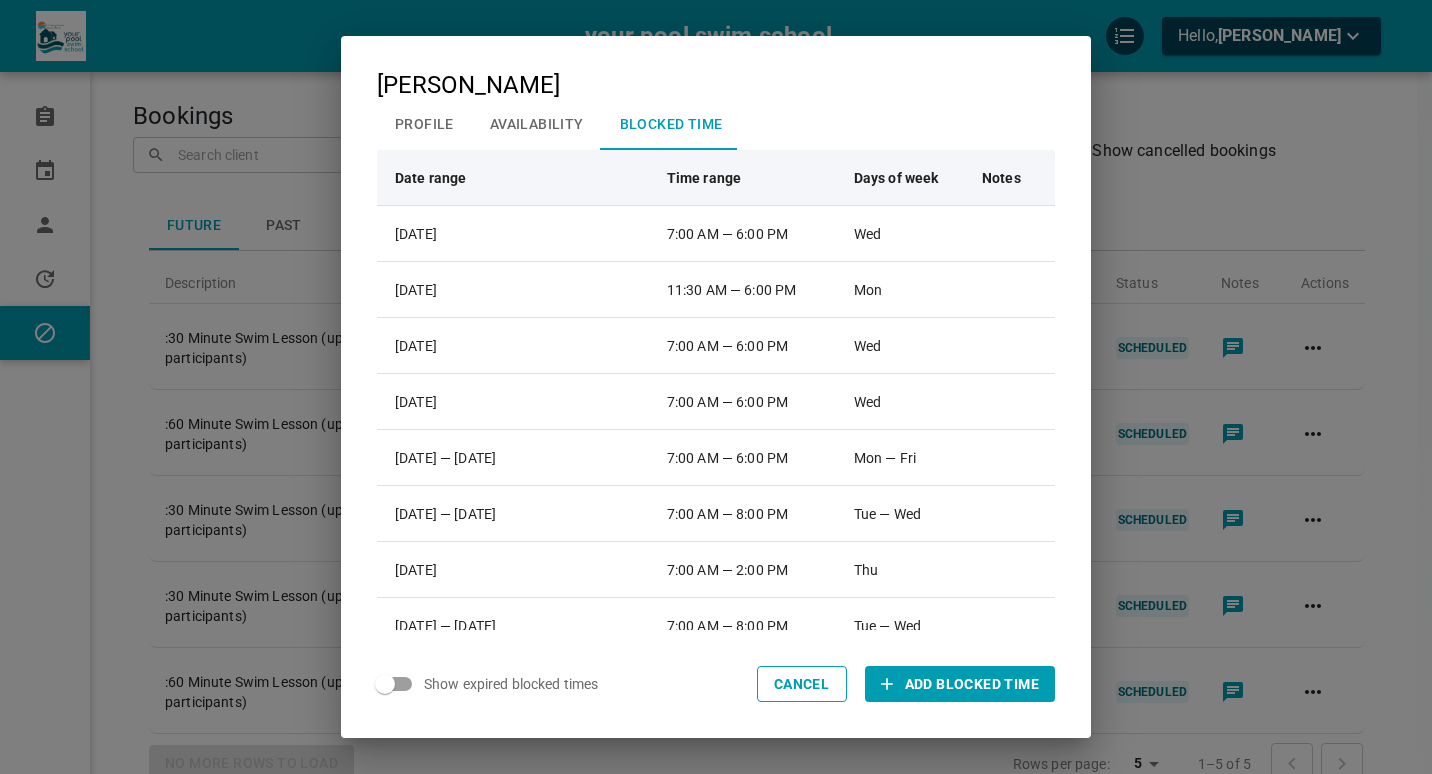 click on "[PERSON_NAME] Profile Availability Blocked Time Date range Time range Days of week Notes [DATE] 7:00 AM — 6:00 PM [DATE] 11:30 AM — 6:00 PM [DATE] 7:00 AM — 6:00 PM [DATE] 7:00 AM — 6:00 PM Wed Aug 4, 2025 — [DATE] 7:00 AM — 6:00 PM Mon — Fri Aug 12, 2025 — [DATE] 7:00 AM — 8:00 PM Tue — [DATE] 7:00 AM — 2:00 PM Thu Aug 19, 2025 — [DATE] 7:00 AM — 8:00 PM Tue — Wed Aug 26, 2025 — [DATE] 7:00 AM — 6:00 PM Tue — Wed Sep 2, 2025 — [DATE] 7:00 AM — 6:00 PM Tue — Fri Show expired blocked times Cancel   Add Blocked Time" at bounding box center (716, 387) 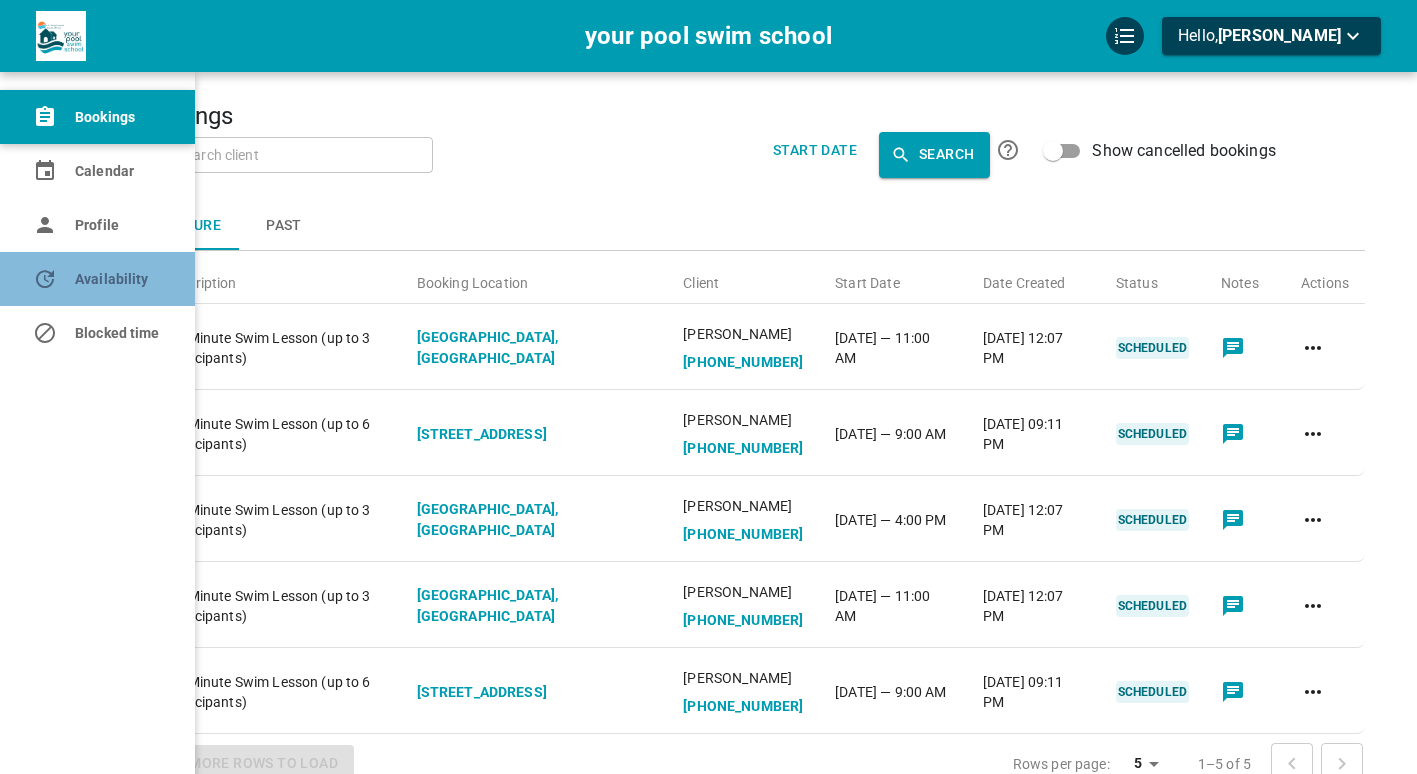 click on "Availability" at bounding box center [97, 279] 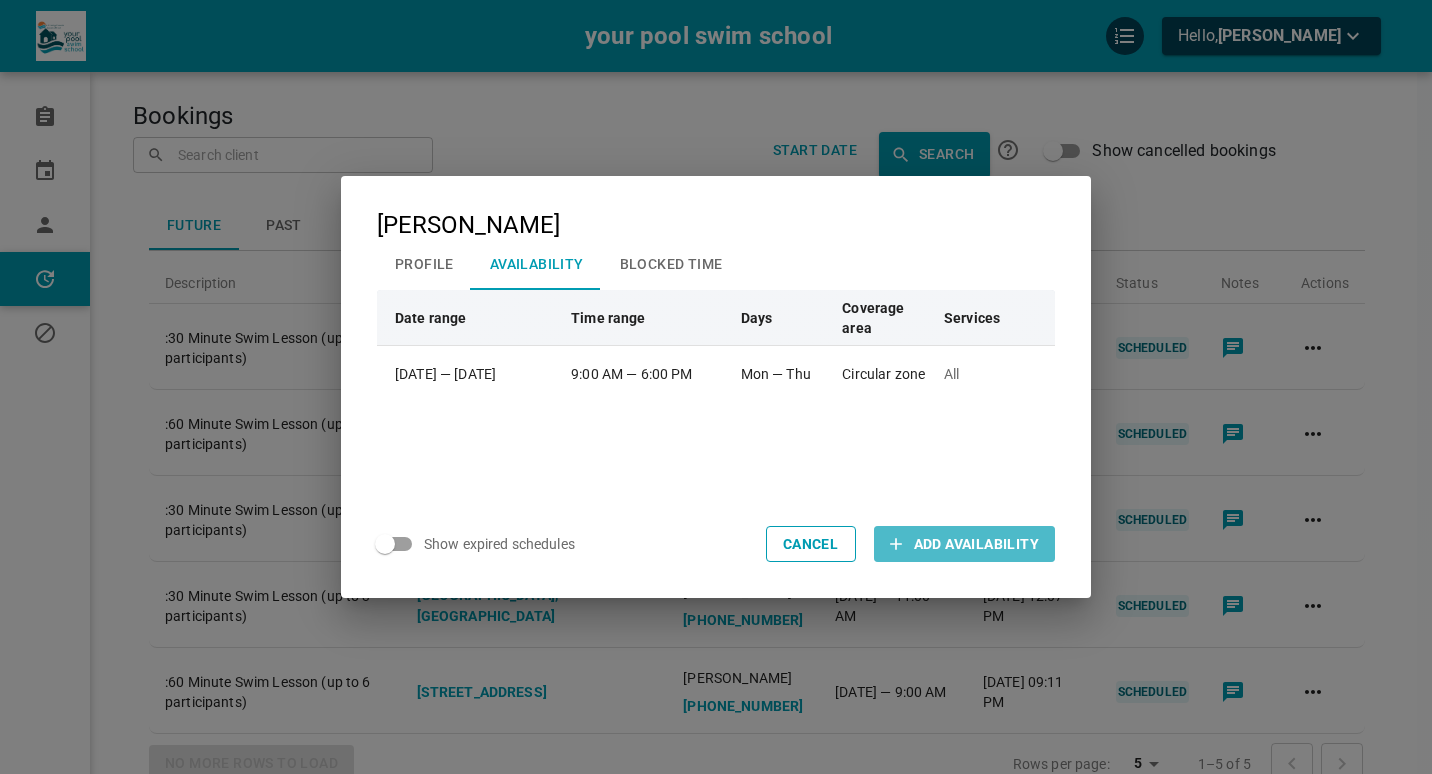 click 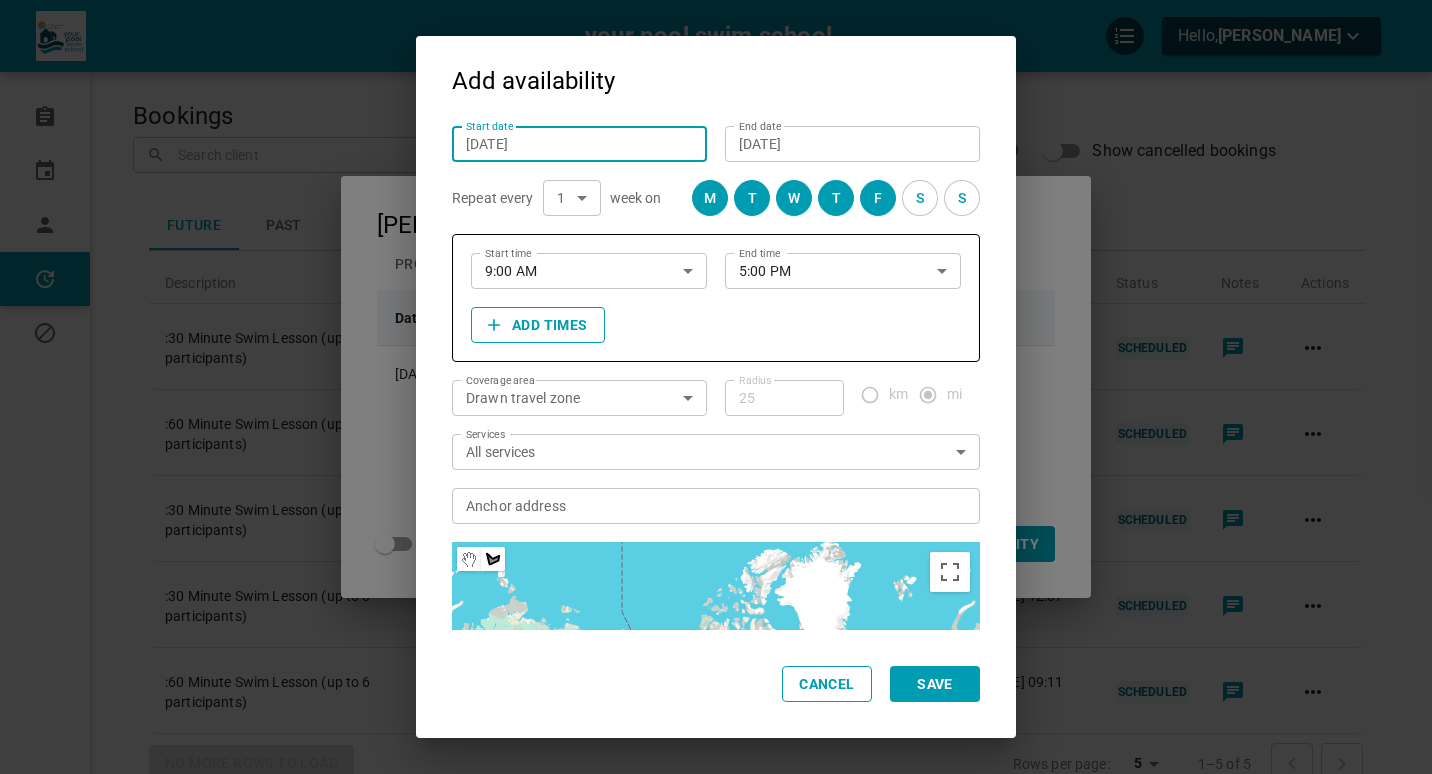 click on "[DATE]" at bounding box center (579, 144) 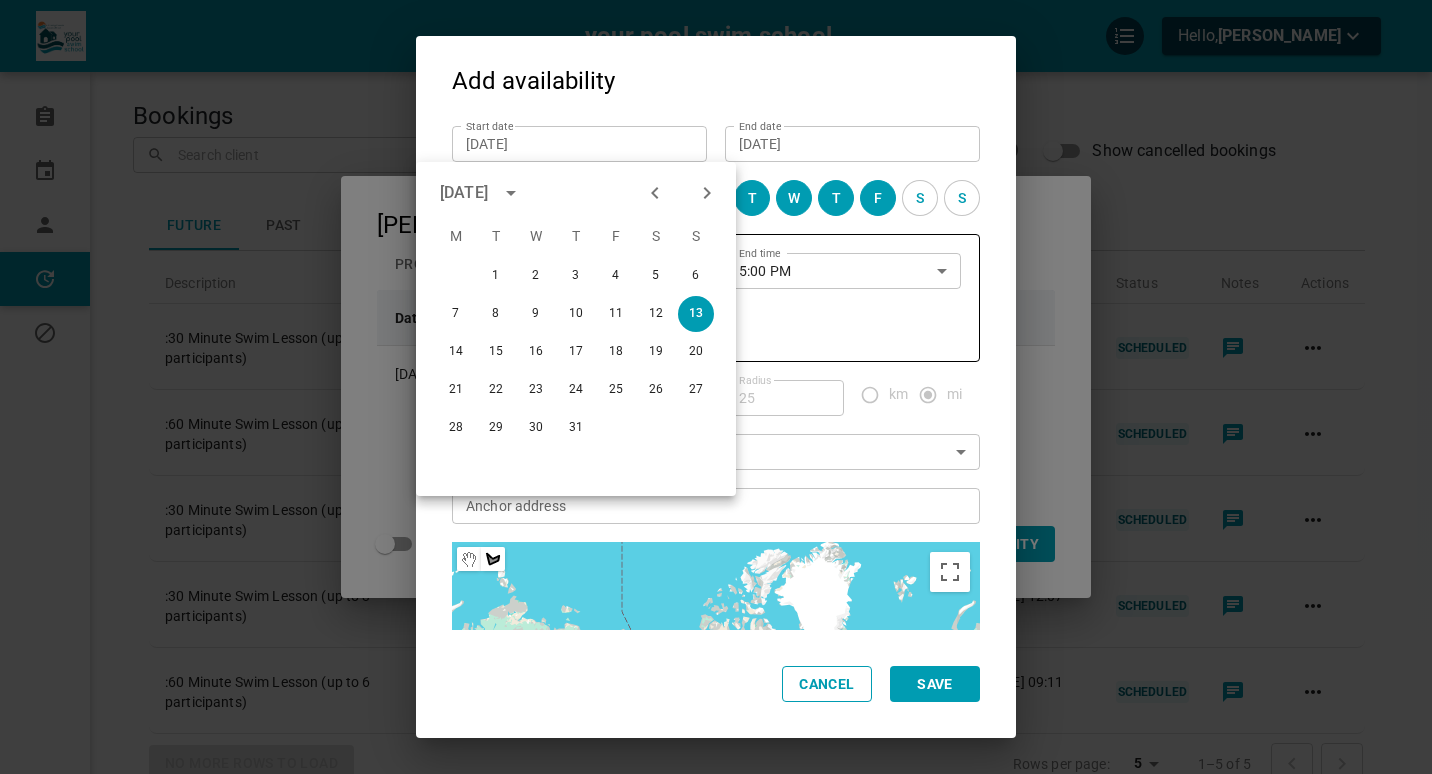 click 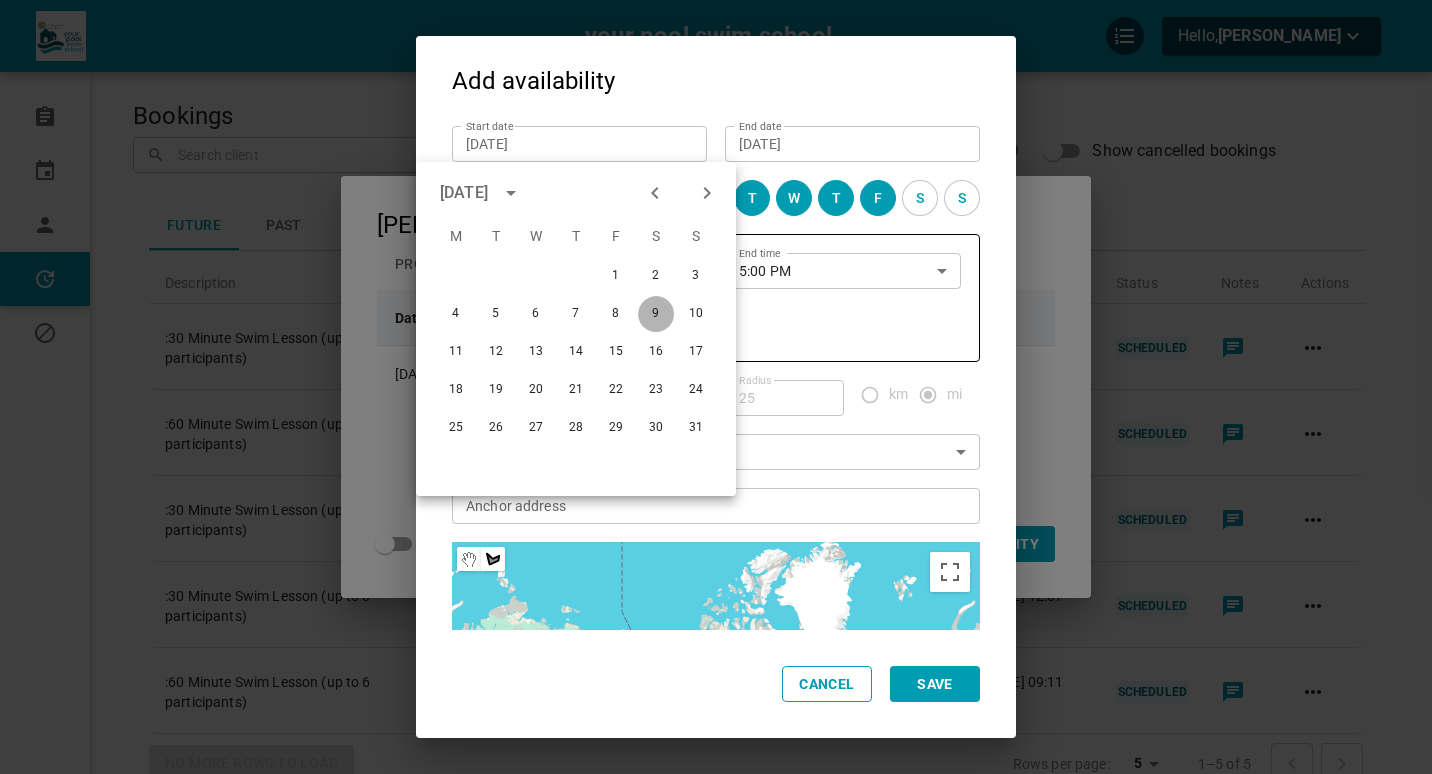click on "9" at bounding box center (656, 314) 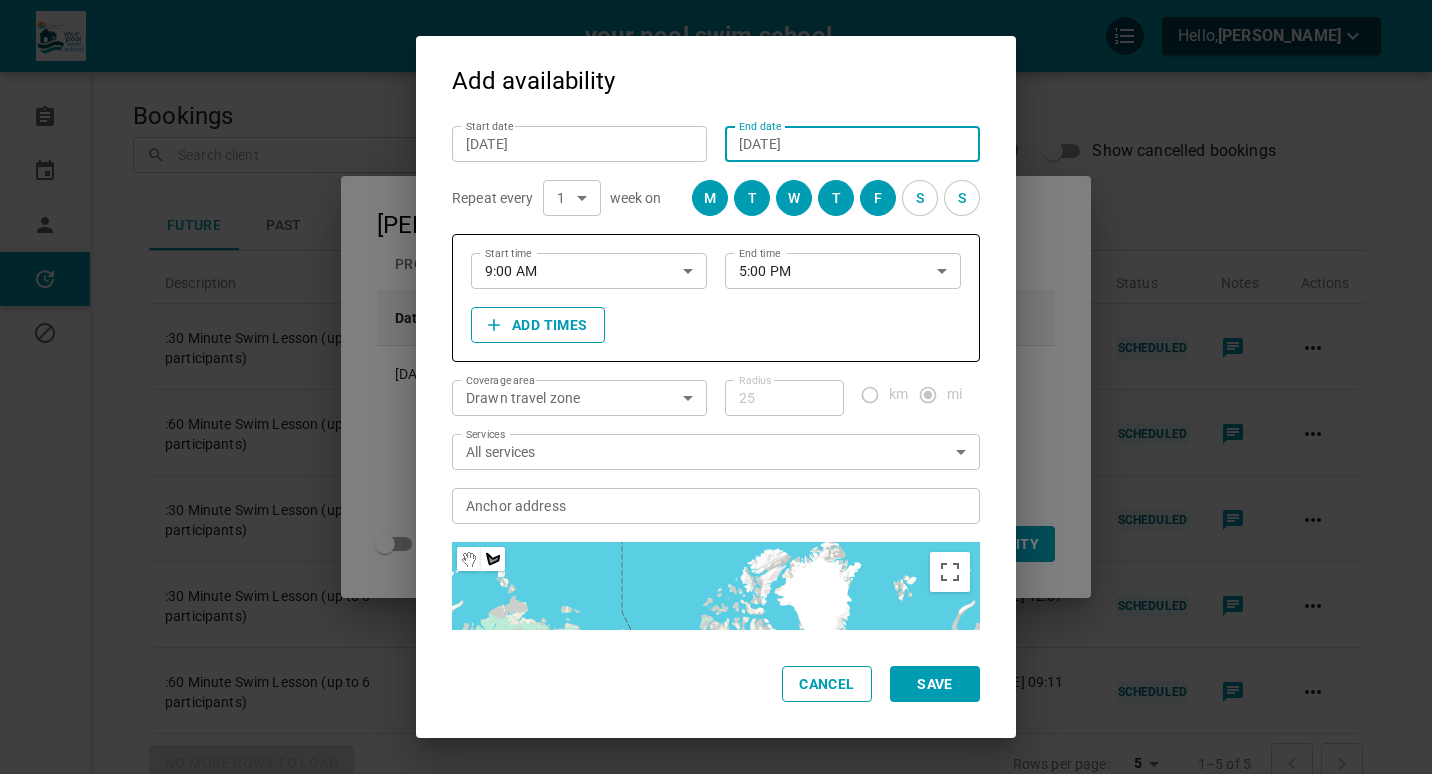 click on "[DATE]" at bounding box center (852, 144) 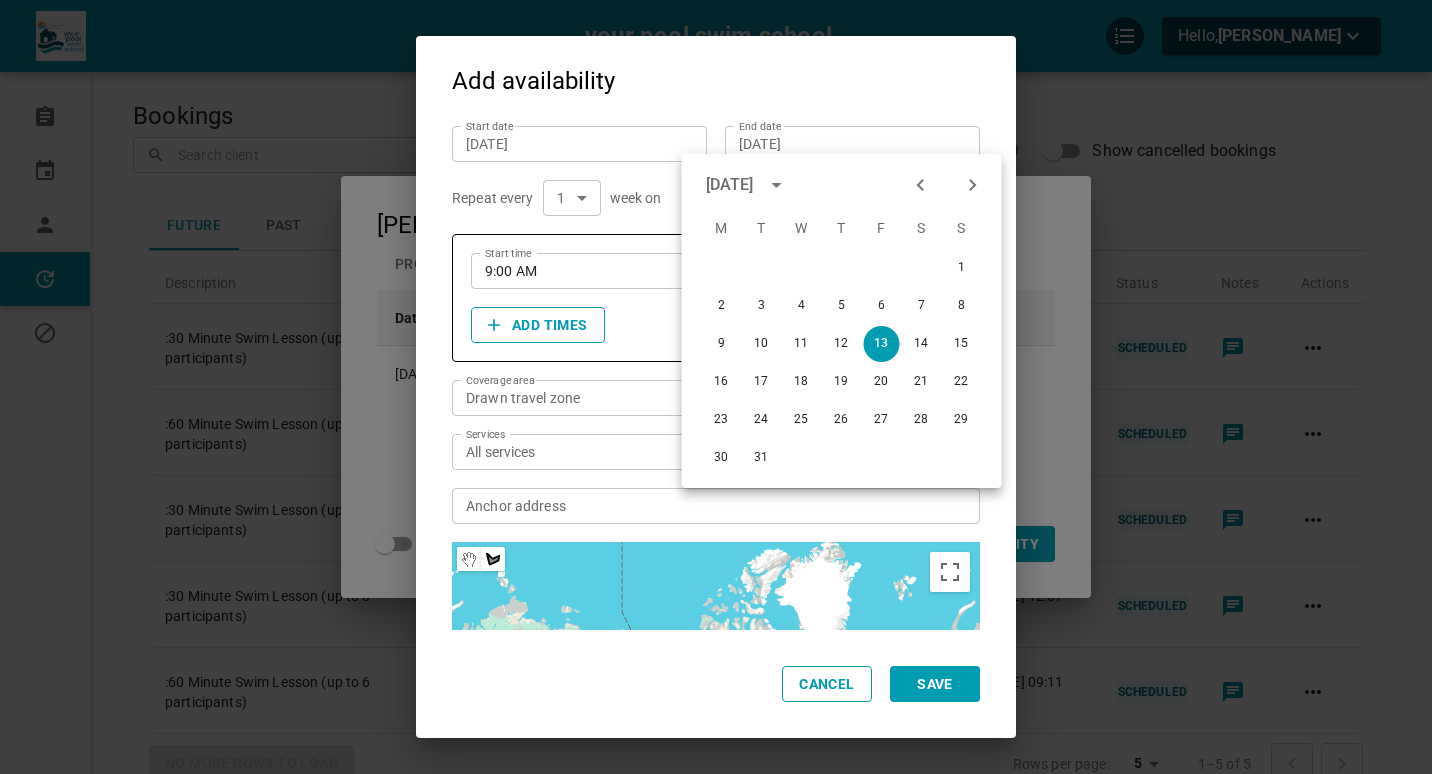 click 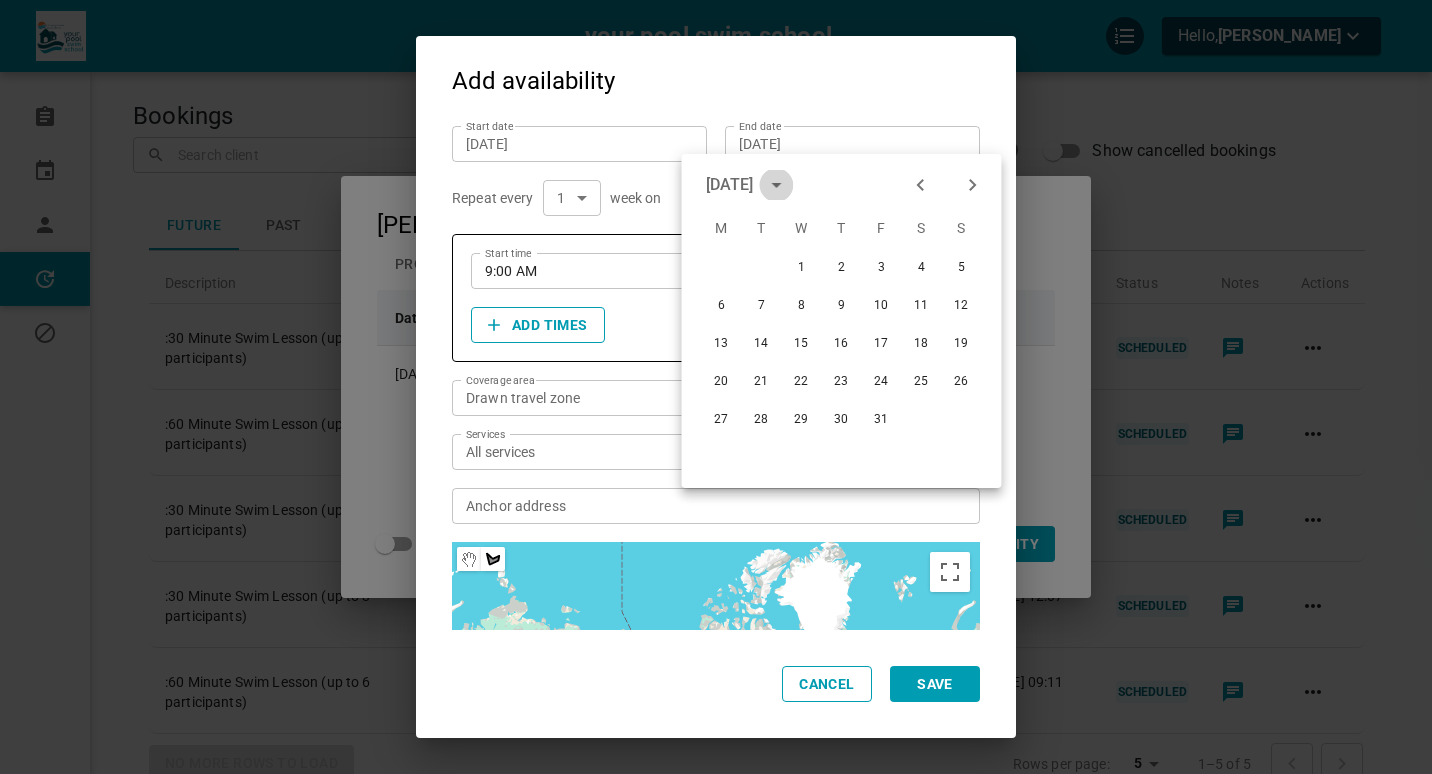 click 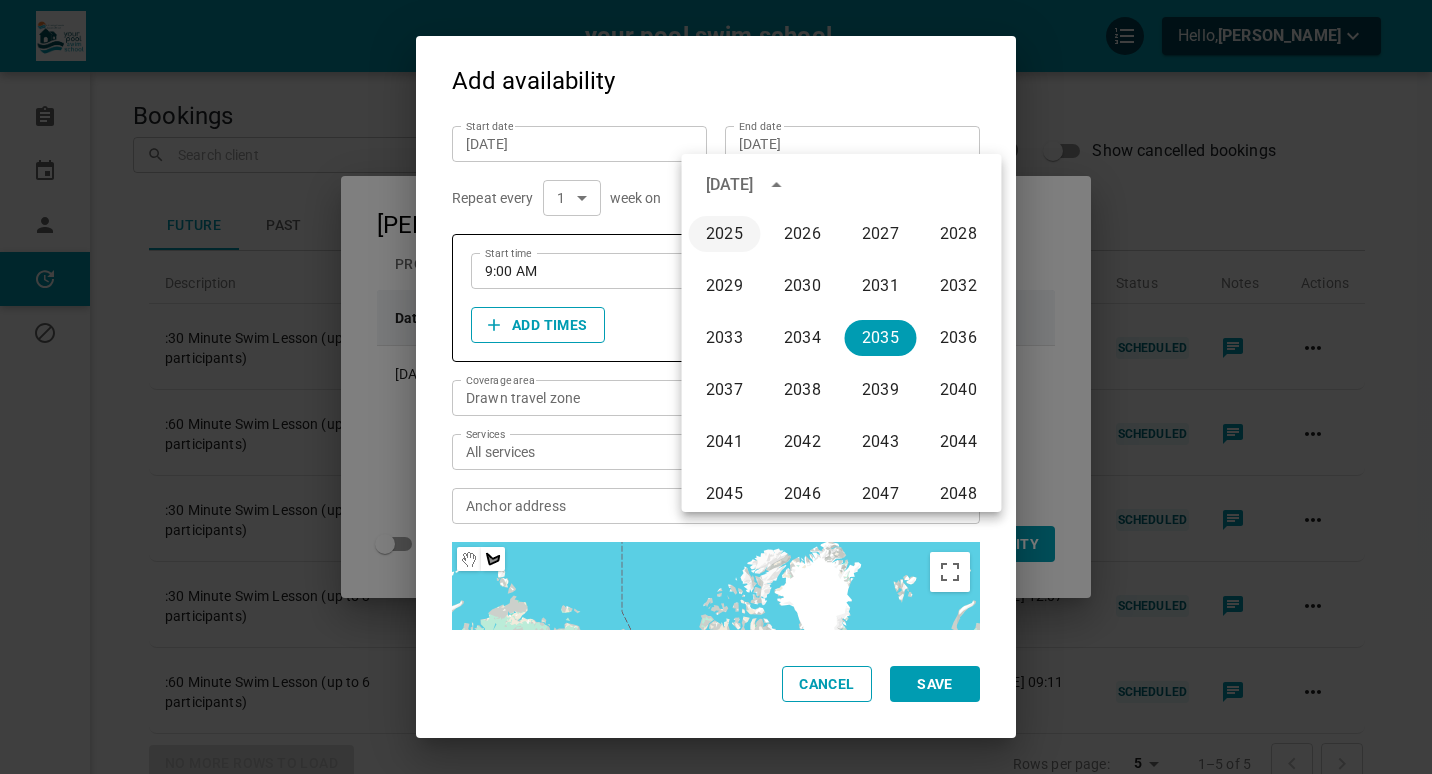 click on "2025" at bounding box center (725, 234) 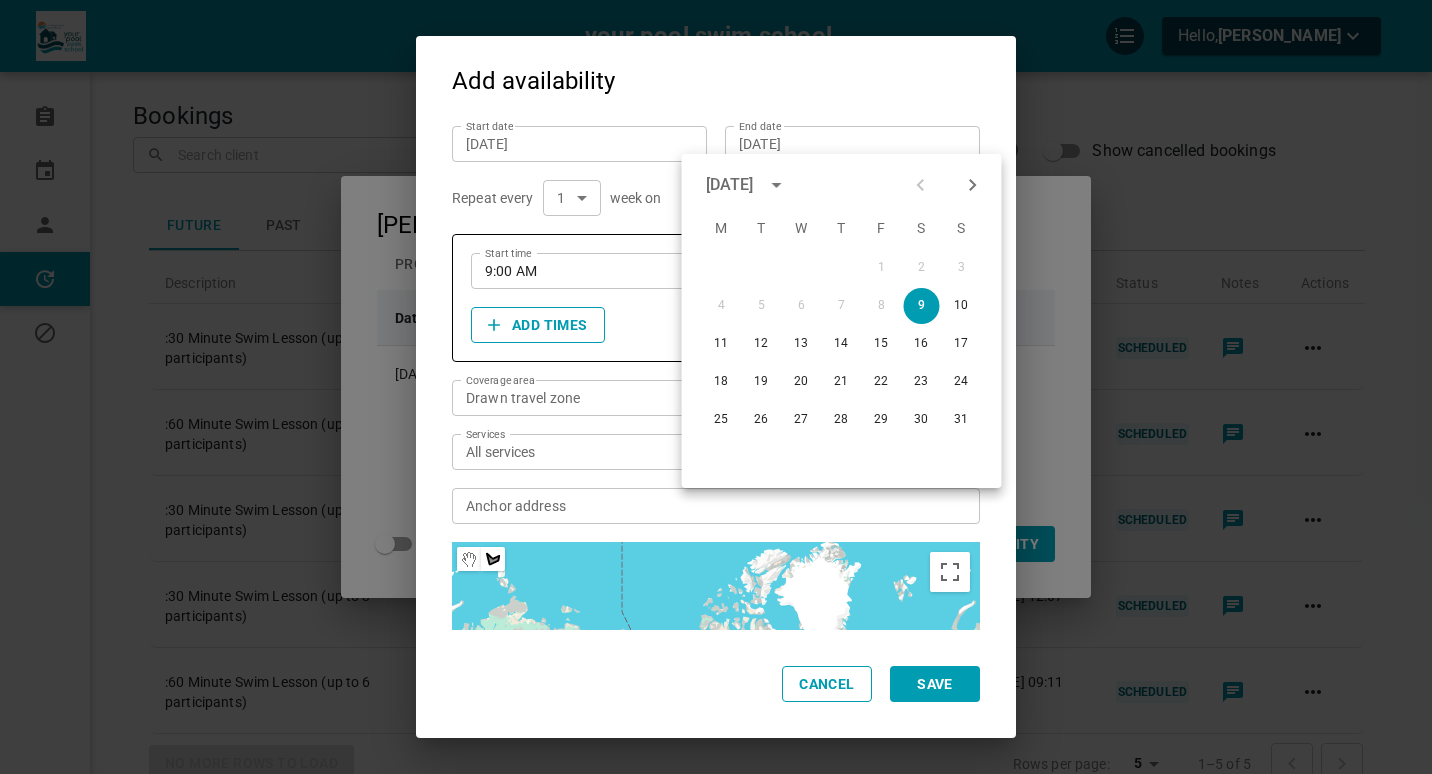 click 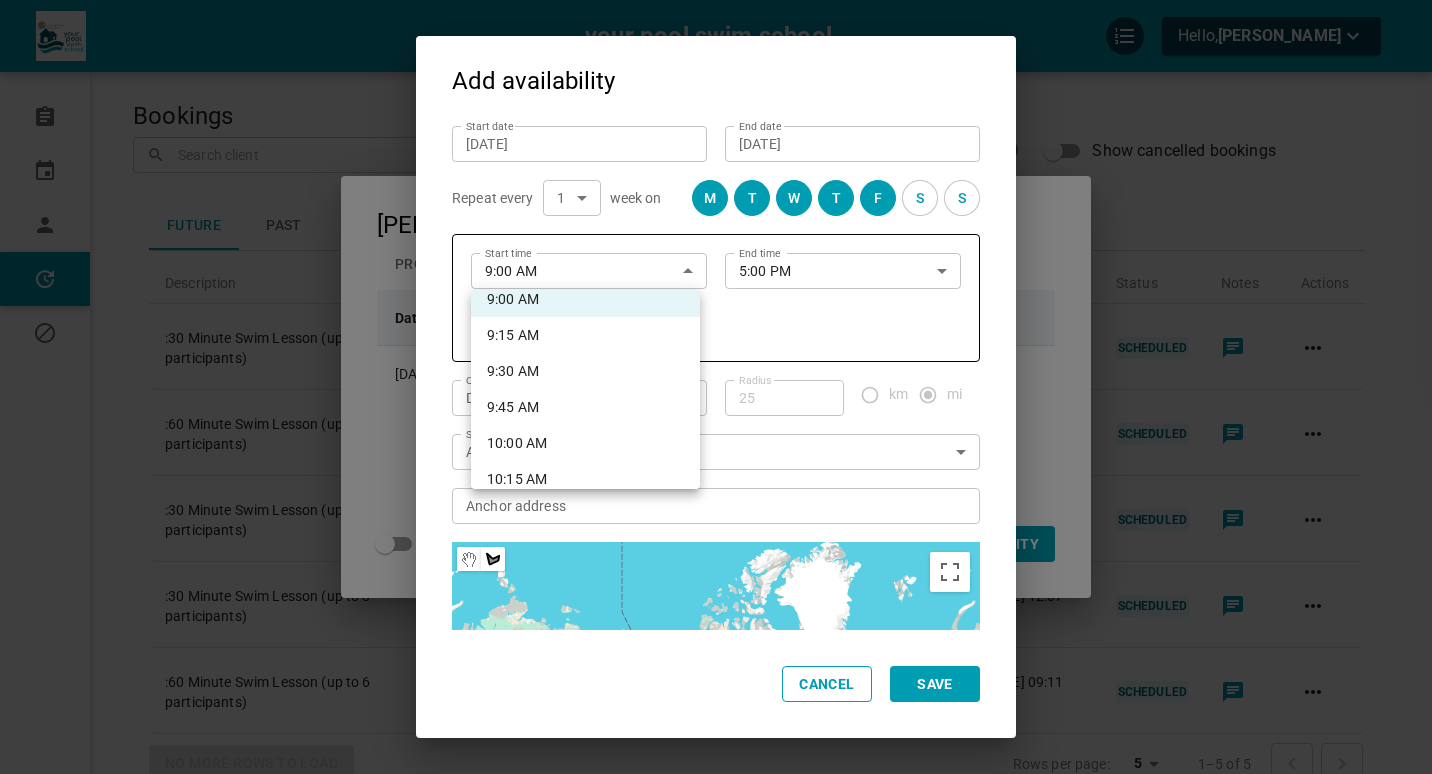 scroll, scrollTop: 1422, scrollLeft: 0, axis: vertical 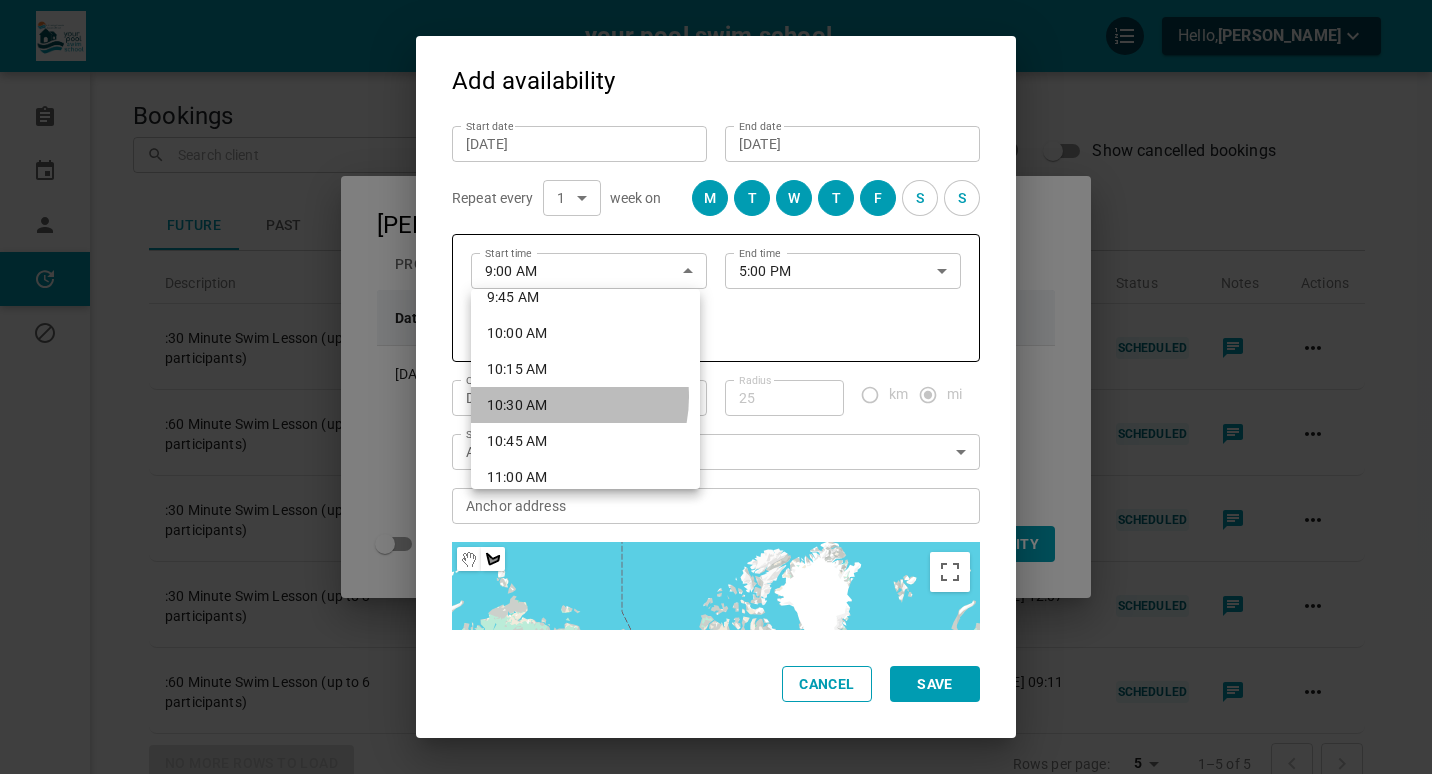 click on "10:30 AM" at bounding box center [585, 405] 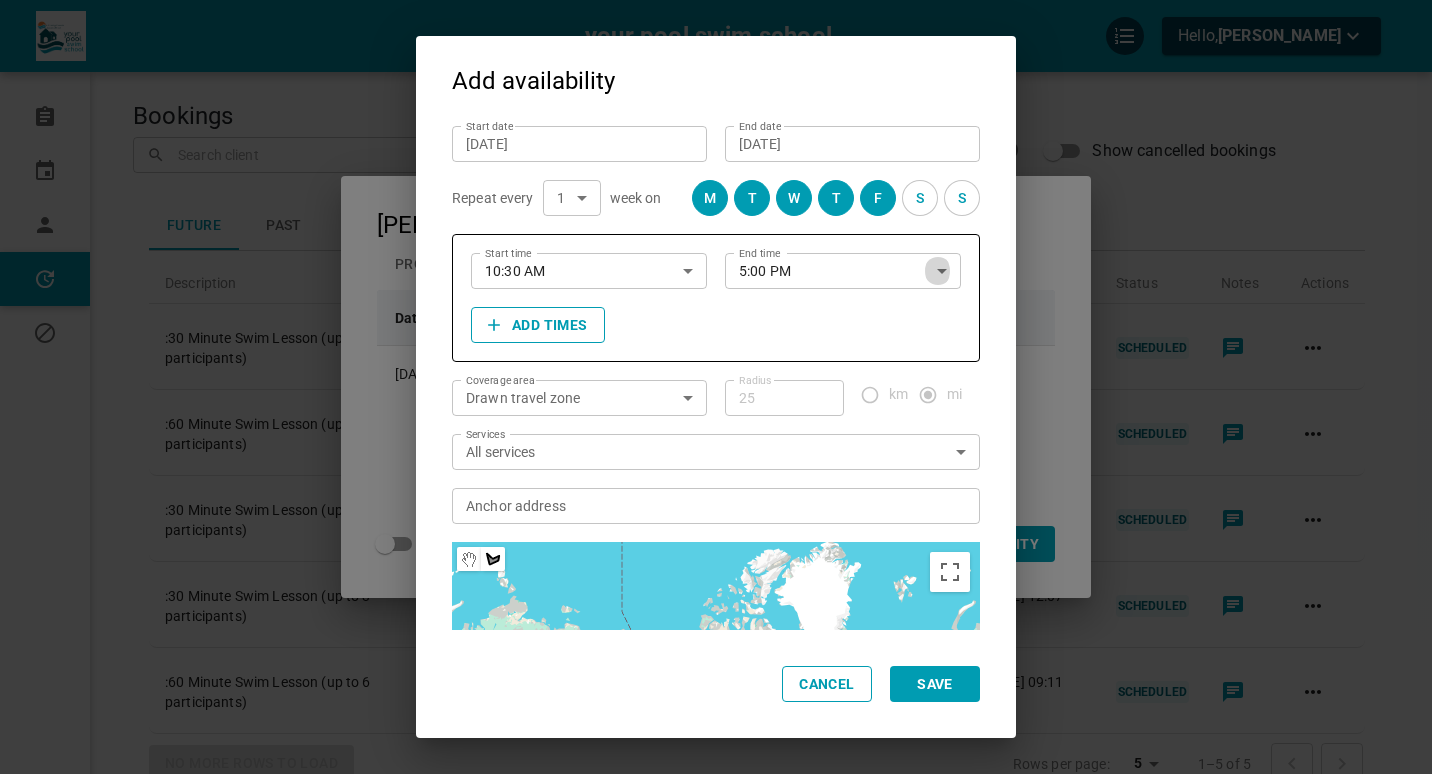 click 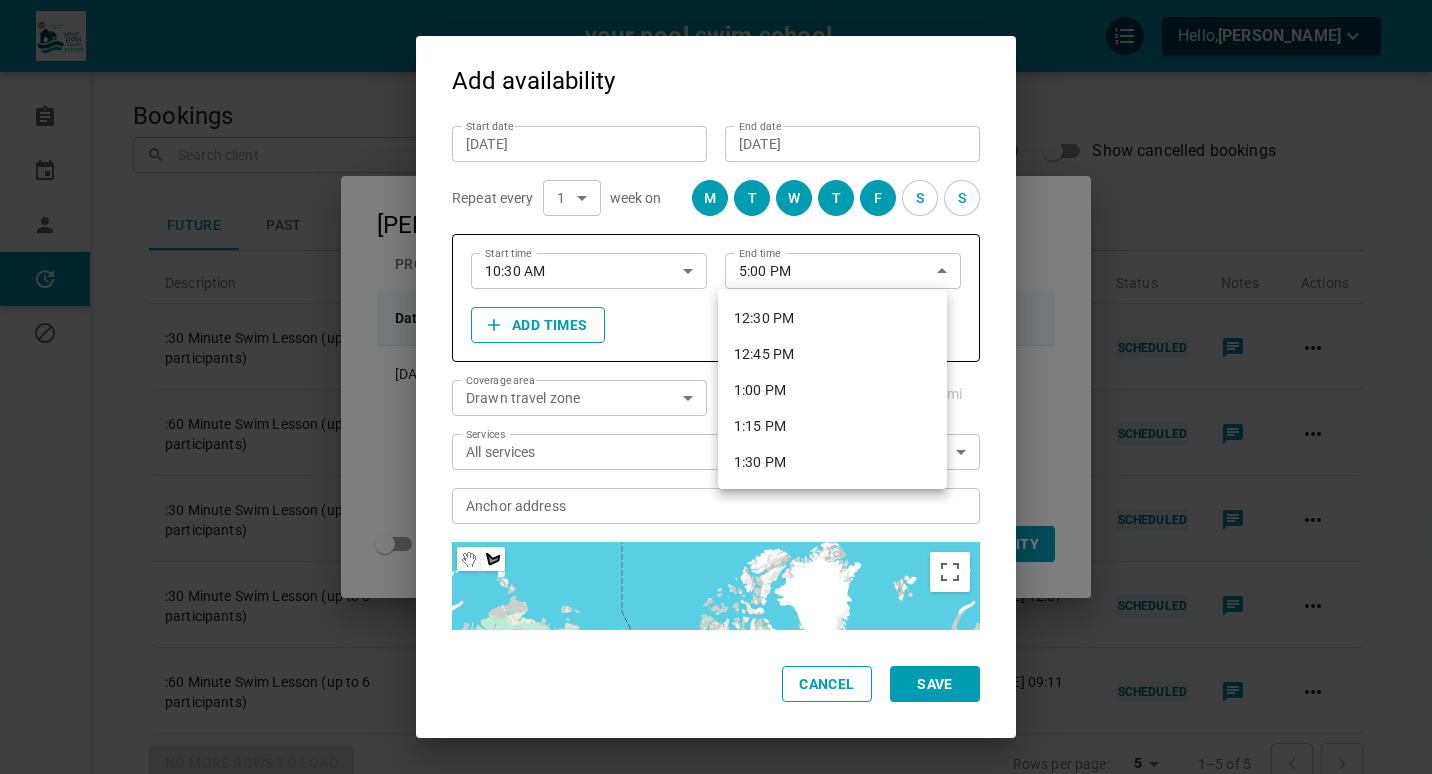 scroll, scrollTop: 1774, scrollLeft: 0, axis: vertical 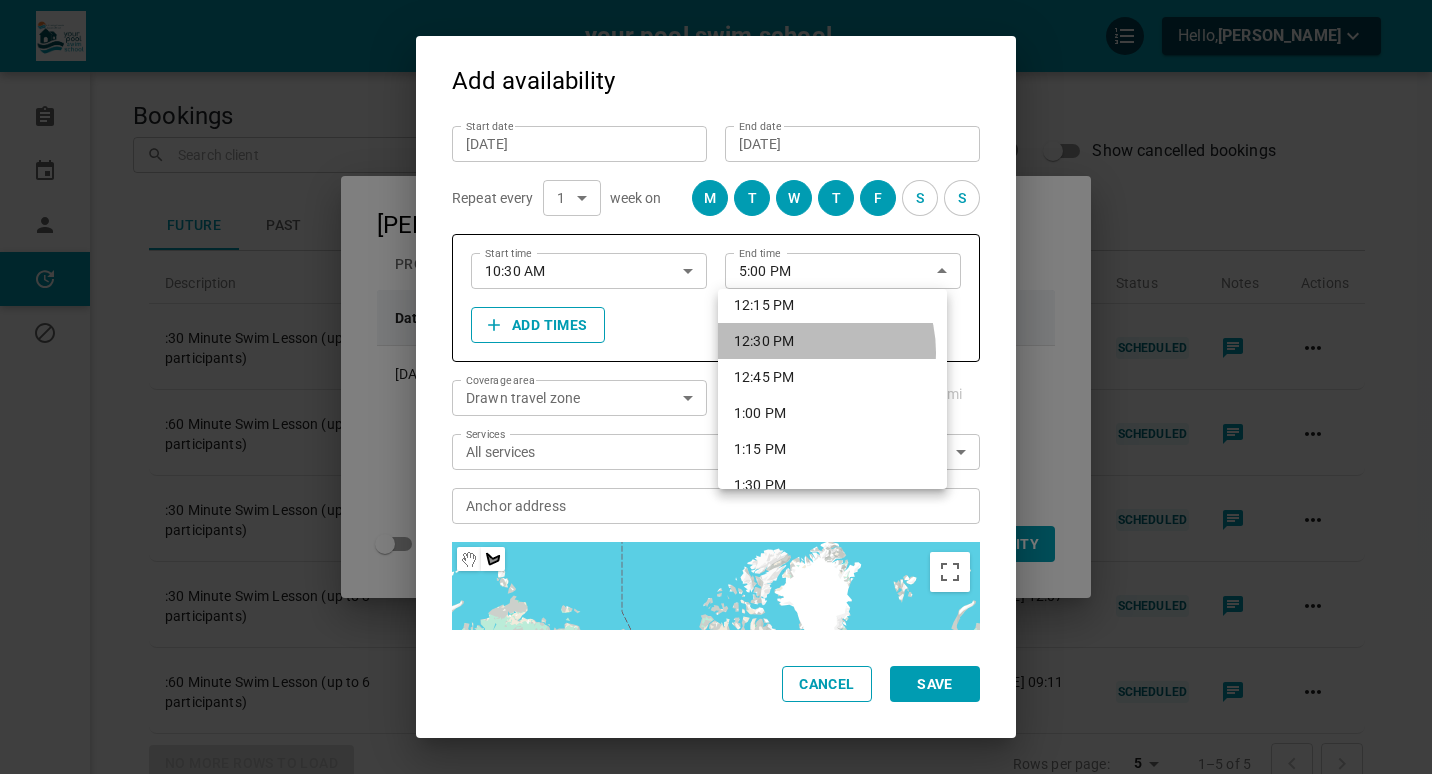 click on "12:30 PM" at bounding box center [832, 341] 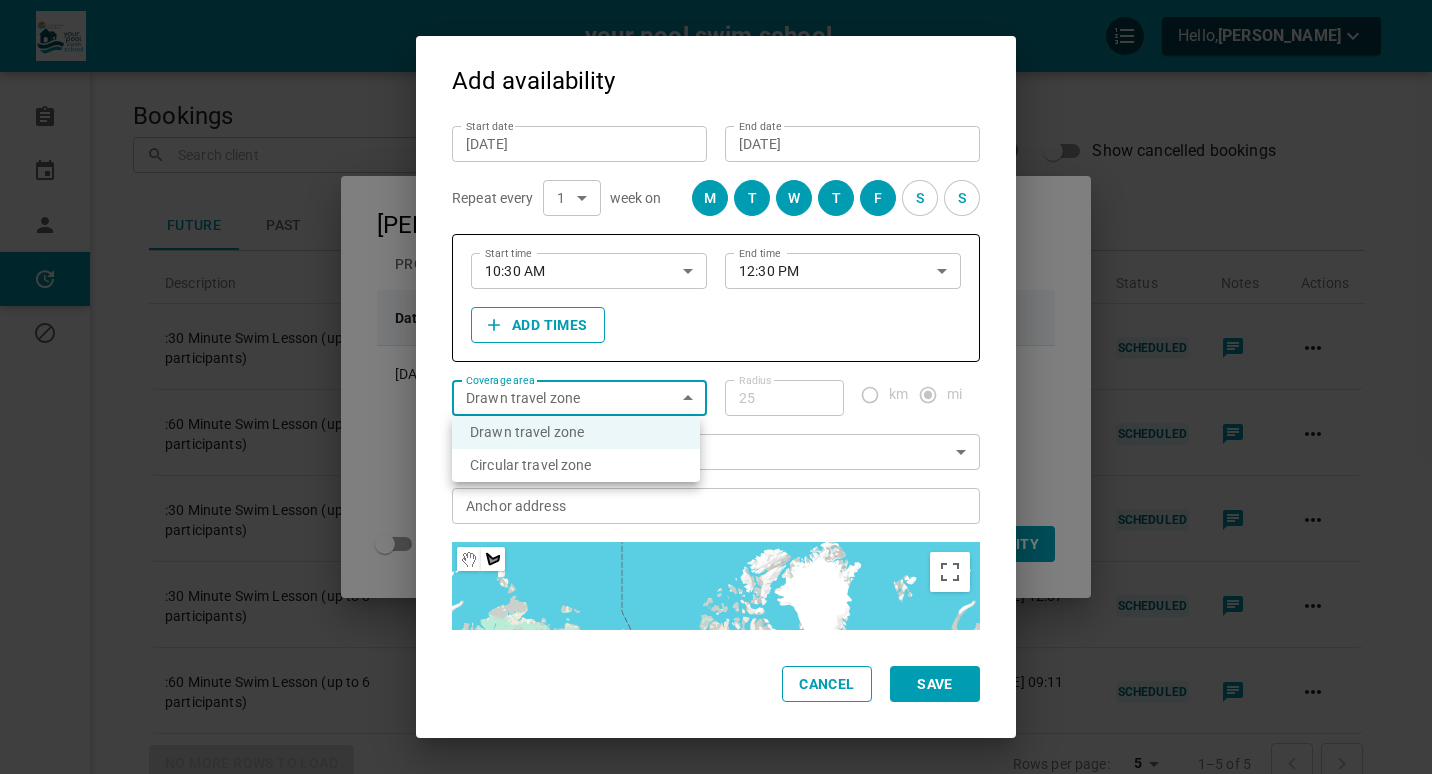 click on "your pool swim school Hello,  [PERSON_NAME] Bookings Calendar Profile Availability Blocked time Bookings ​ ​ Start Date Search Show cancelled bookings Future Past Description Booking Location Client Start Date Date Created Status Notes Actions :30 Minute Swim Lesson (up to 3 participants)           [GEOGRAPHIC_DATA][PERSON_NAME], [GEOGRAPHIC_DATA] [PERSON_NAME] [PHONE_NUMBER] [DATE] — 11:00 AM  [DATE] 12:07 PM SCHEDULED :60 Minute Swim Lesson (up to 6 participants)    [STREET_ADDRESS] [PERSON_NAME]  [PHONE_NUMBER] [DATE] — 9:00 AM  [DATE] 09:11 PM SCHEDULED :30 Minute Swim Lesson (up to 3 participants)           [GEOGRAPHIC_DATA], [GEOGRAPHIC_DATA] [PERSON_NAME] [PHONE_NUMBER] [DATE] — 4:00 PM  [DATE] 12:07 PM SCHEDULED :30 Minute Swim Lesson (up to 3 participants)           [GEOGRAPHIC_DATA], USA [PERSON_NAME] [PHONE_NUMBER] [DATE] — 11:00 AM  [DATE] 12:07 PM SCHEDULED [PERSON_NAME]  5 5 All" at bounding box center [716, 469] 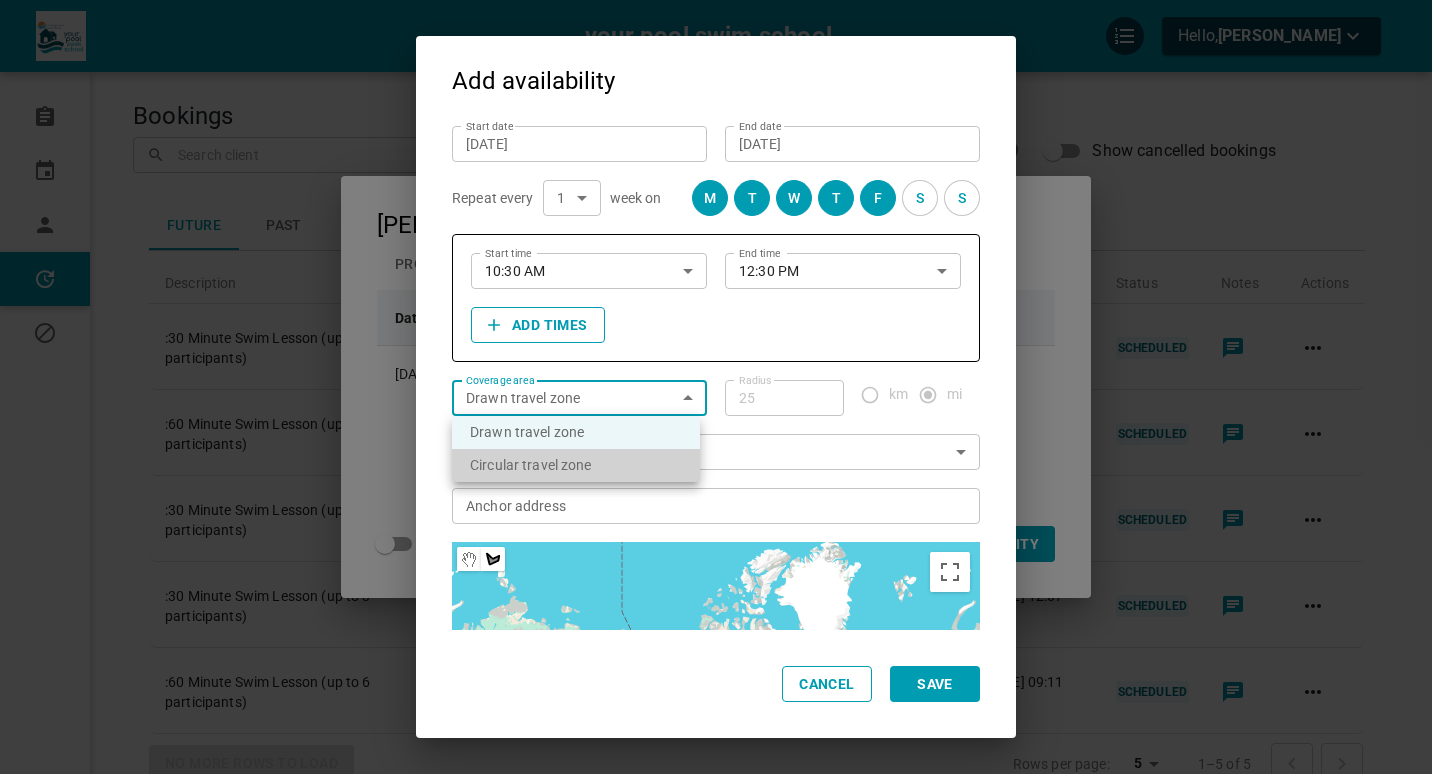 click on "Circular travel zone" at bounding box center (576, 465) 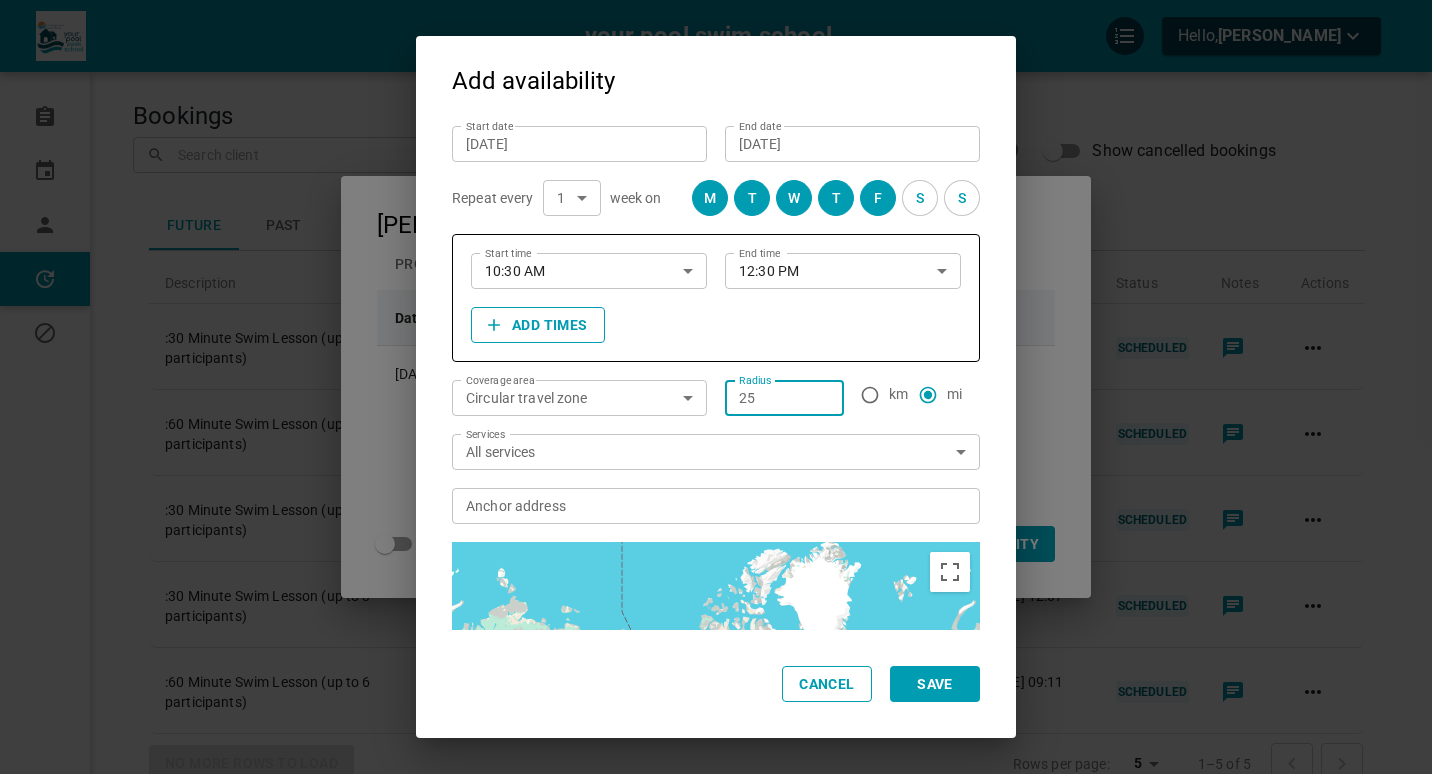 click on "25" at bounding box center (784, 398) 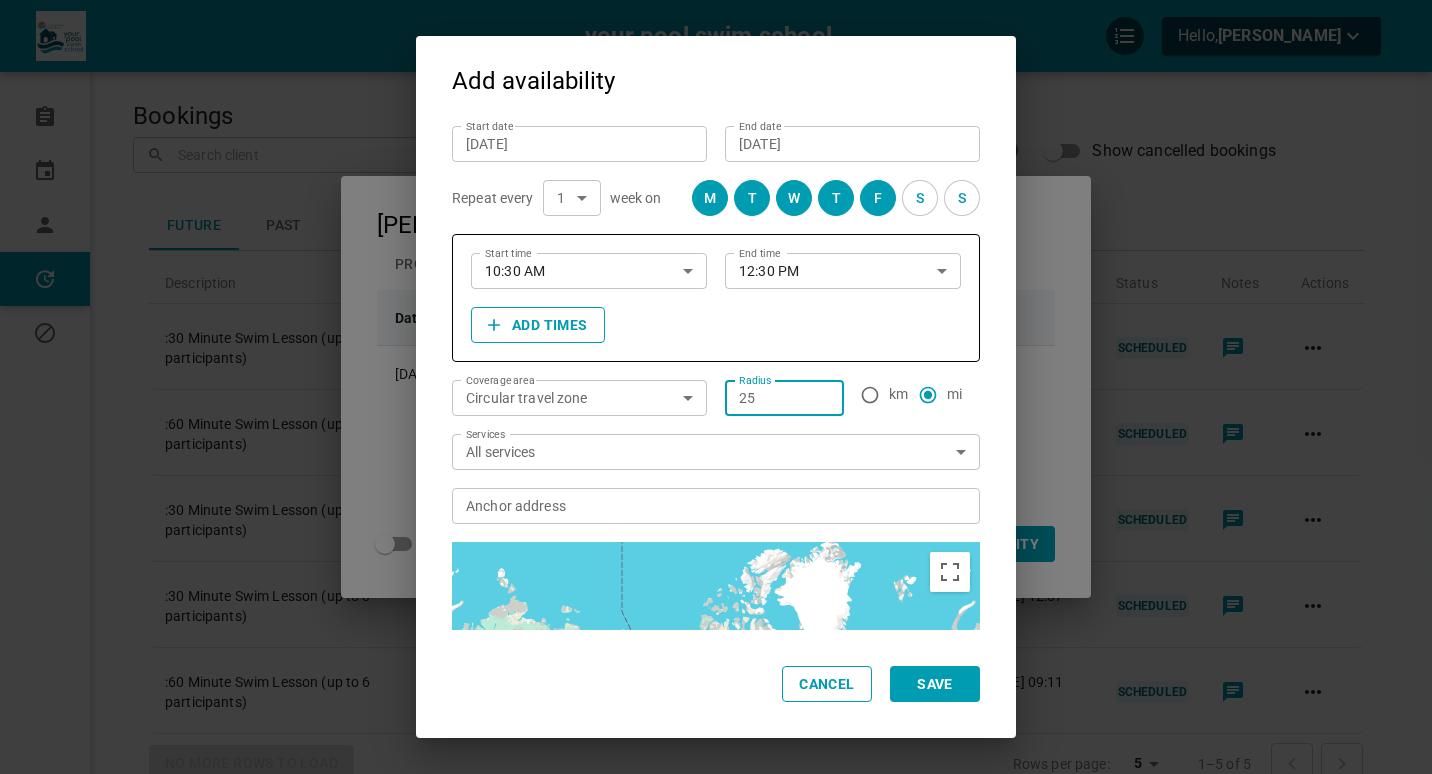type on "2" 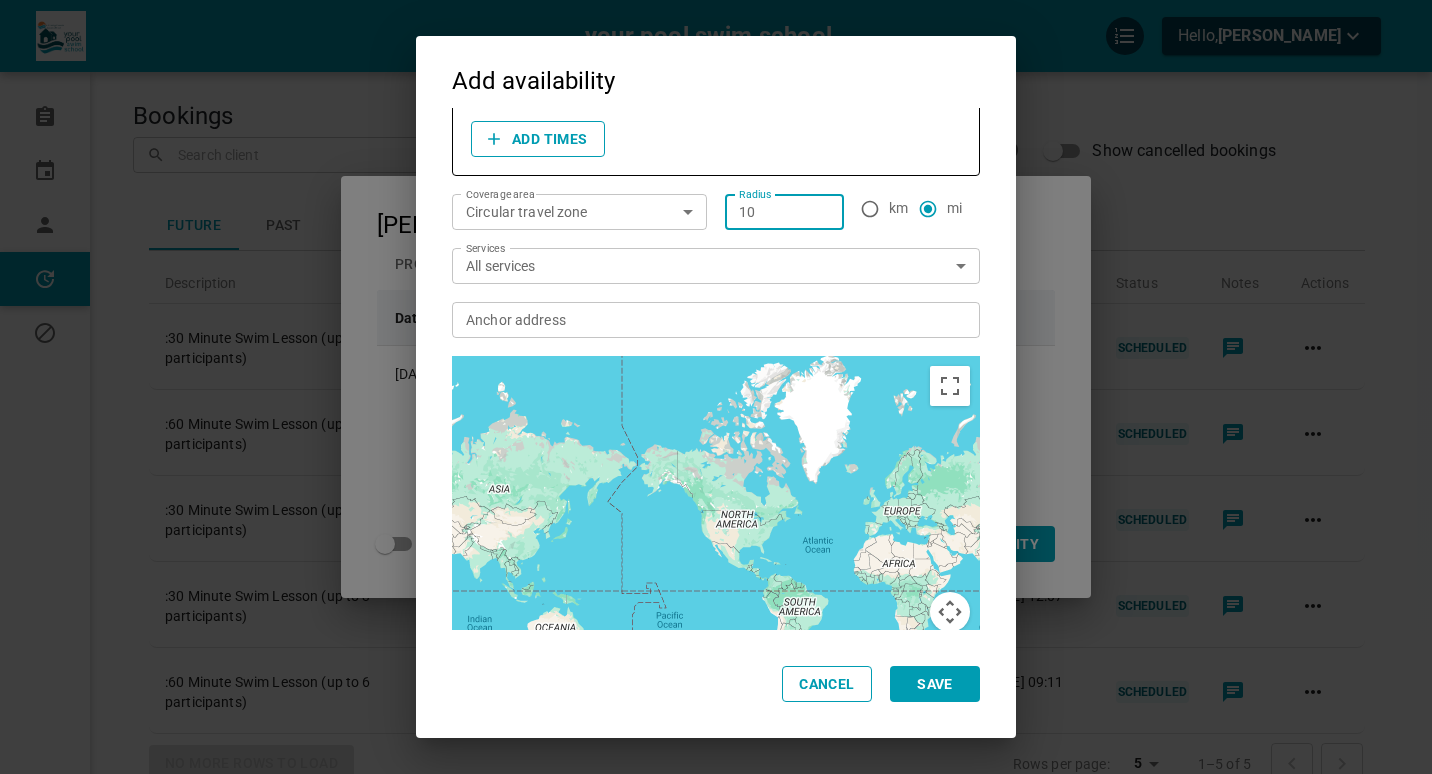 scroll, scrollTop: 212, scrollLeft: 0, axis: vertical 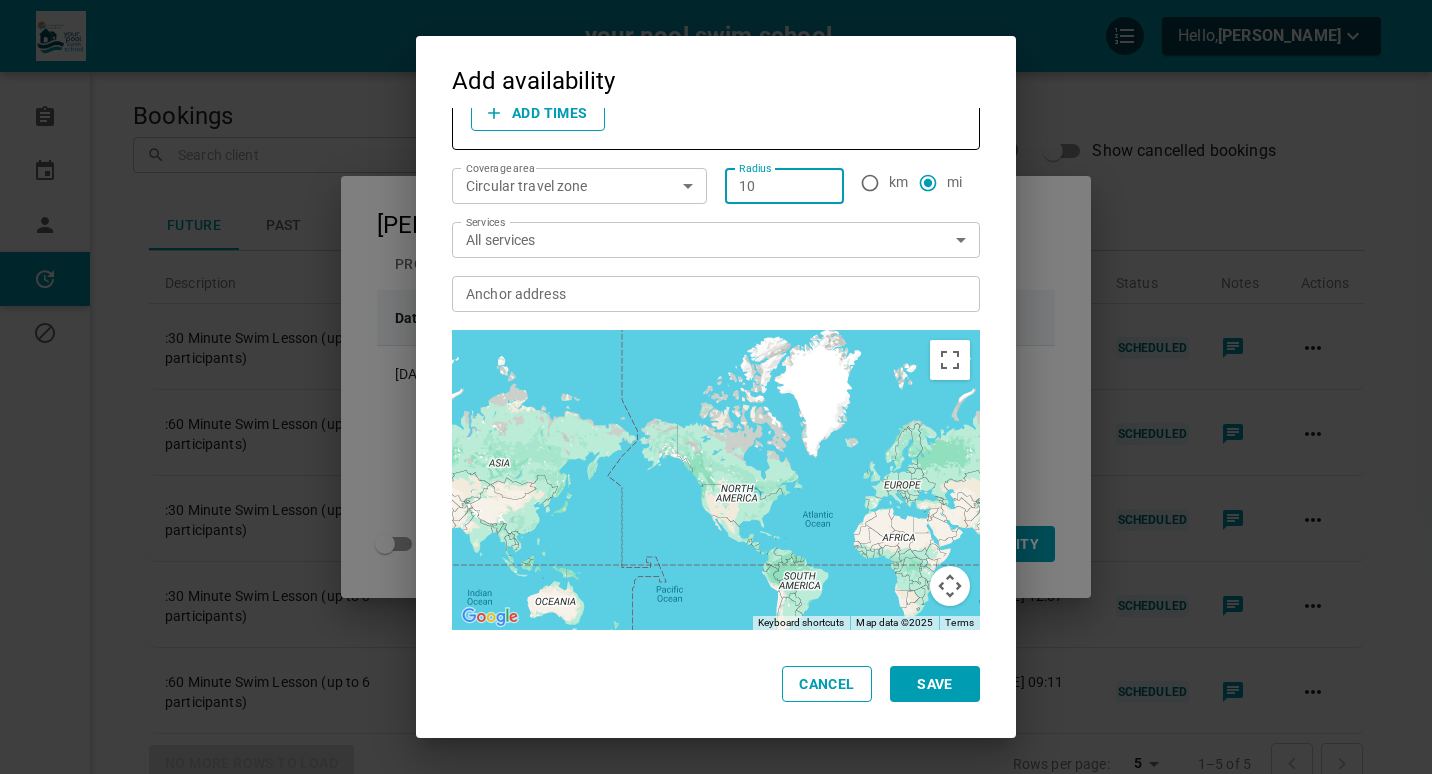 type on "10" 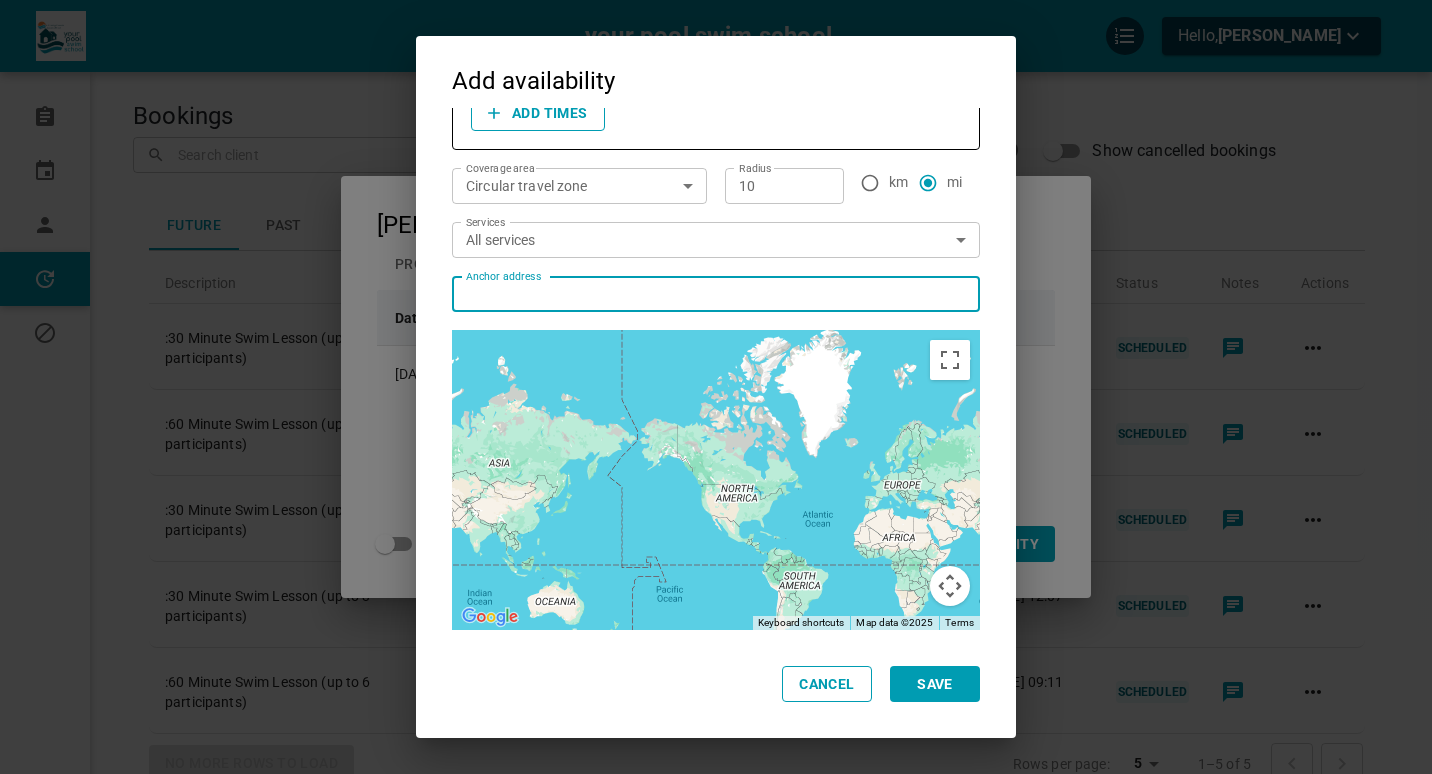 click on "Anchor address Anchor address" at bounding box center [715, 293] 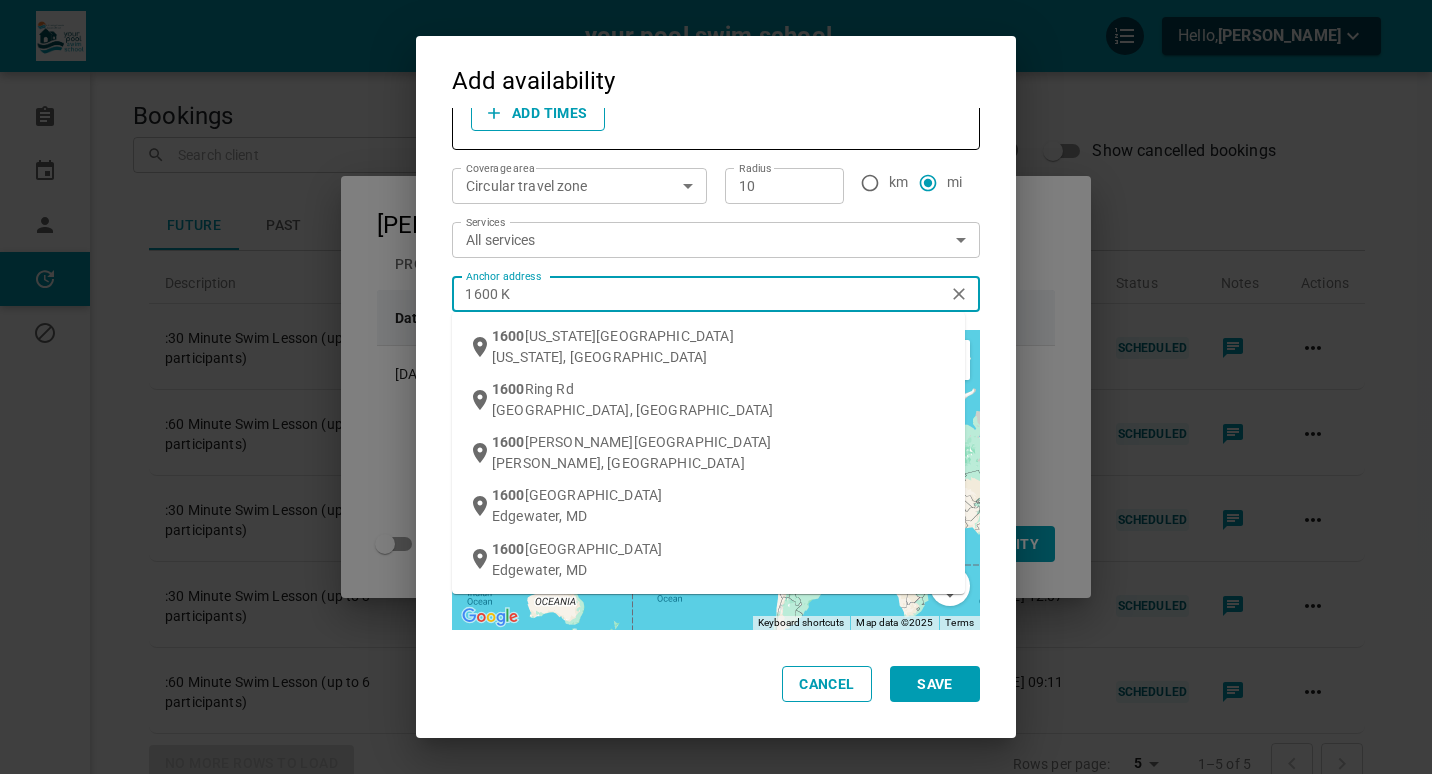 type on "1600 Kn" 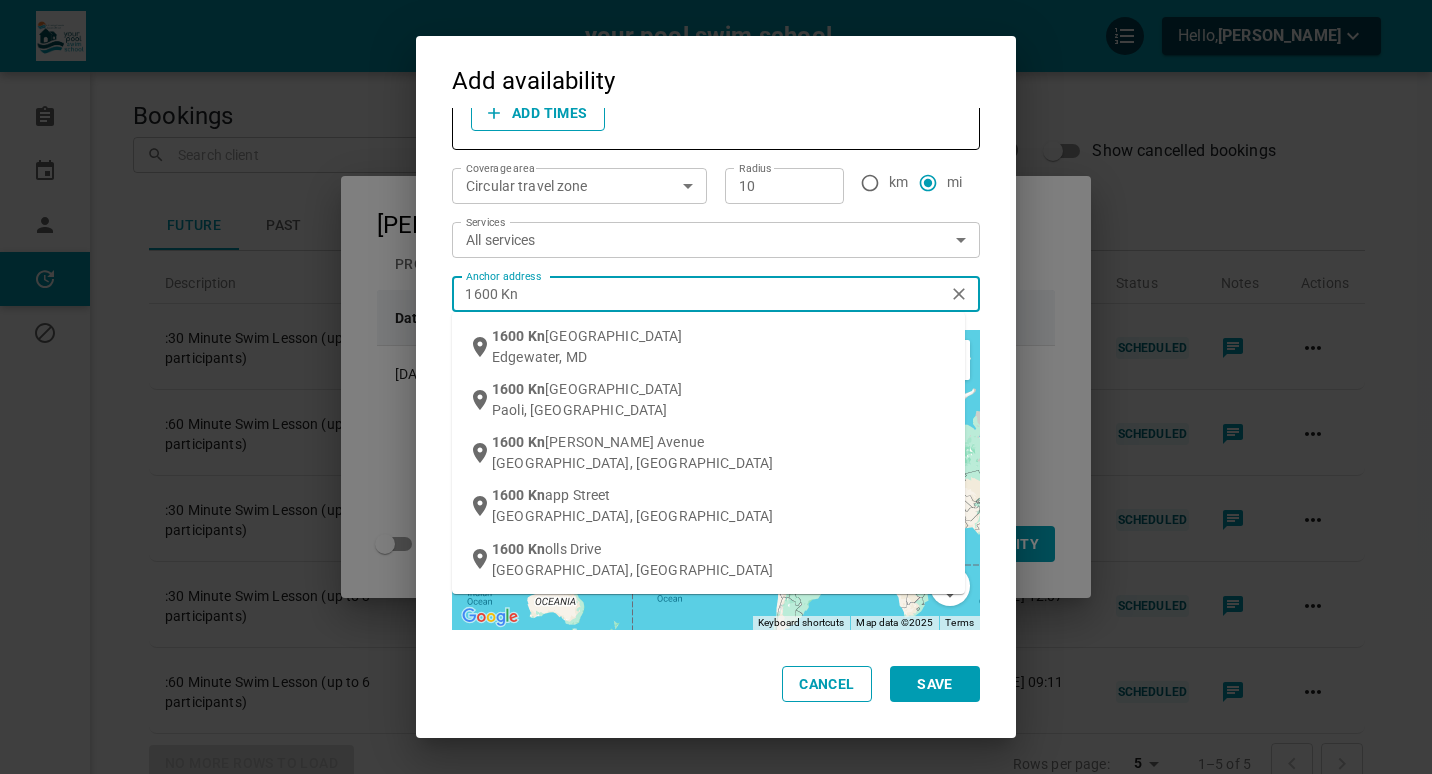 click on "[GEOGRAPHIC_DATA]" at bounding box center (614, 336) 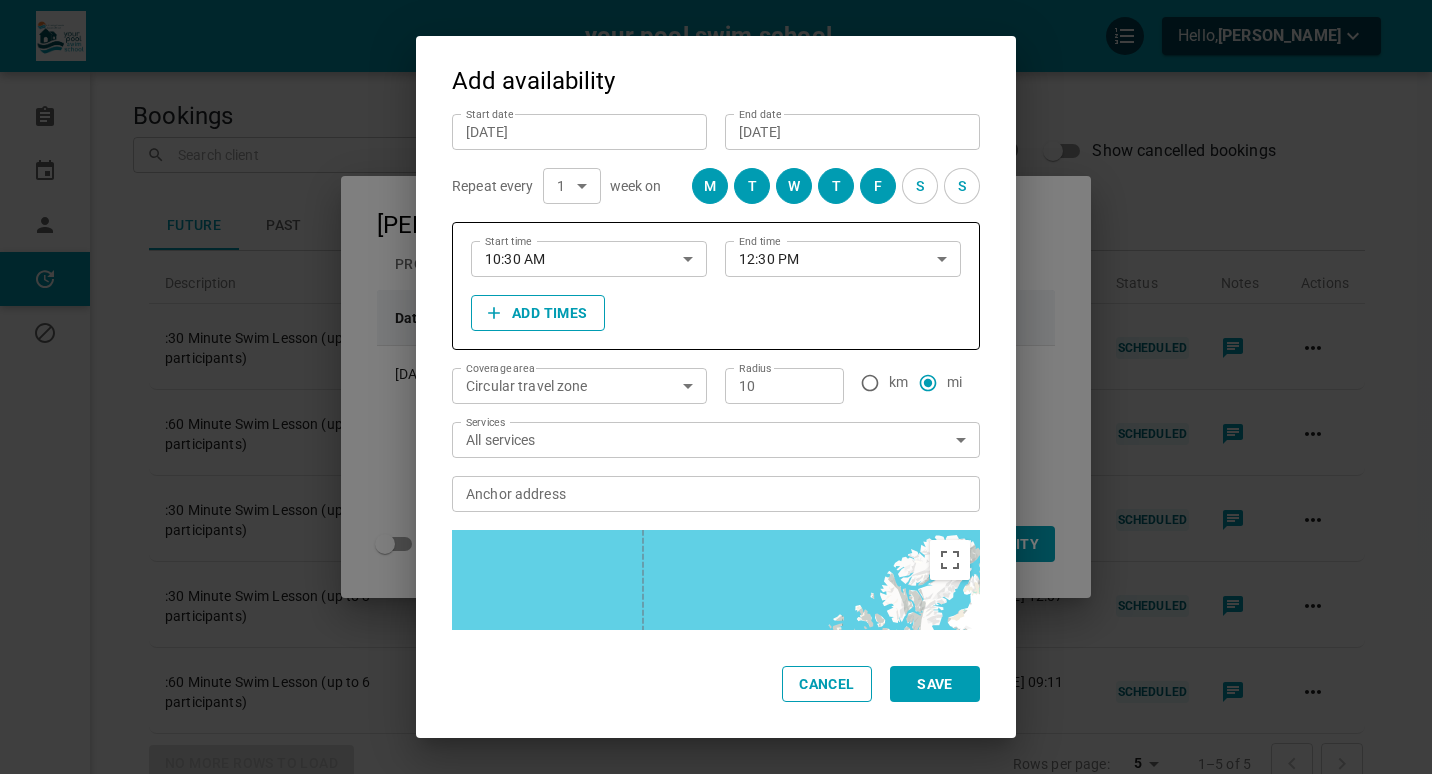 scroll, scrollTop: 0, scrollLeft: 0, axis: both 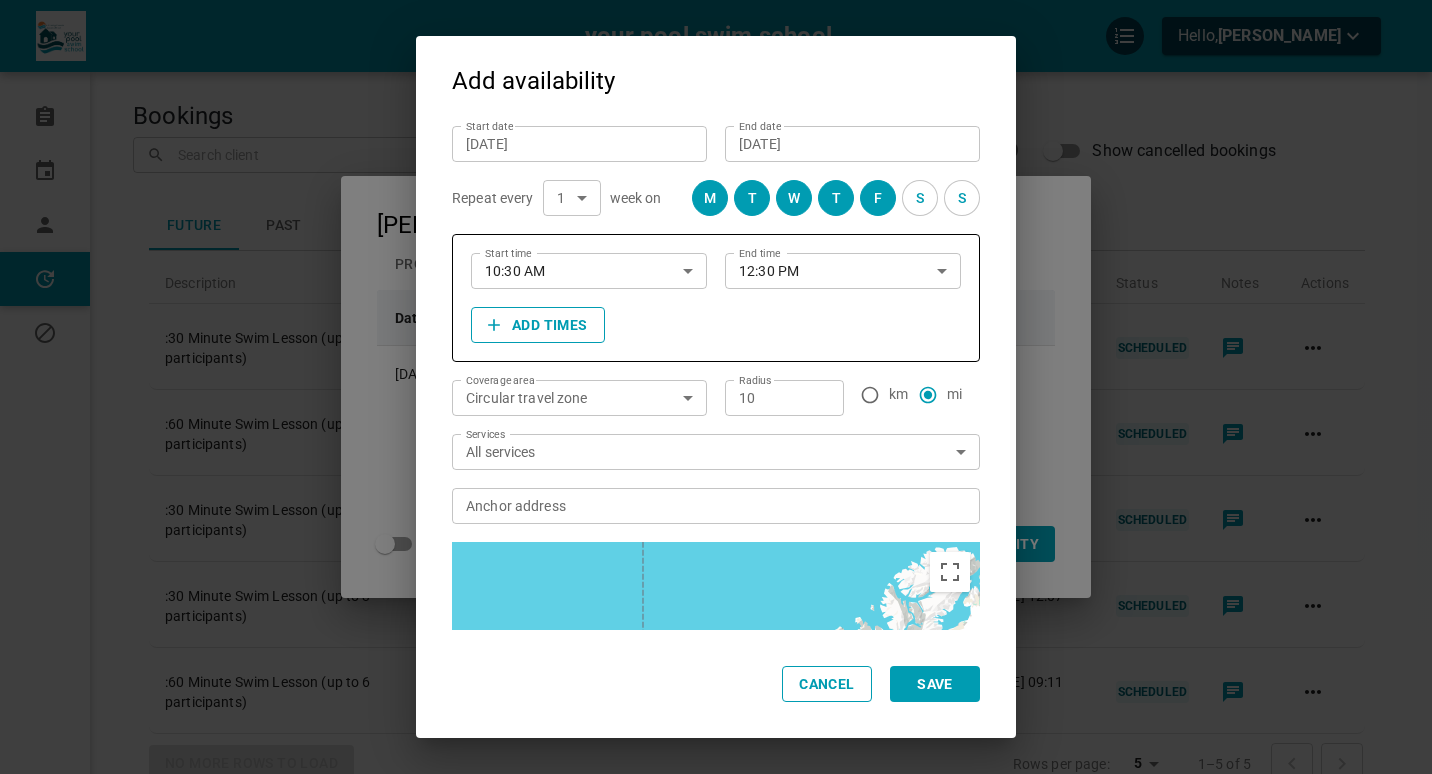 type on "[STREET_ADDRESS]" 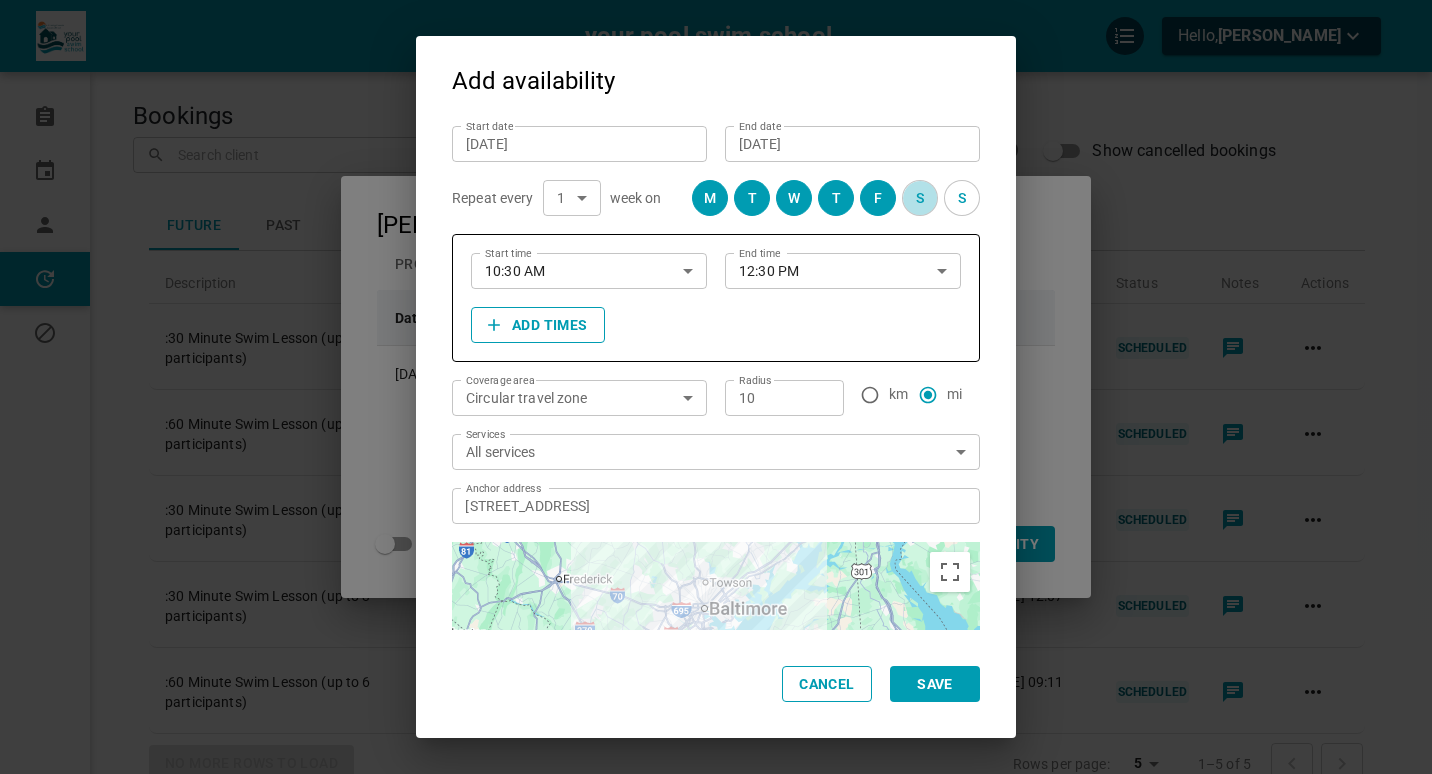 click on "S" at bounding box center [920, 198] 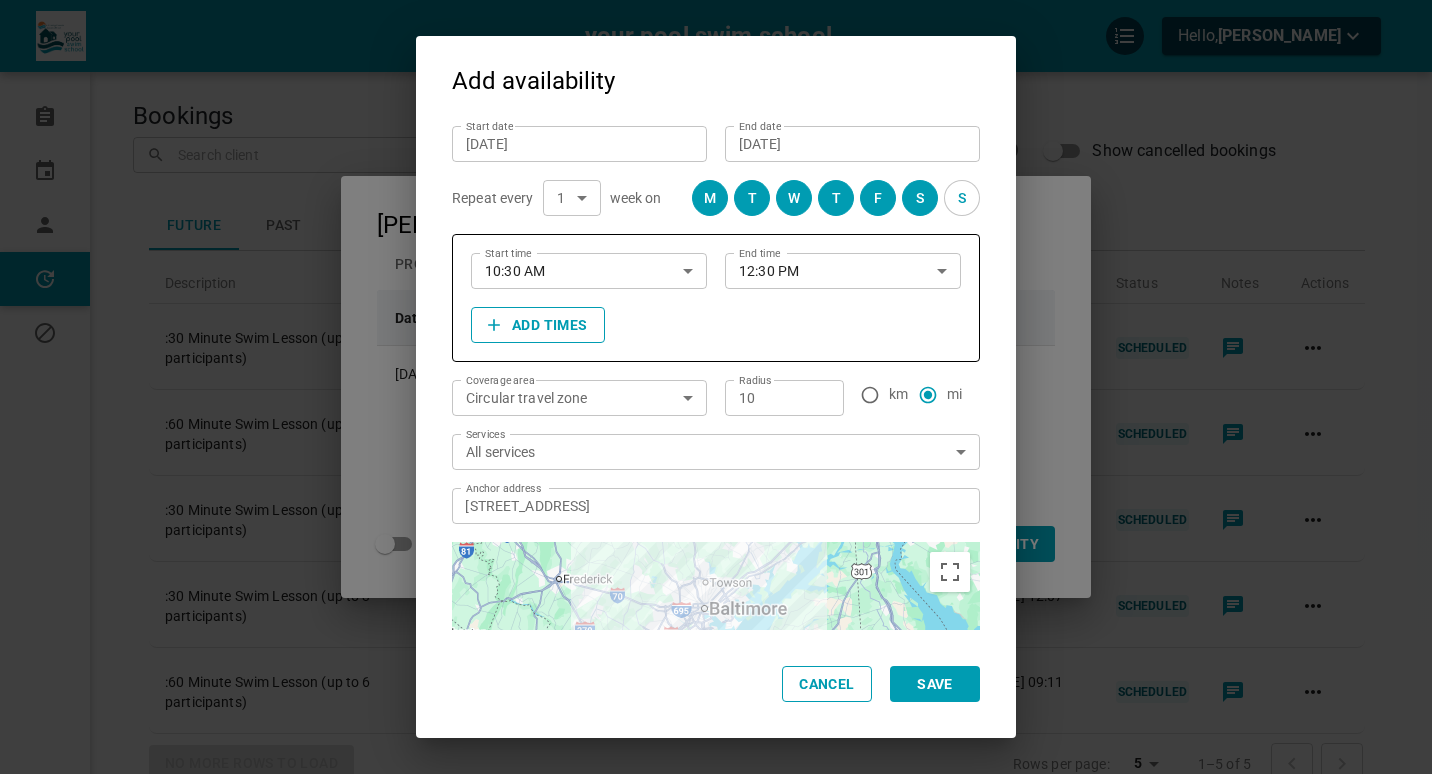 click on "F" at bounding box center (878, 198) 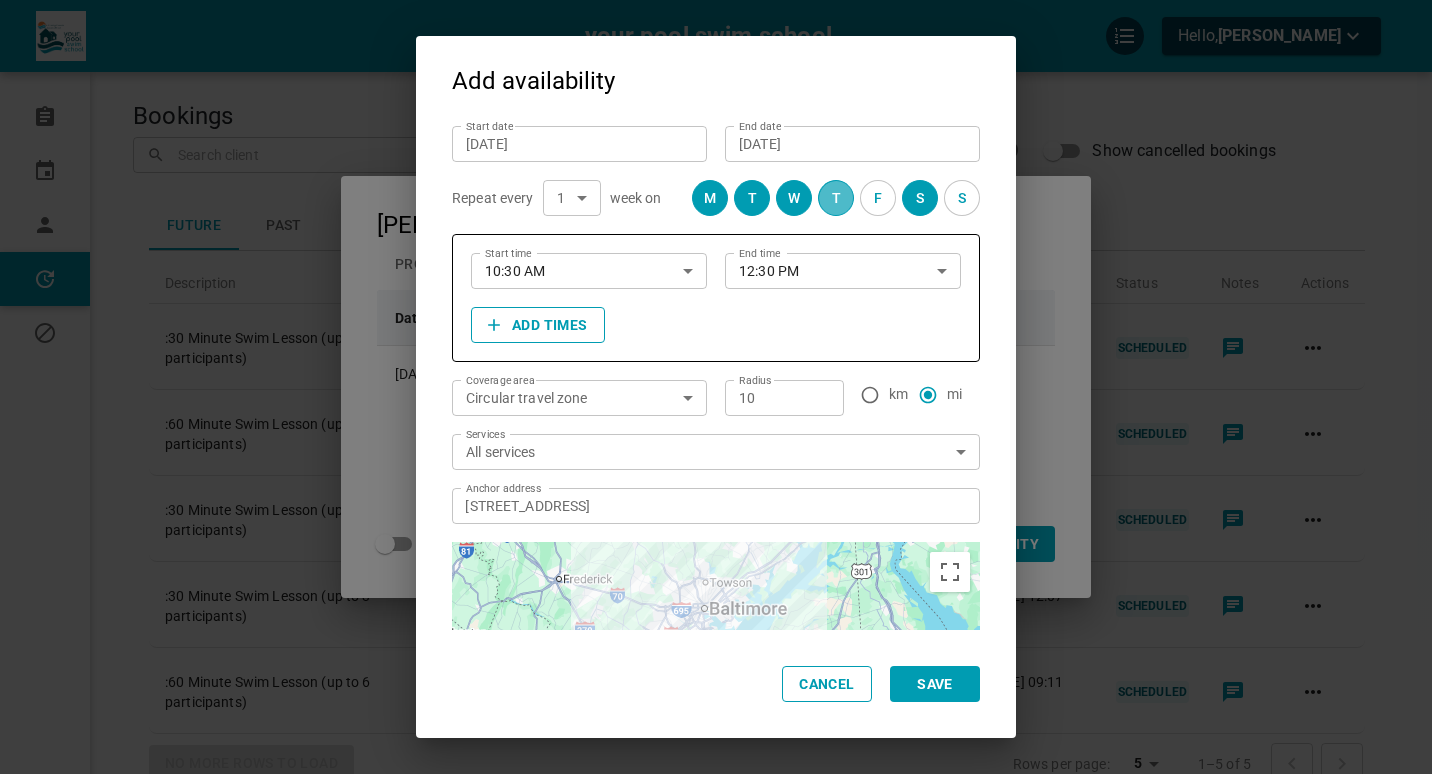 click on "T" at bounding box center [836, 198] 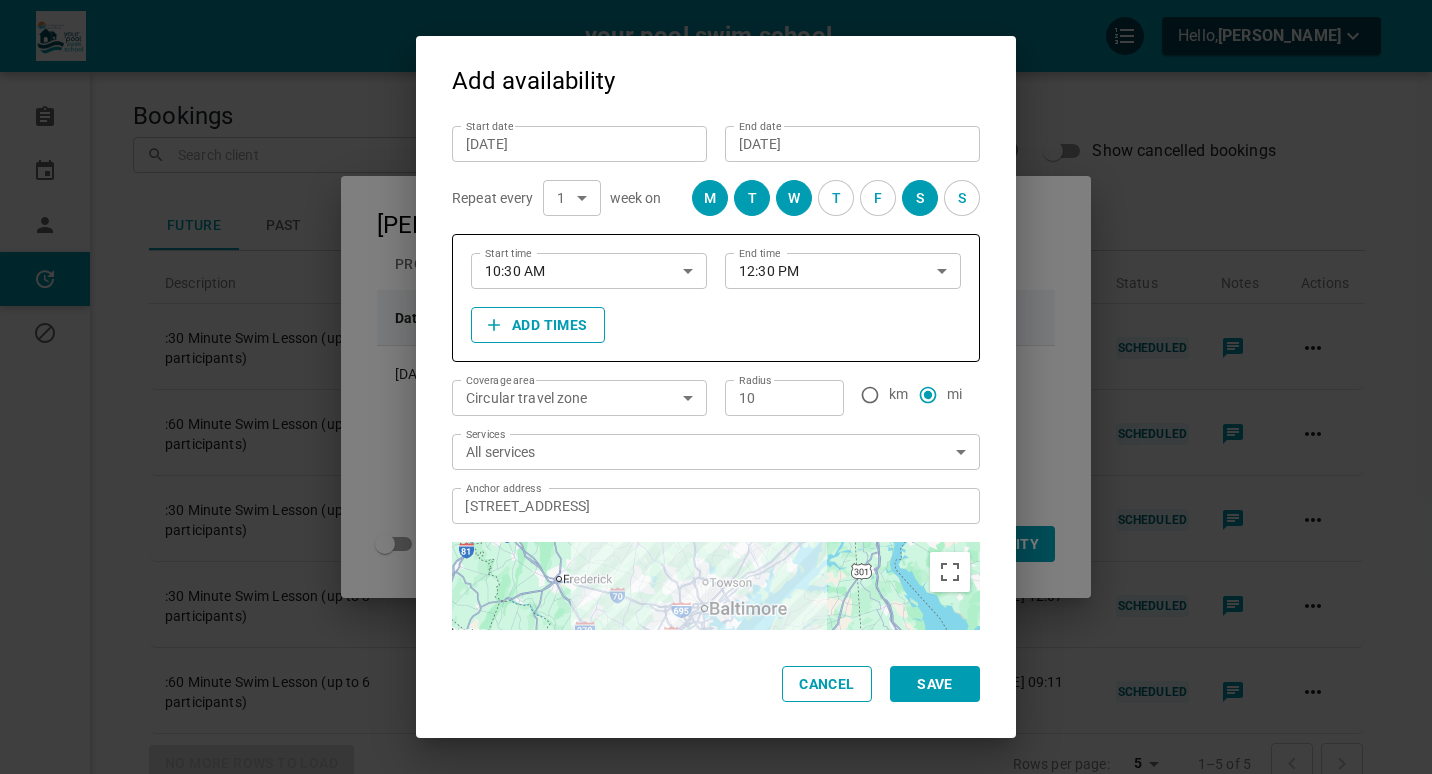 click on "W" at bounding box center (794, 198) 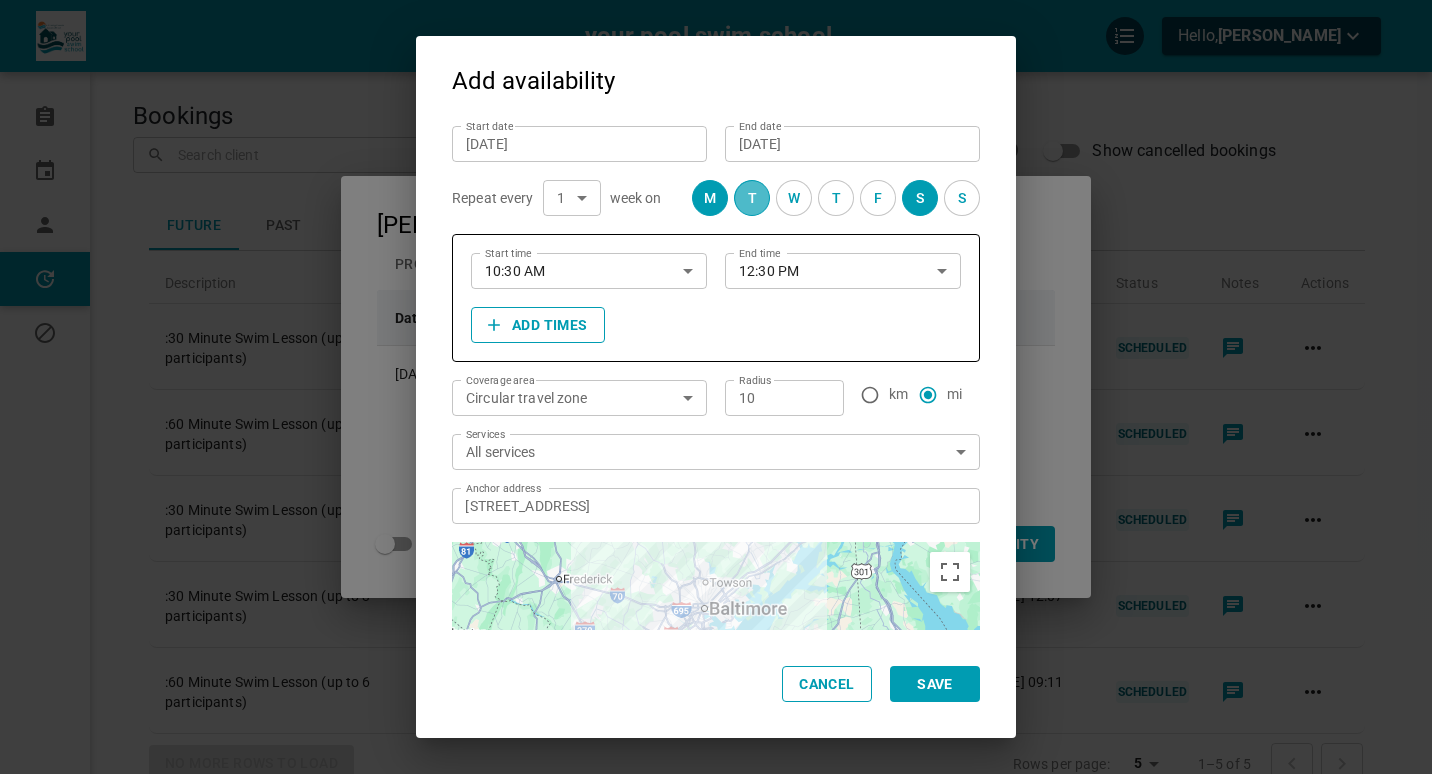 click on "T" at bounding box center (752, 198) 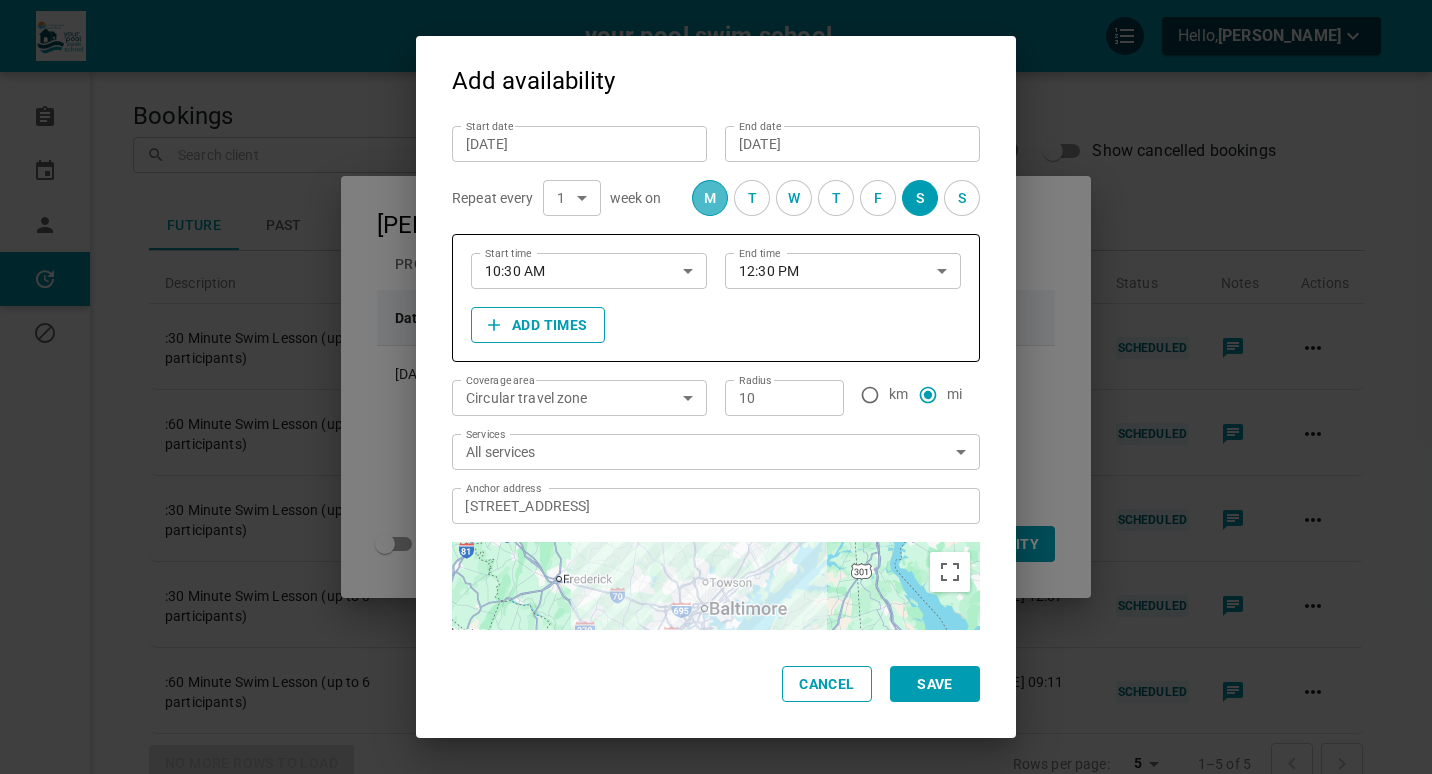 click on "M" at bounding box center [710, 198] 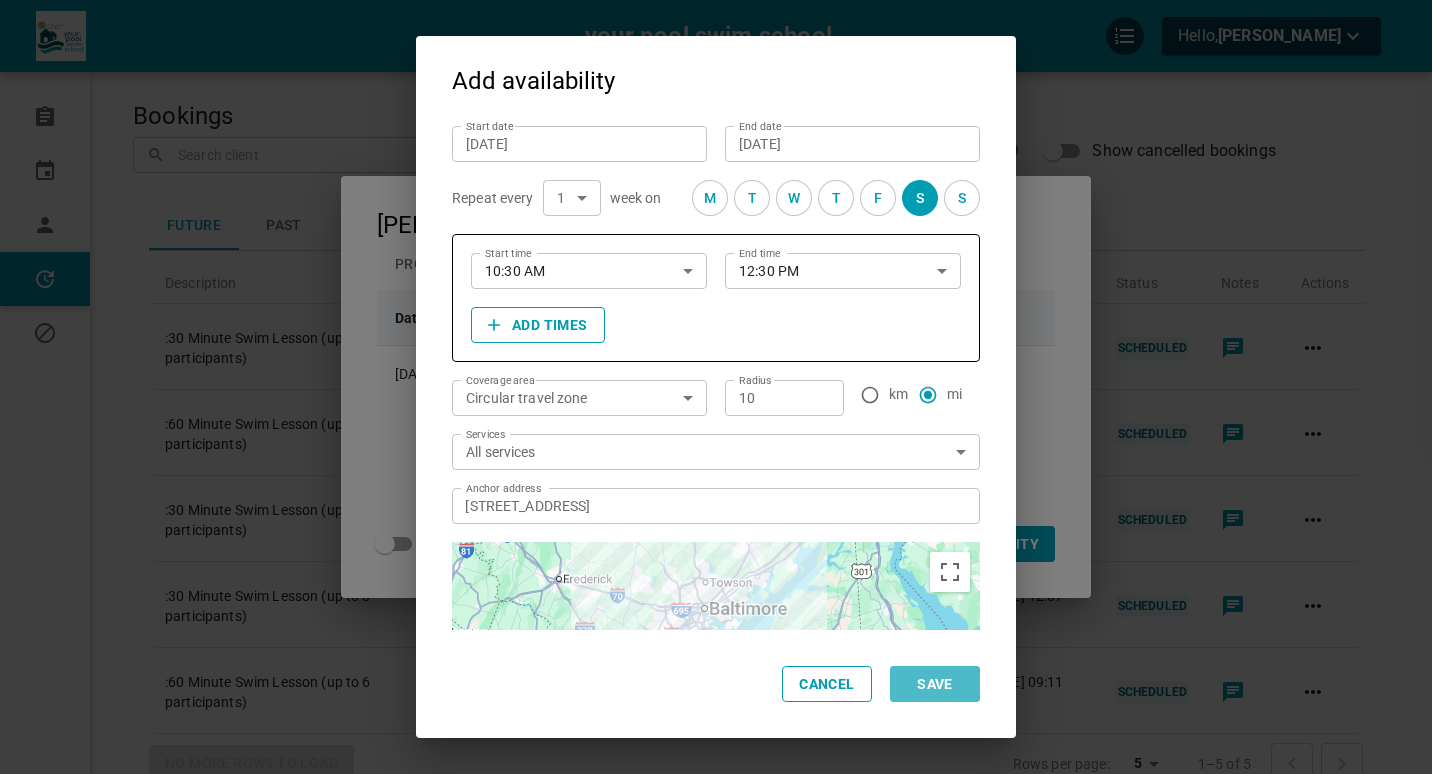 click on "Save" at bounding box center [935, 684] 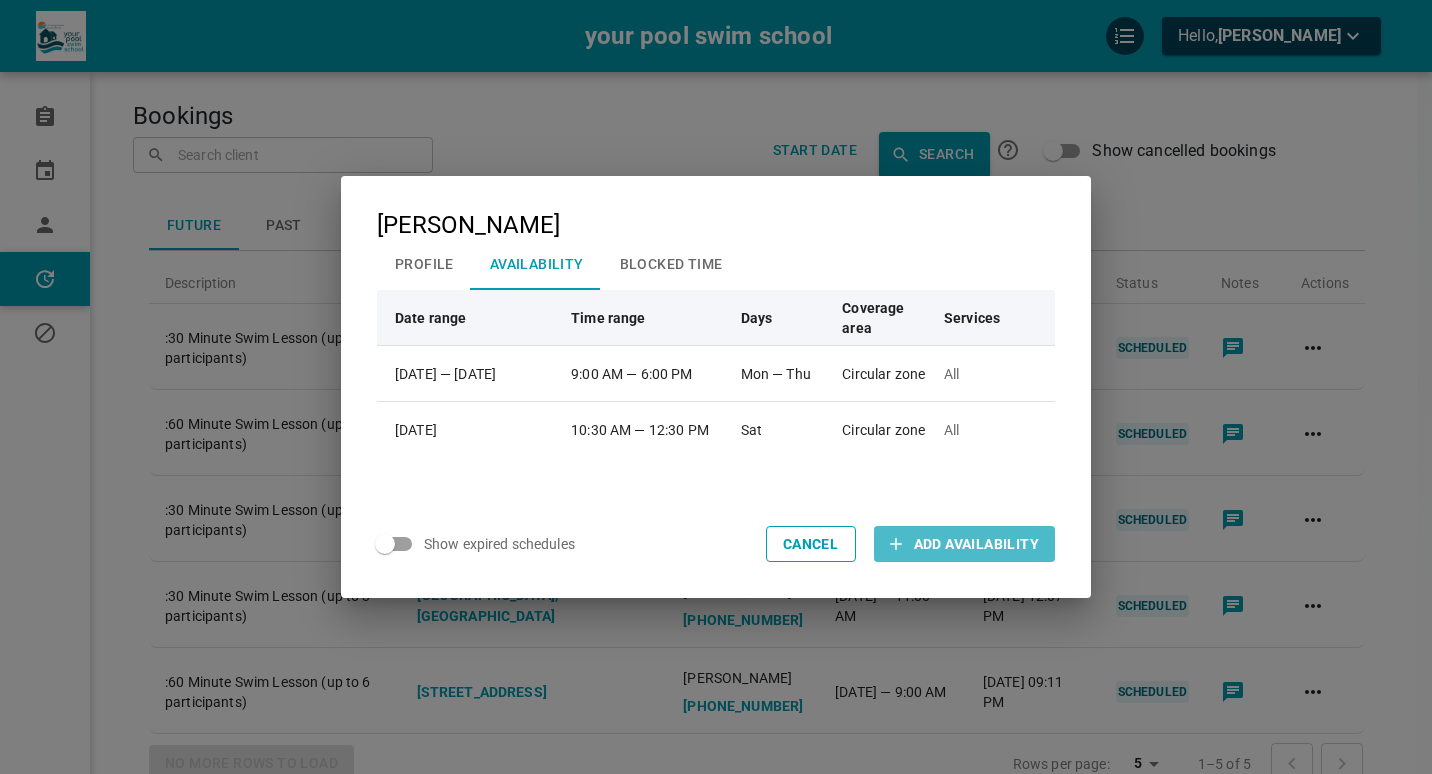 click on "Add Availability" at bounding box center (976, 544) 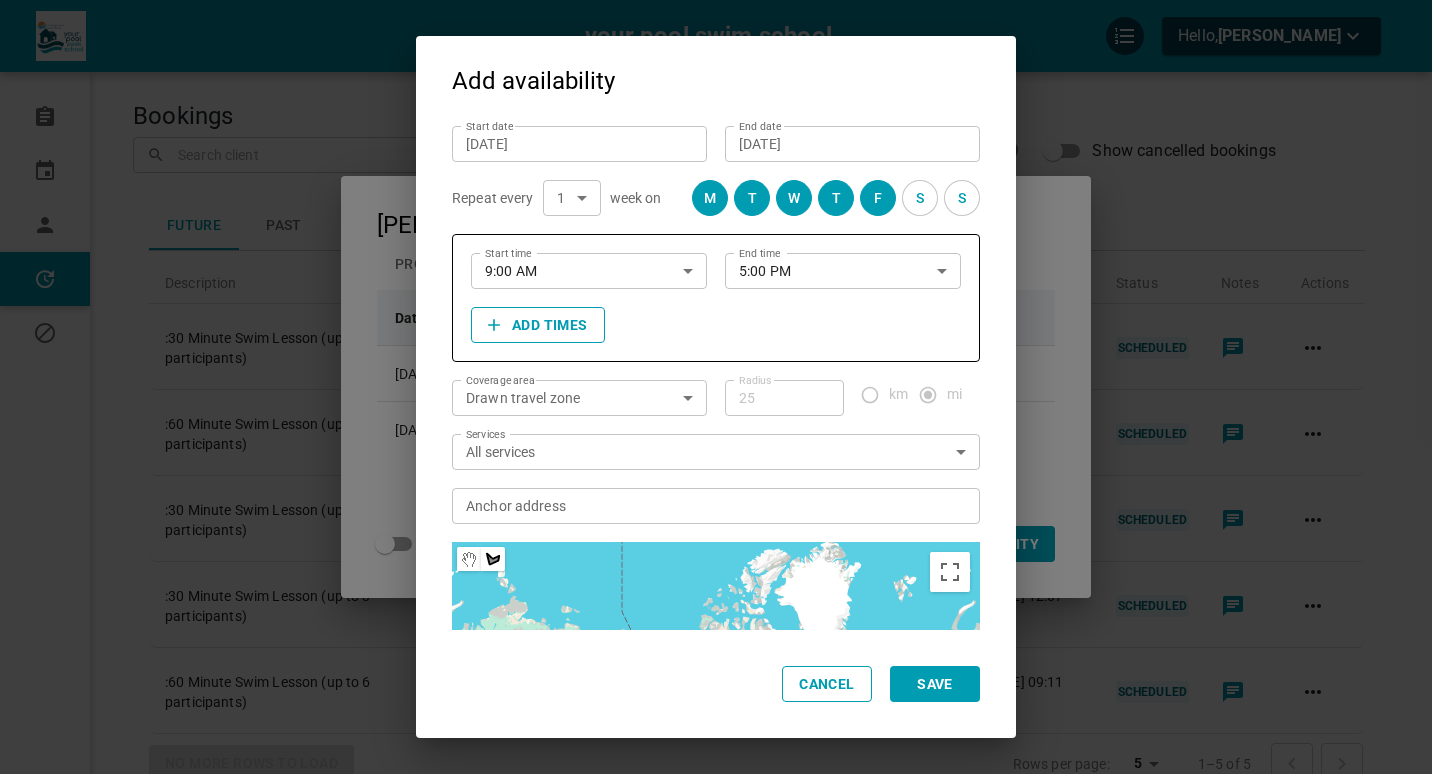 click on "S" at bounding box center [920, 198] 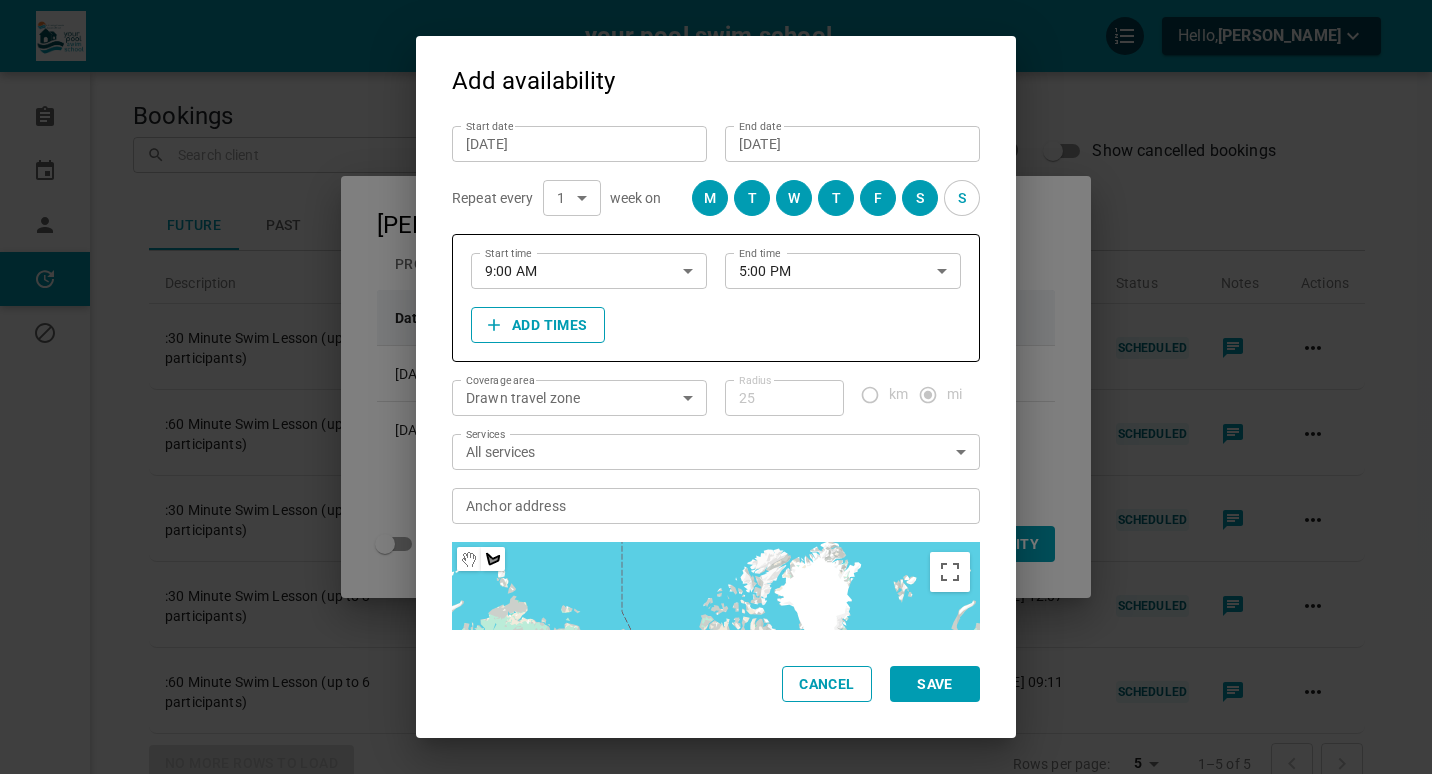 click on "F" at bounding box center (878, 198) 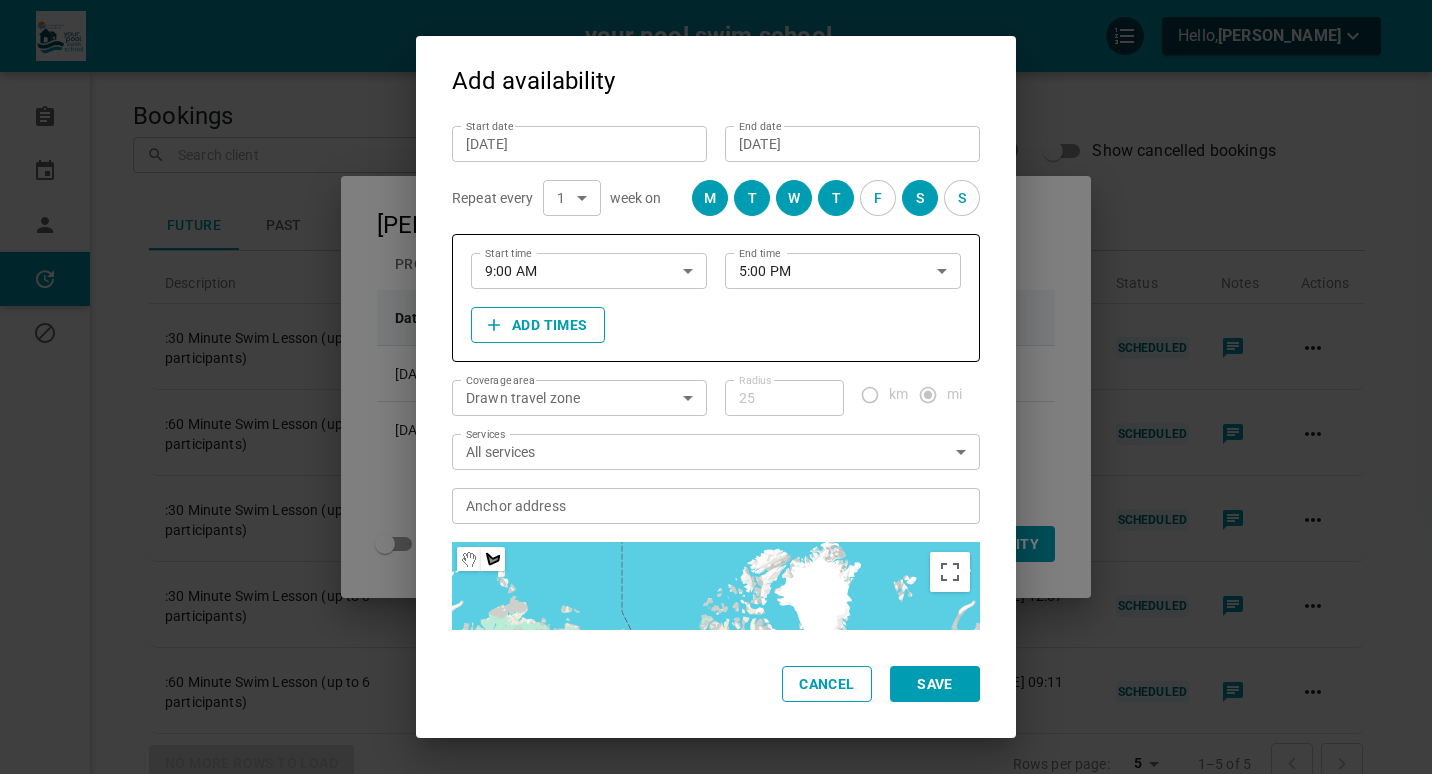 click on "T" at bounding box center (836, 198) 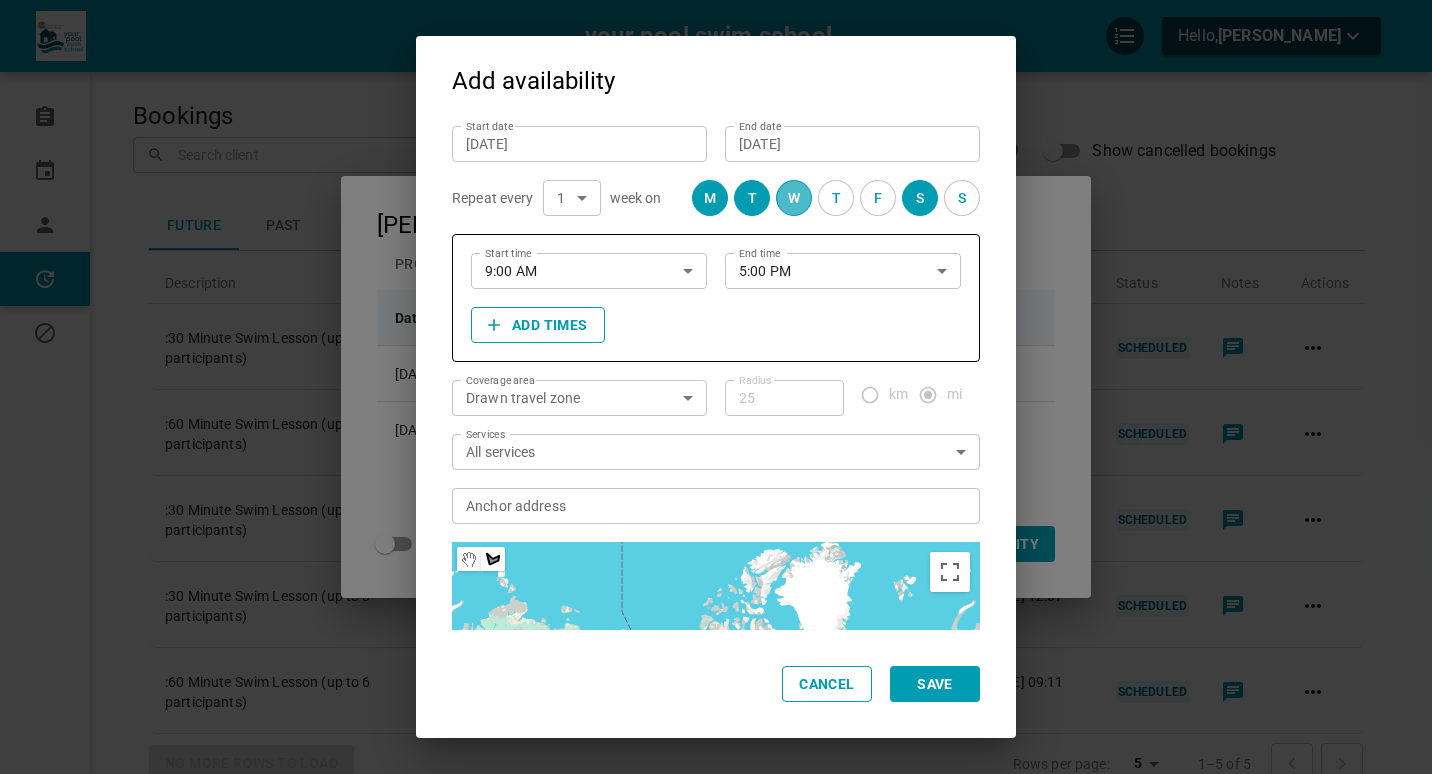 click on "W" at bounding box center (794, 198) 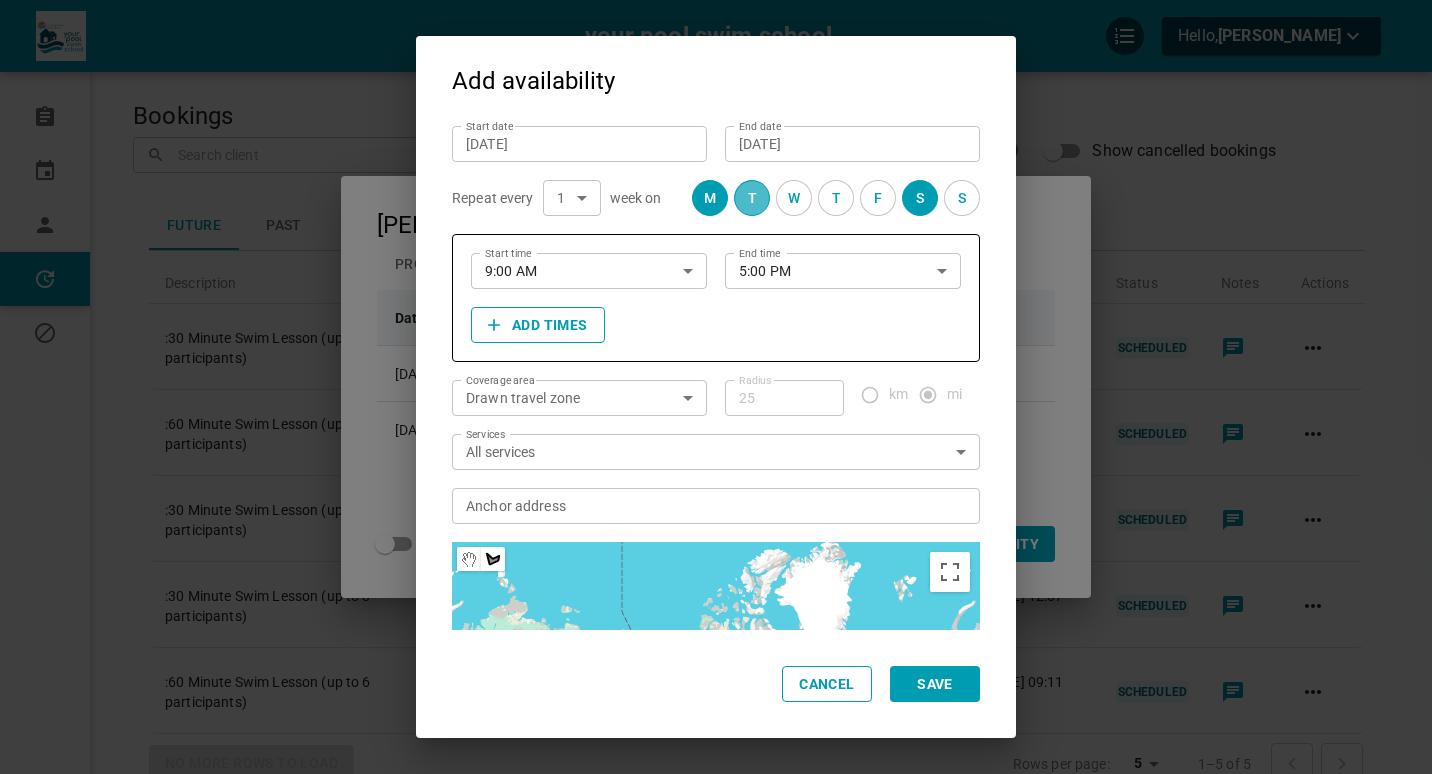 click on "T" at bounding box center (752, 198) 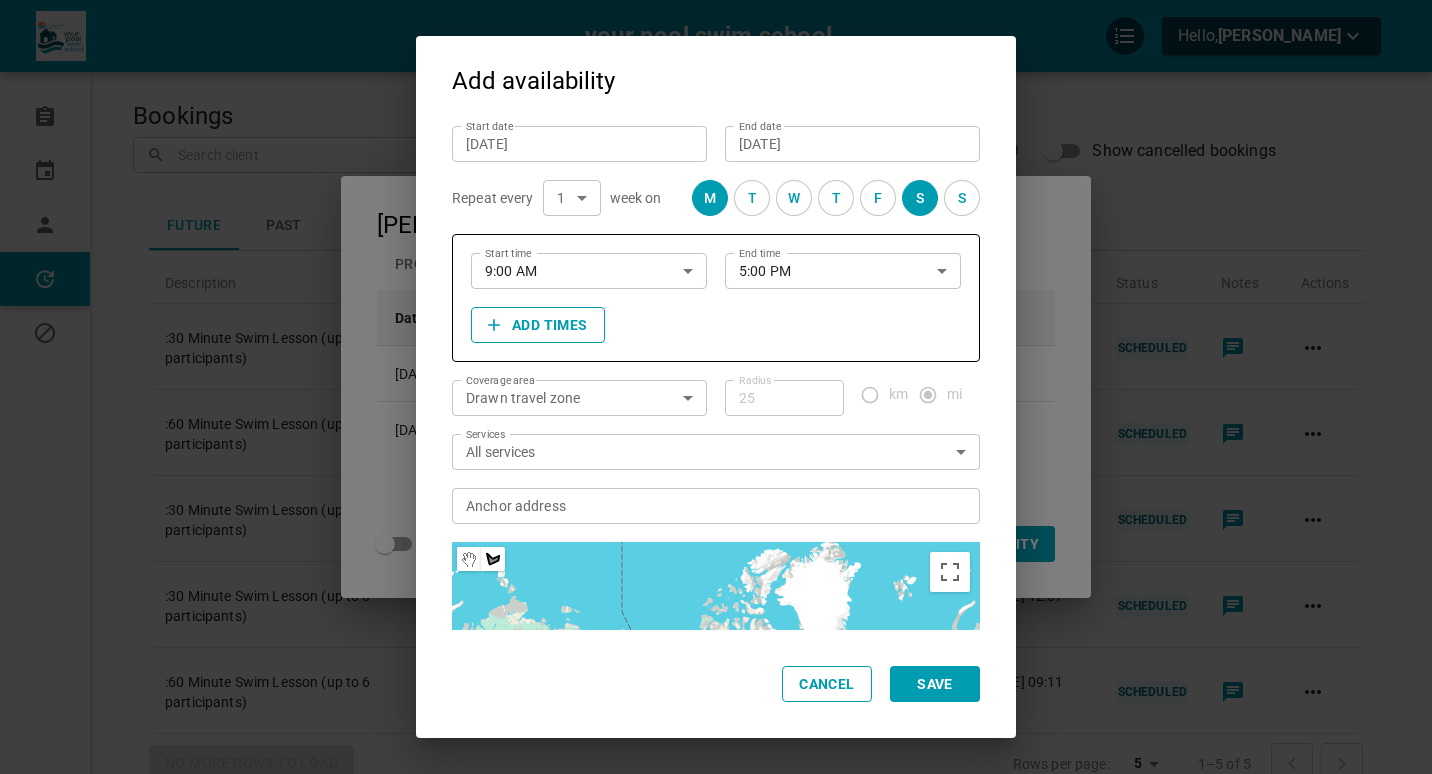 click on "M" at bounding box center [710, 198] 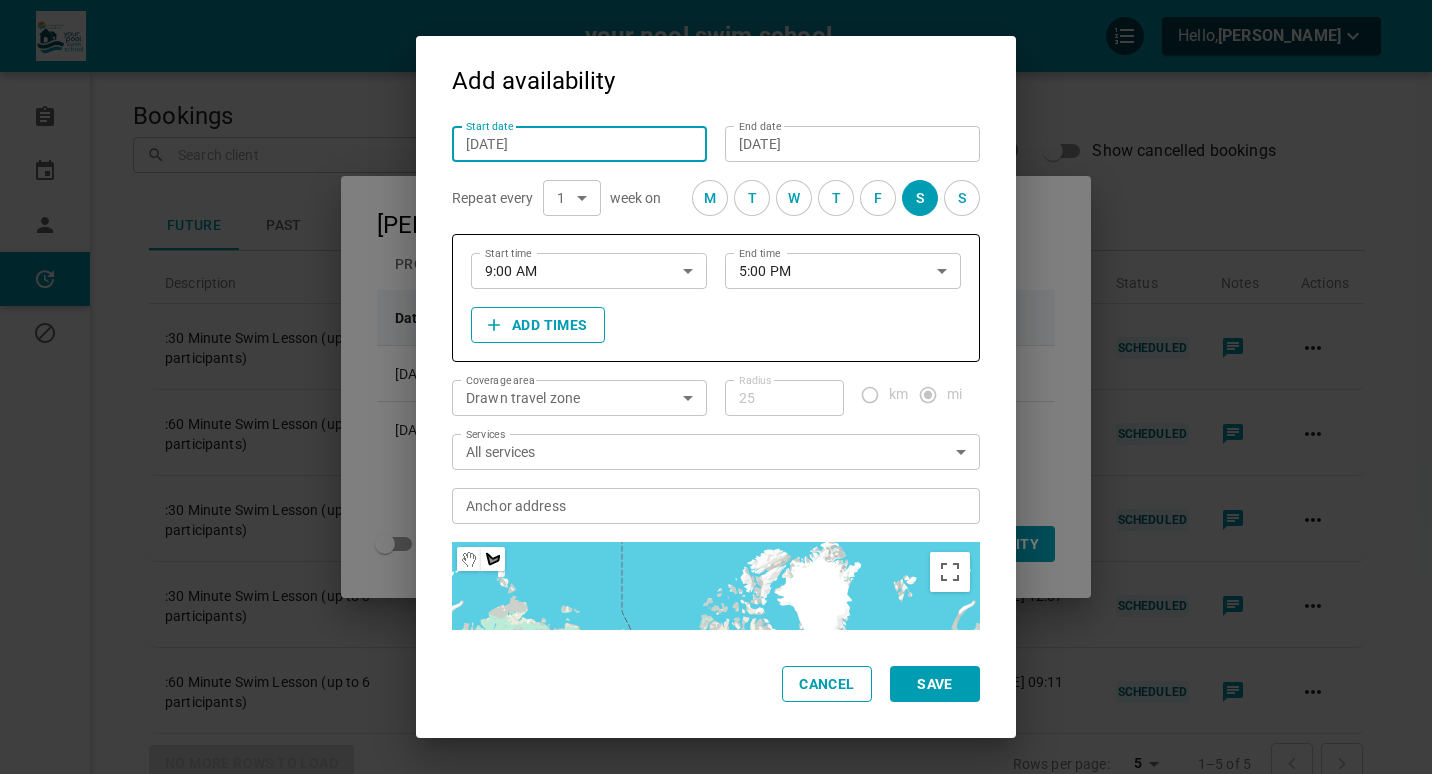 click on "[DATE]" at bounding box center (579, 144) 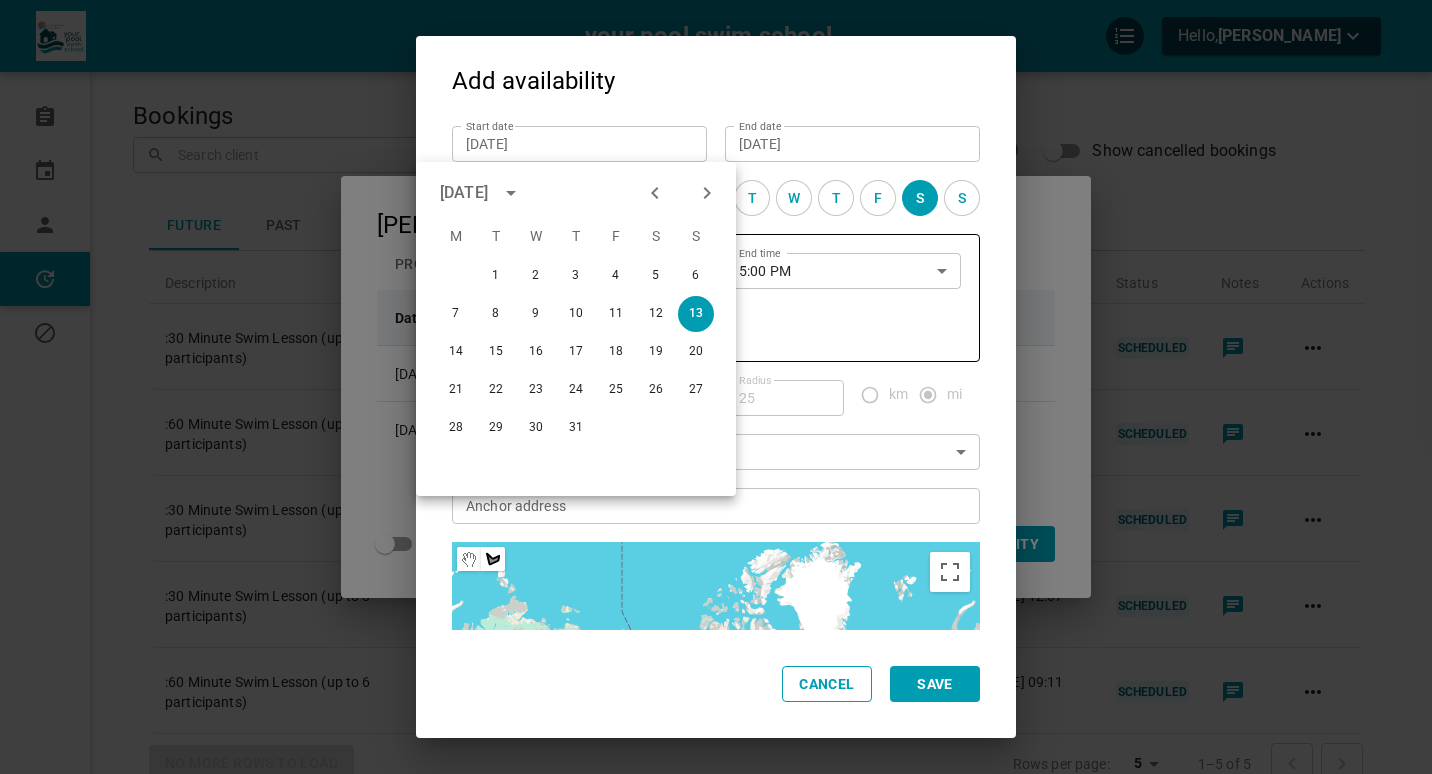 click 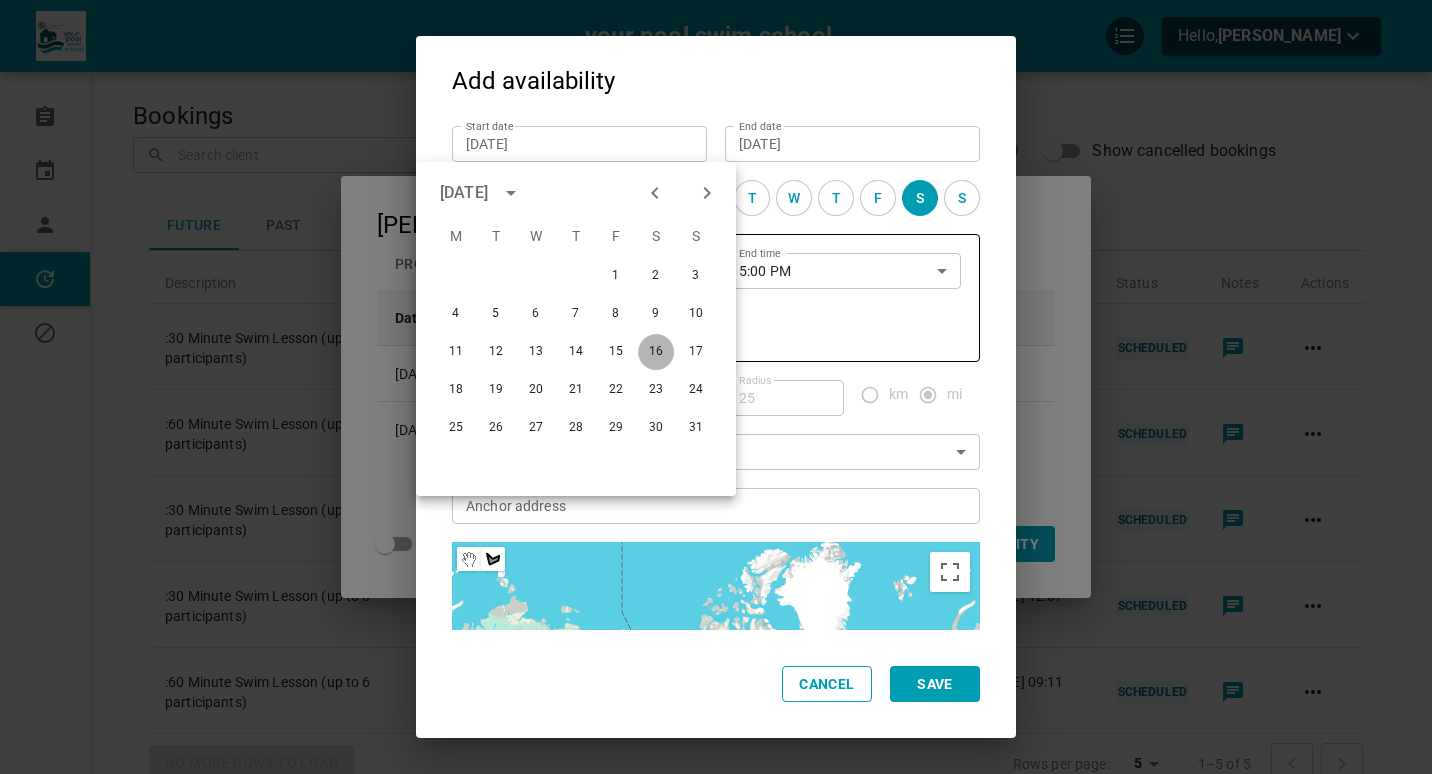 click on "16" at bounding box center [656, 352] 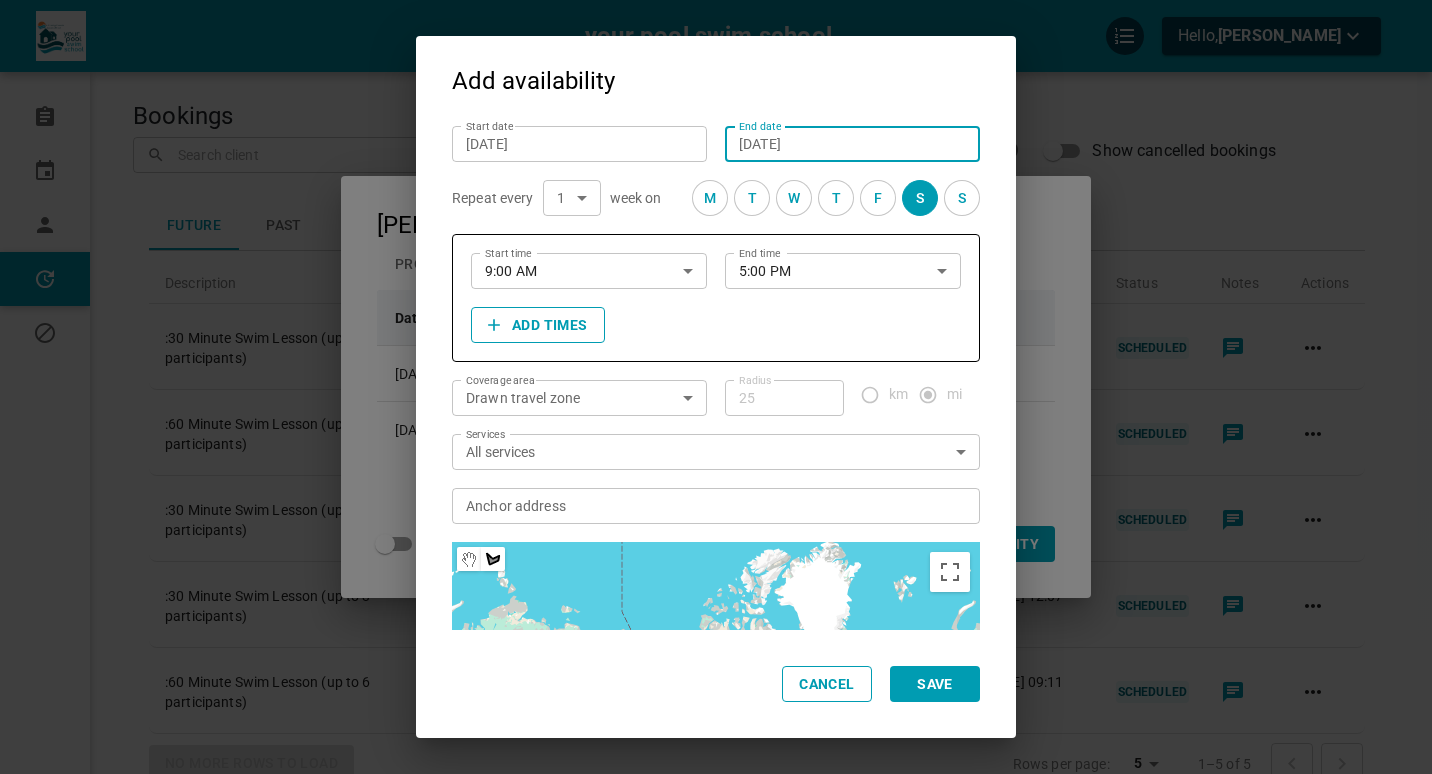 click on "[DATE]" at bounding box center (852, 144) 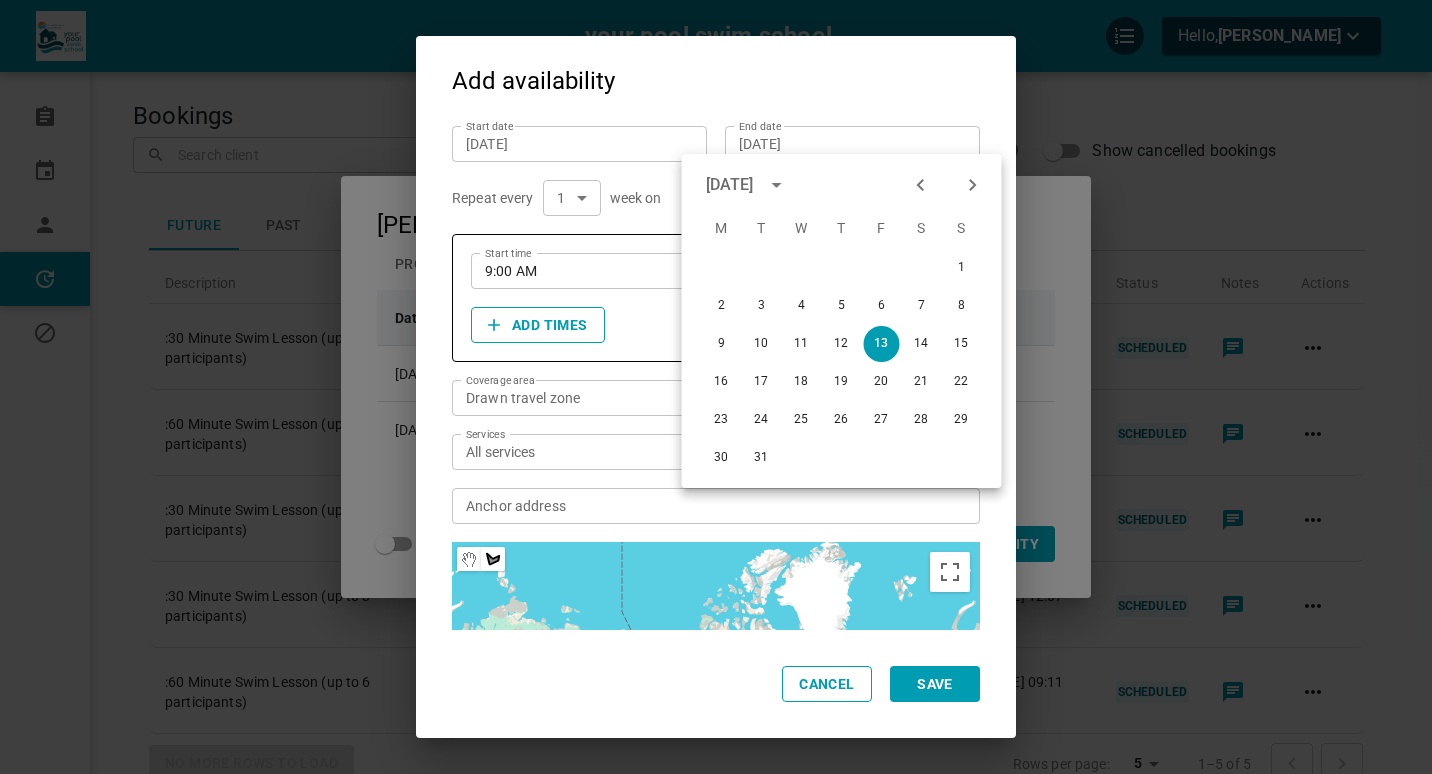 click 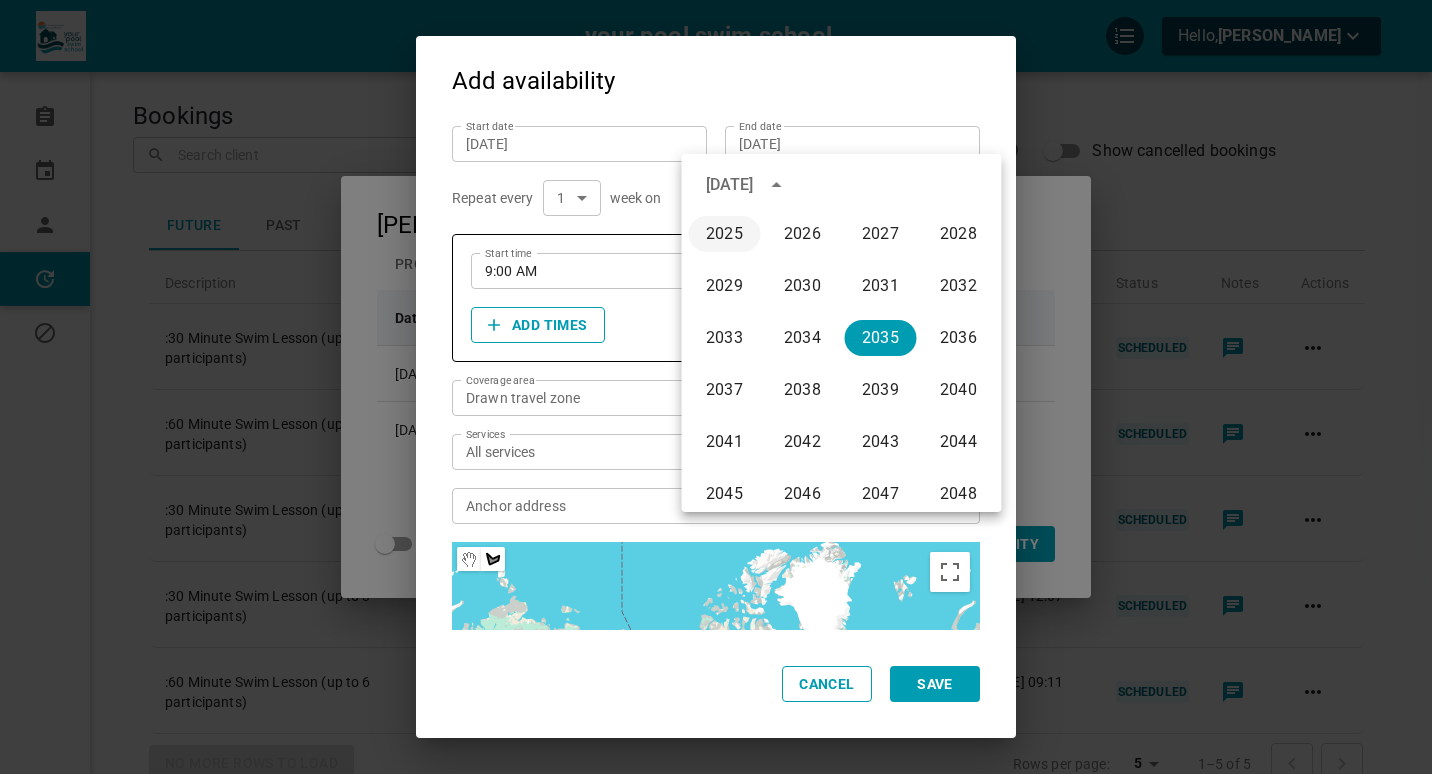 click on "2025" at bounding box center (725, 234) 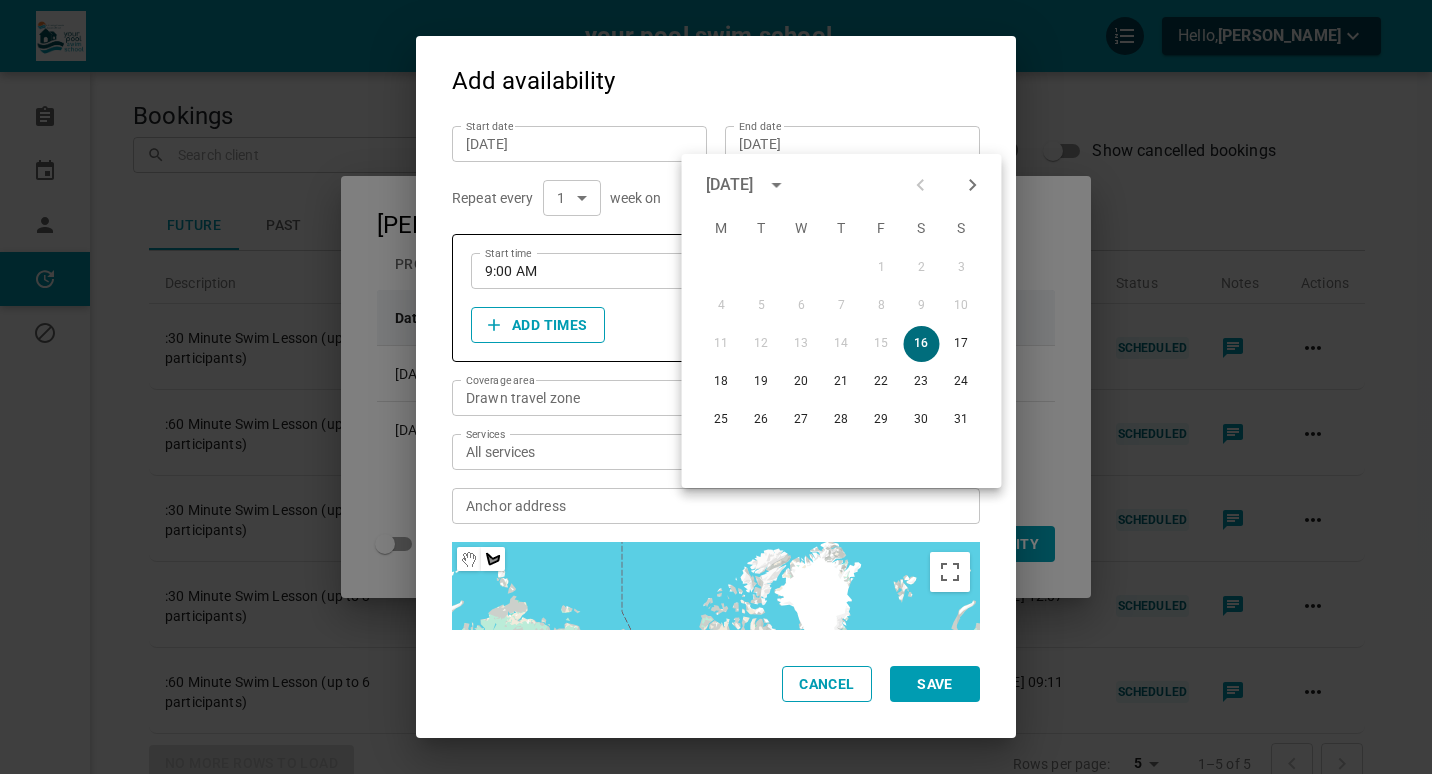 click on "16" at bounding box center [922, 344] 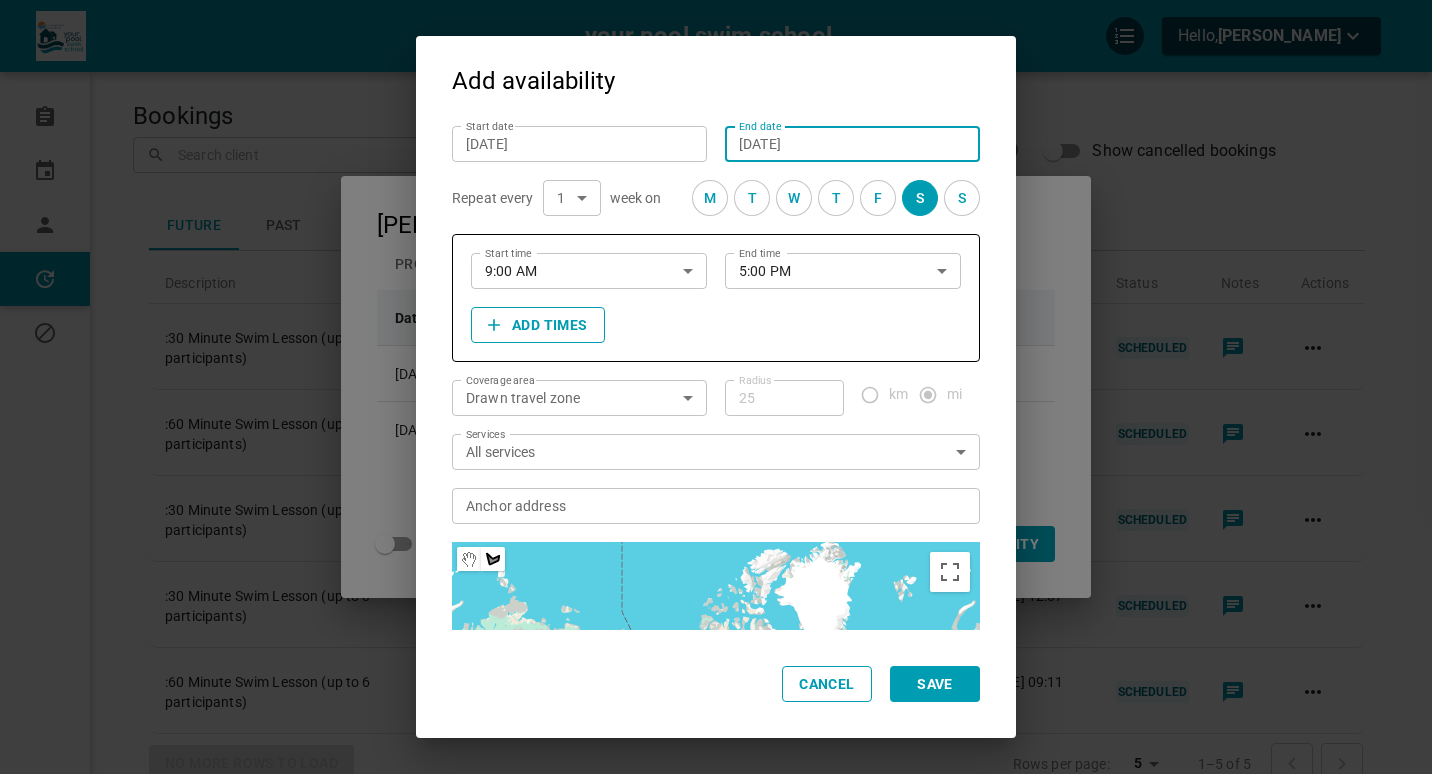 click 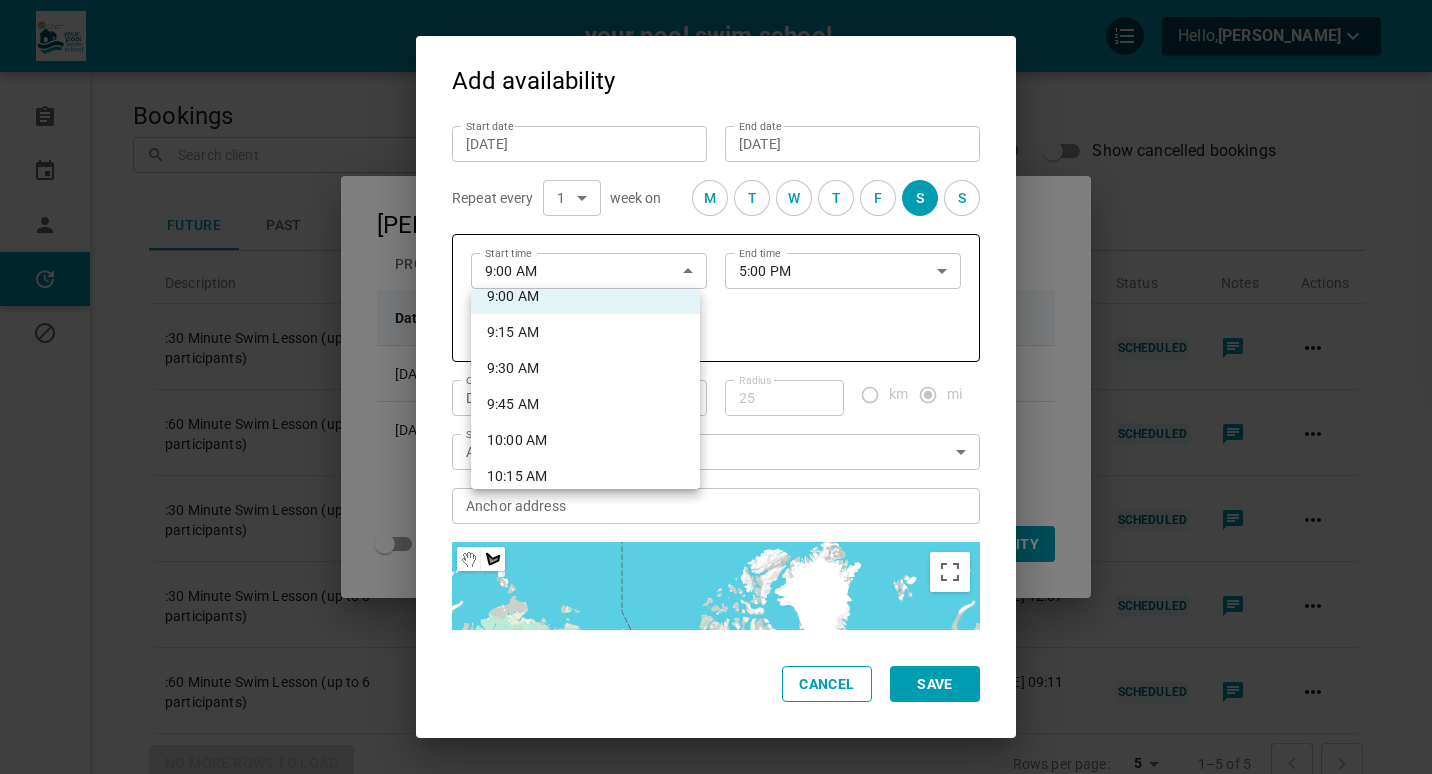 scroll, scrollTop: 1422, scrollLeft: 0, axis: vertical 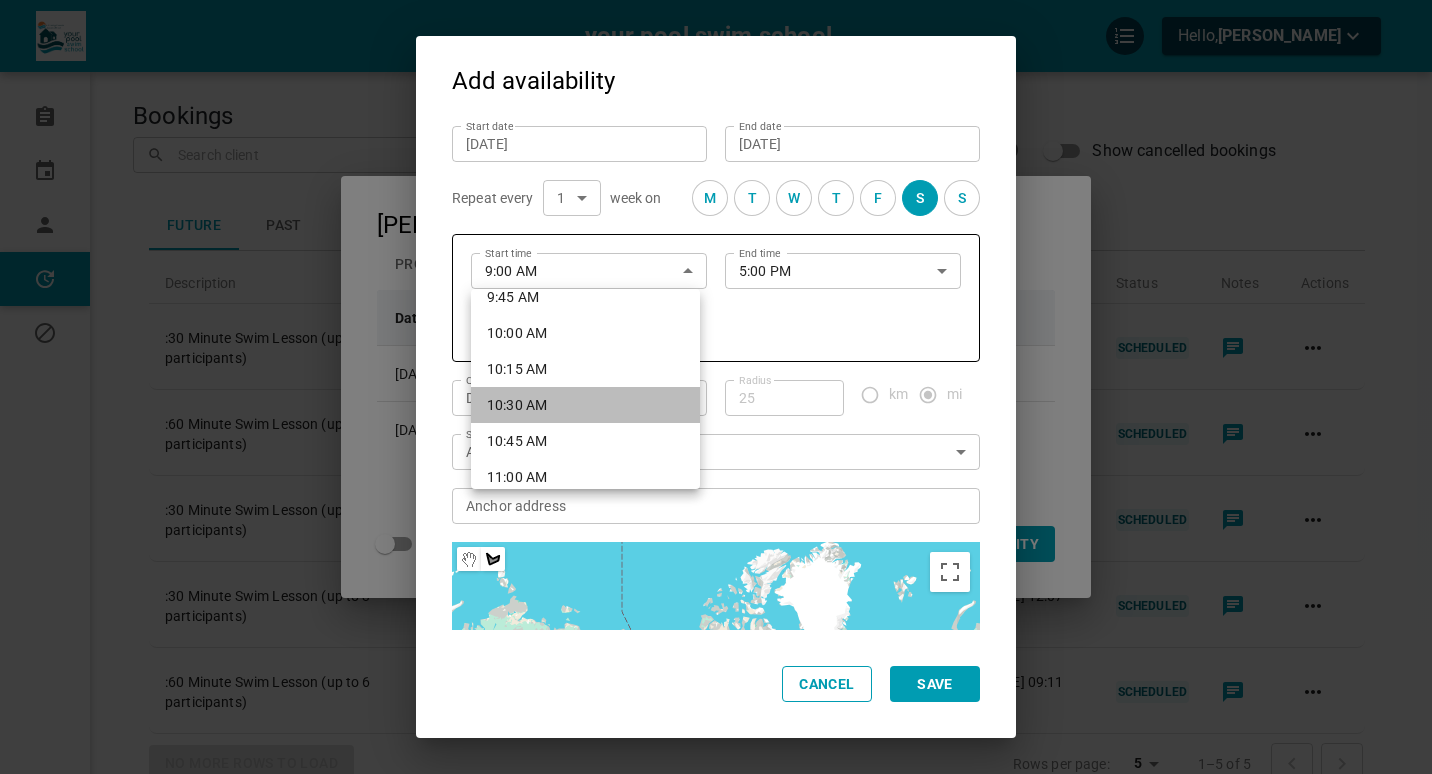click on "10:30 AM" at bounding box center [585, 405] 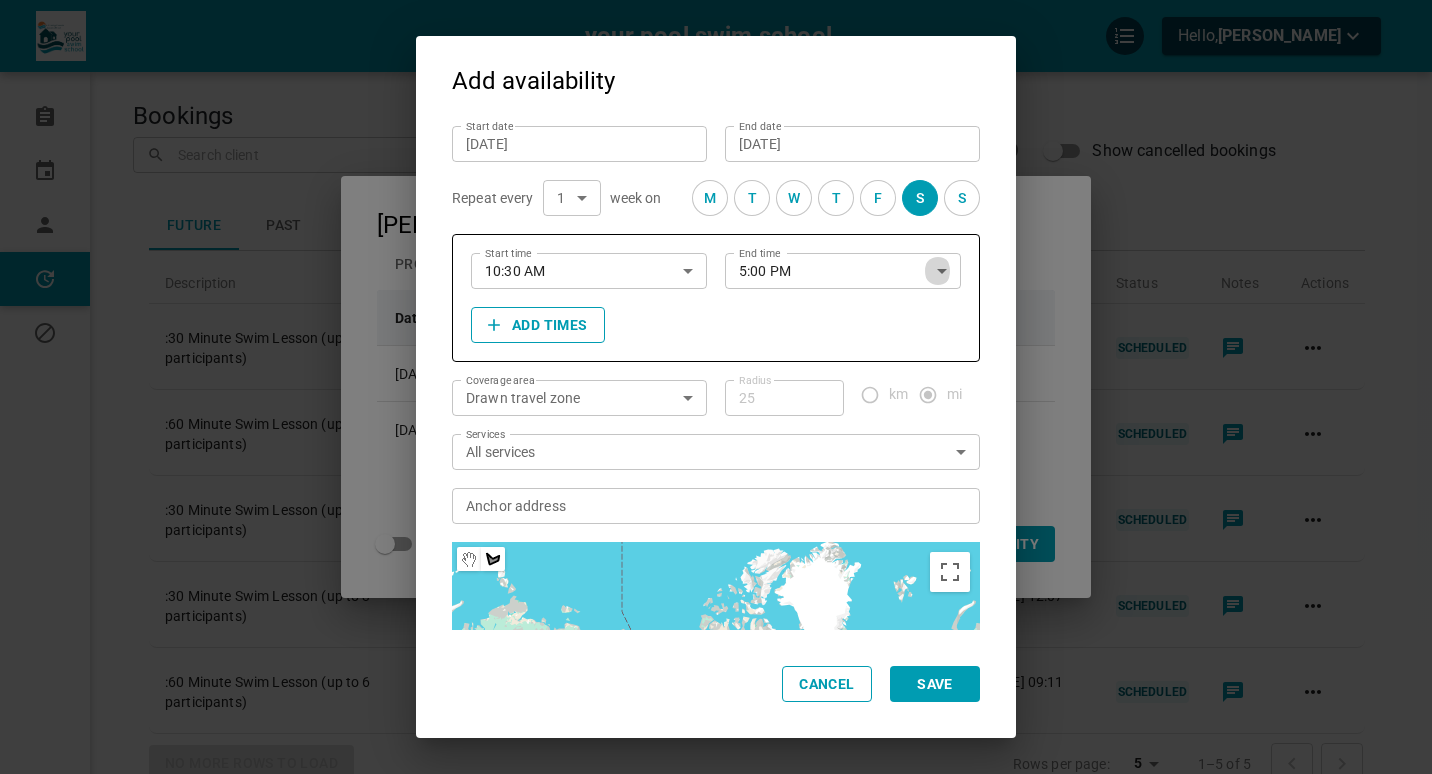 click 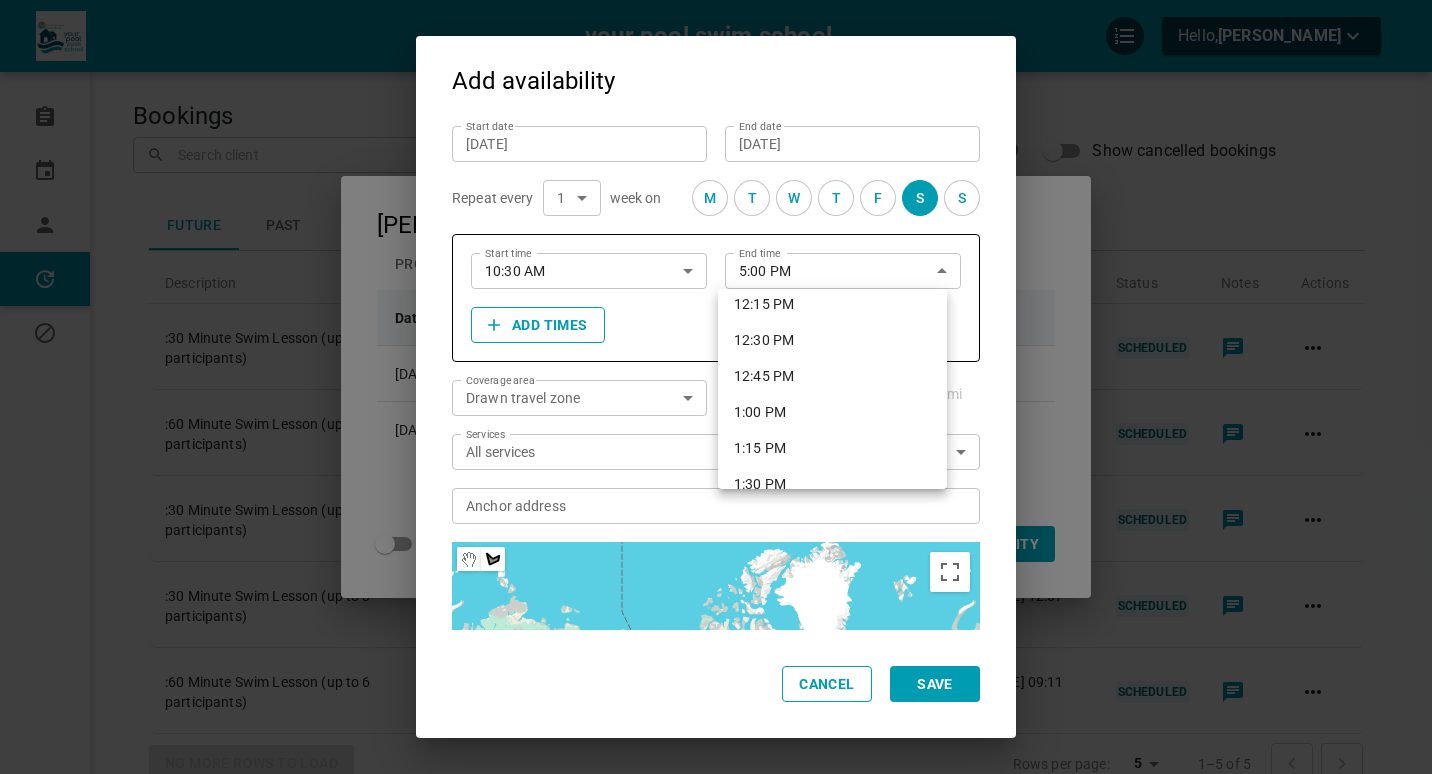 scroll, scrollTop: 1774, scrollLeft: 0, axis: vertical 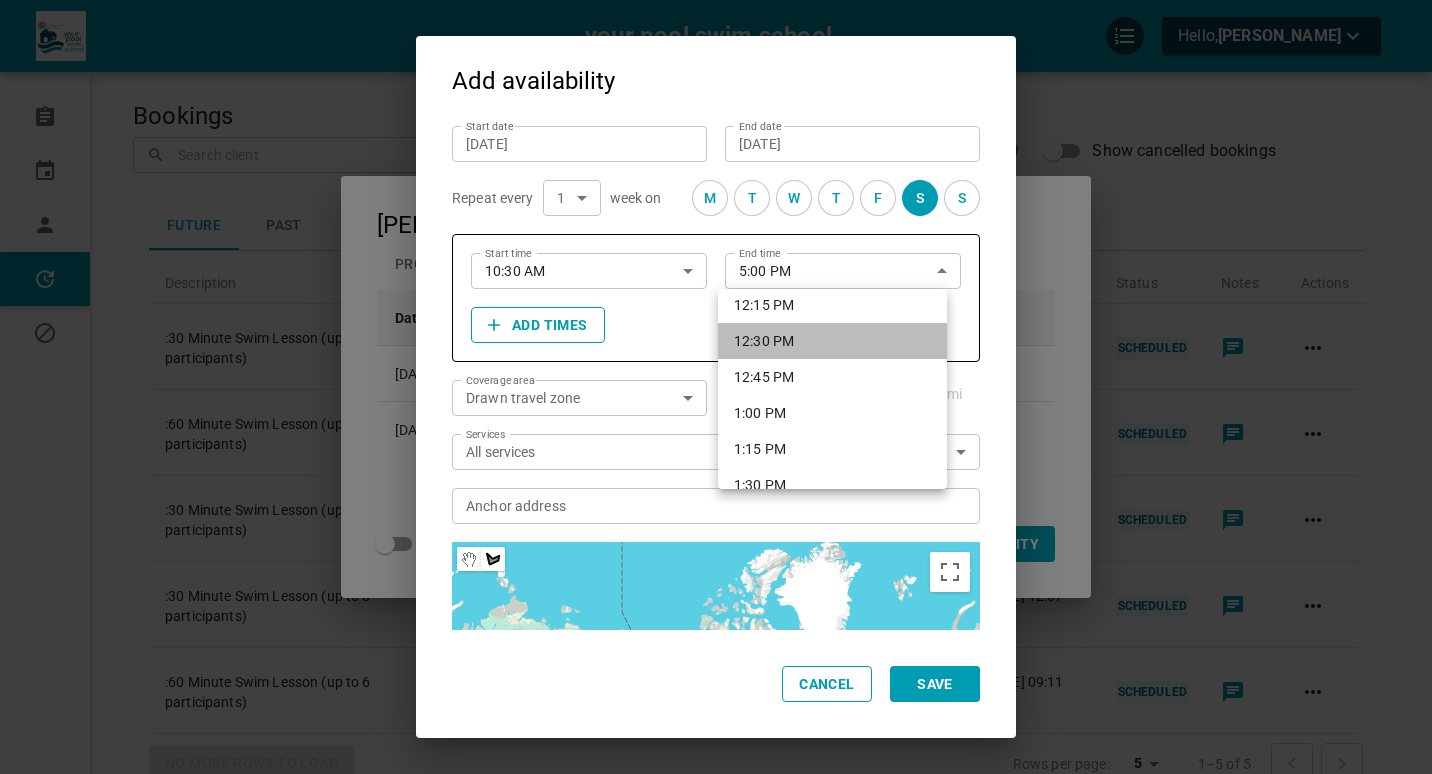 click on "12:30 PM" at bounding box center (832, 341) 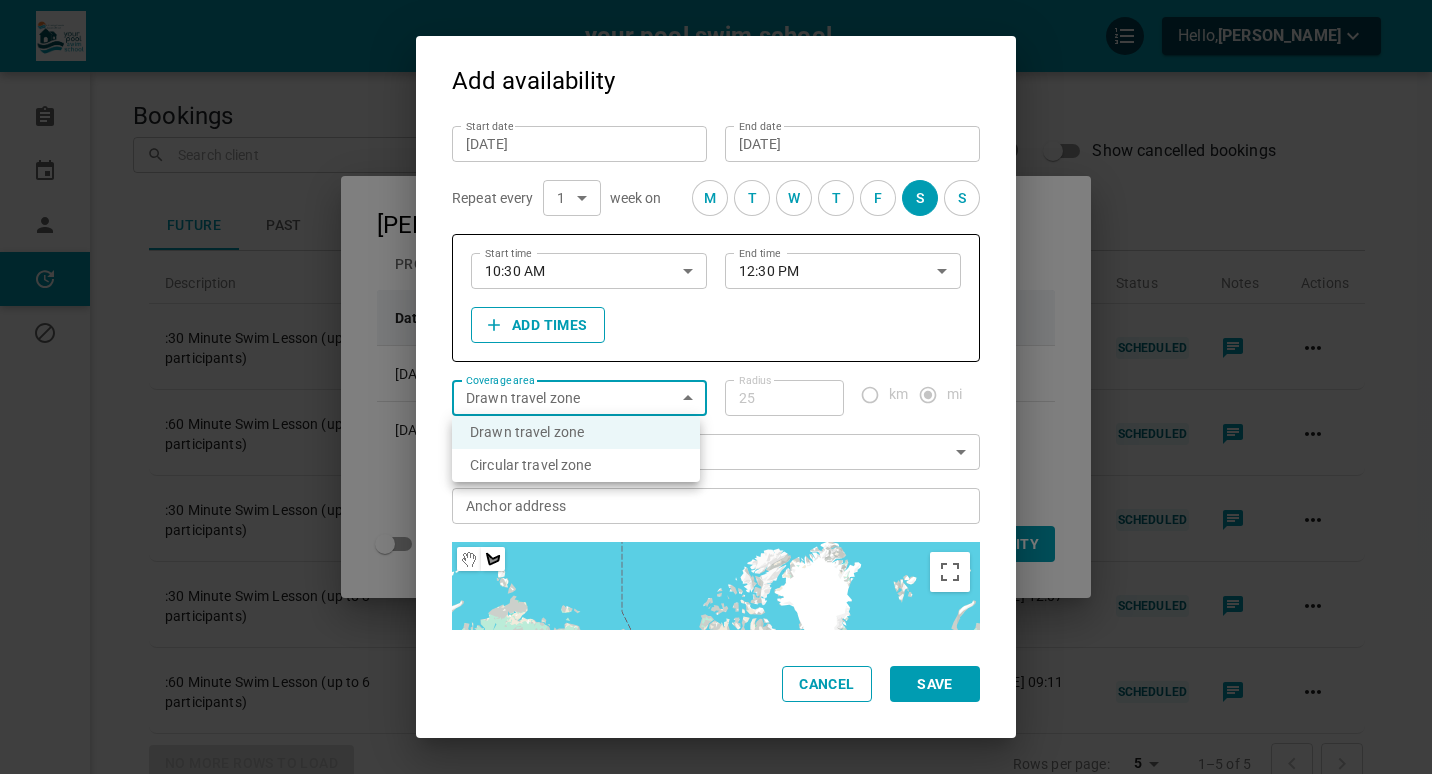 click on "your pool swim school Hello,  [PERSON_NAME] Bookings Calendar Profile Availability Blocked time Bookings ​ ​ Start Date Search Show cancelled bookings Future Past Description Booking Location Client Start Date Date Created Status Notes Actions :30 Minute Swim Lesson (up to 3 participants)           [GEOGRAPHIC_DATA][PERSON_NAME], [GEOGRAPHIC_DATA] [PERSON_NAME] [PHONE_NUMBER] [DATE] — 11:00 AM  [DATE] 12:07 PM SCHEDULED :60 Minute Swim Lesson (up to 6 participants)    [STREET_ADDRESS] [PERSON_NAME]  [PHONE_NUMBER] [DATE] — 9:00 AM  [DATE] 09:11 PM SCHEDULED :30 Minute Swim Lesson (up to 3 participants)           [GEOGRAPHIC_DATA], [GEOGRAPHIC_DATA] [PERSON_NAME] [PHONE_NUMBER] [DATE] — 4:00 PM  [DATE] 12:07 PM SCHEDULED :30 Minute Swim Lesson (up to 3 participants)           [GEOGRAPHIC_DATA], USA [PERSON_NAME] [PHONE_NUMBER] [DATE] — 11:00 AM  [DATE] 12:07 PM SCHEDULED [PERSON_NAME]  5 5 All" at bounding box center [716, 469] 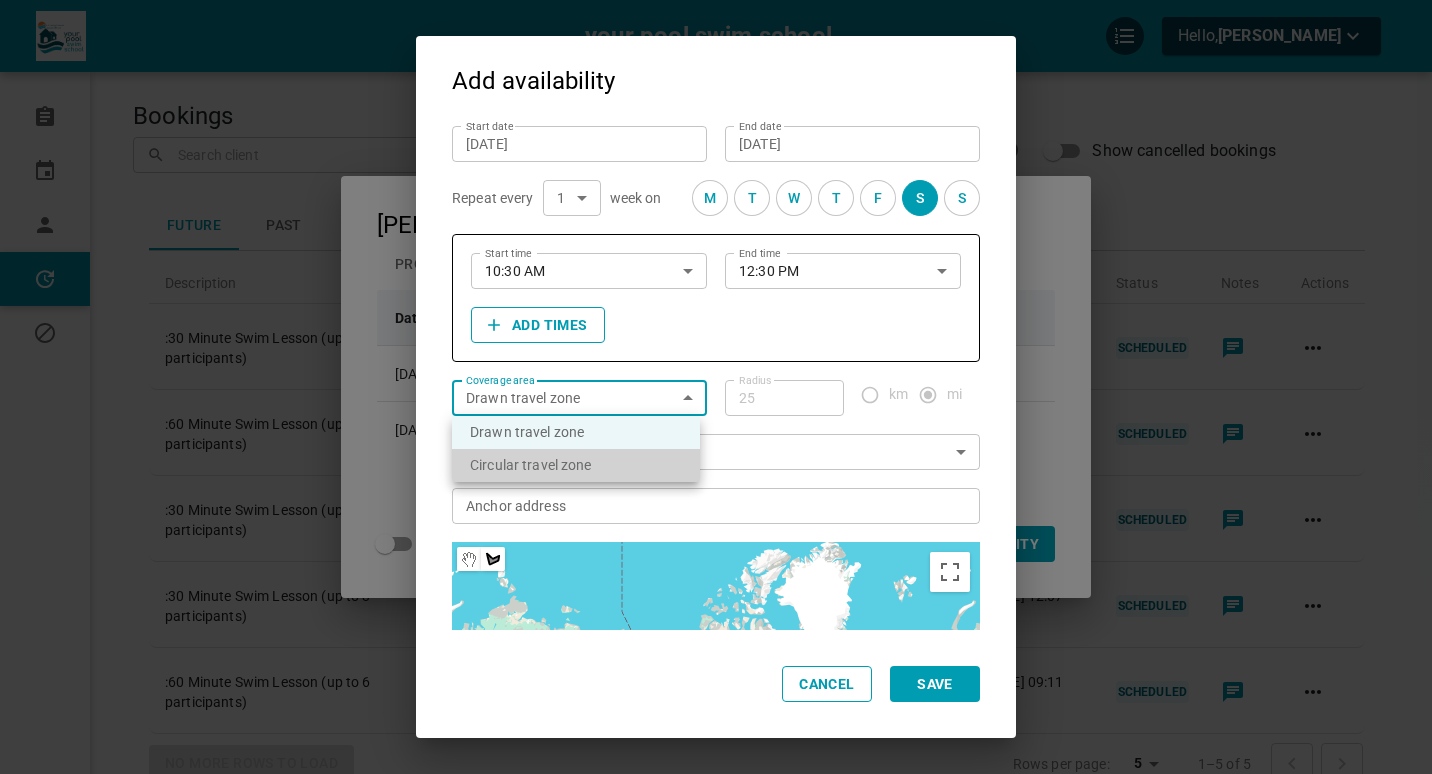 click on "Circular travel zone" at bounding box center (576, 465) 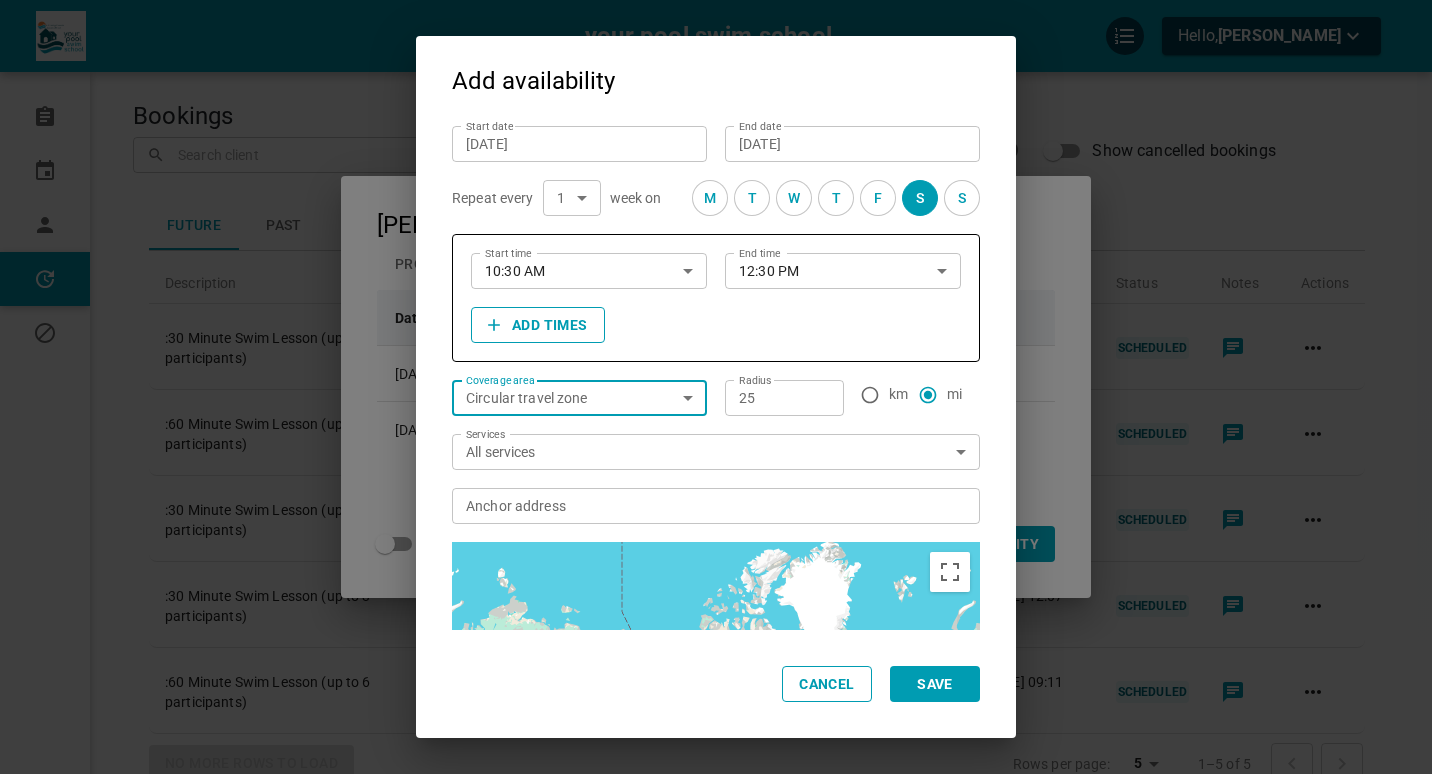 click on "25" at bounding box center (784, 398) 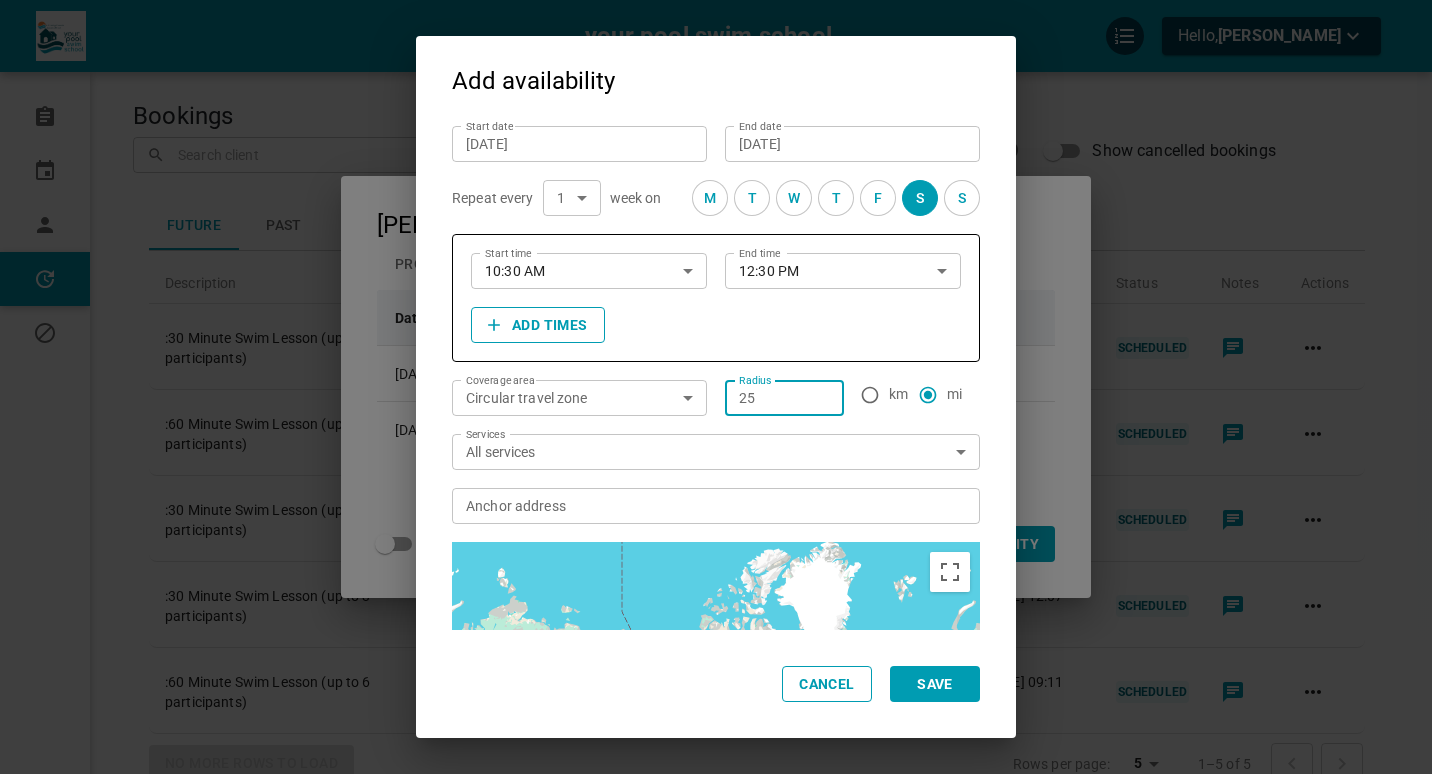 type on "2" 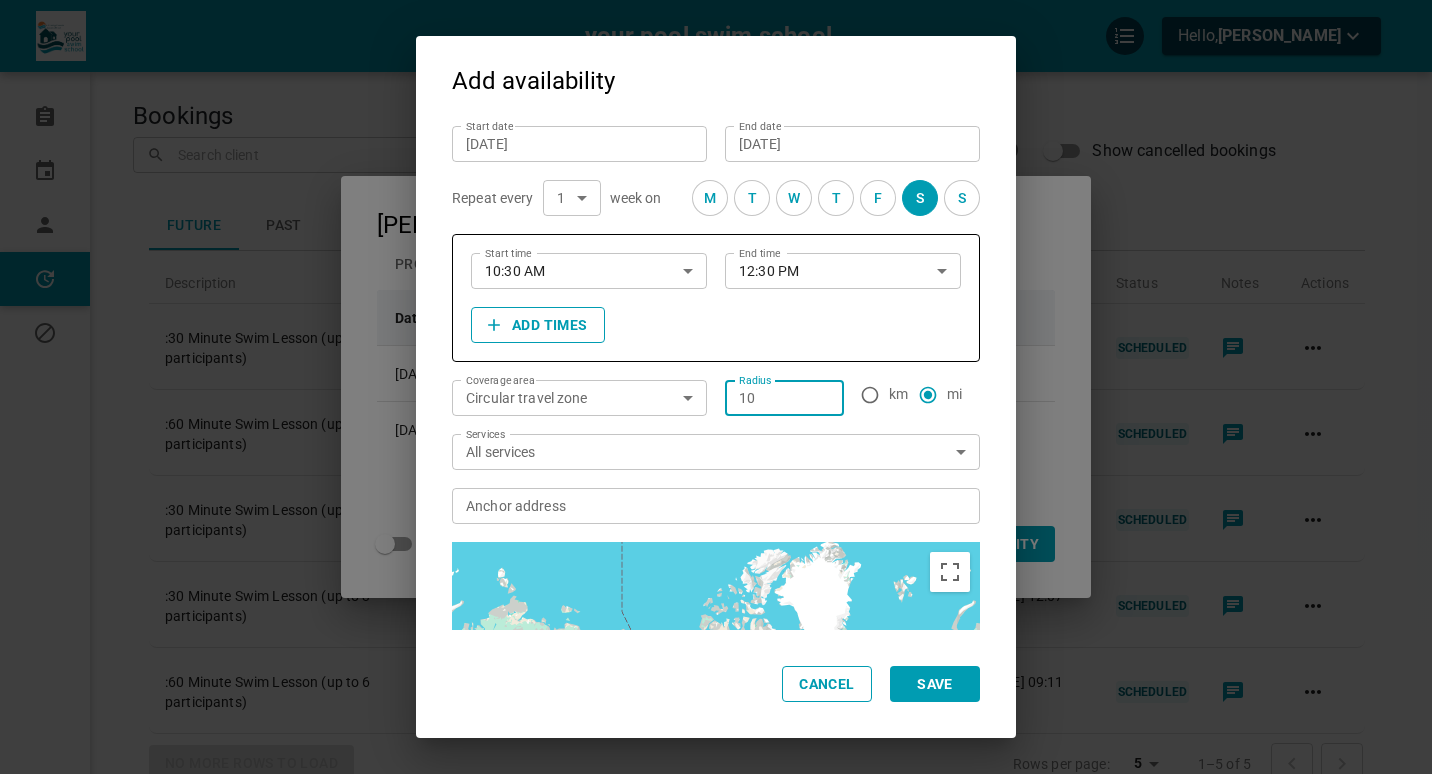 type on "10" 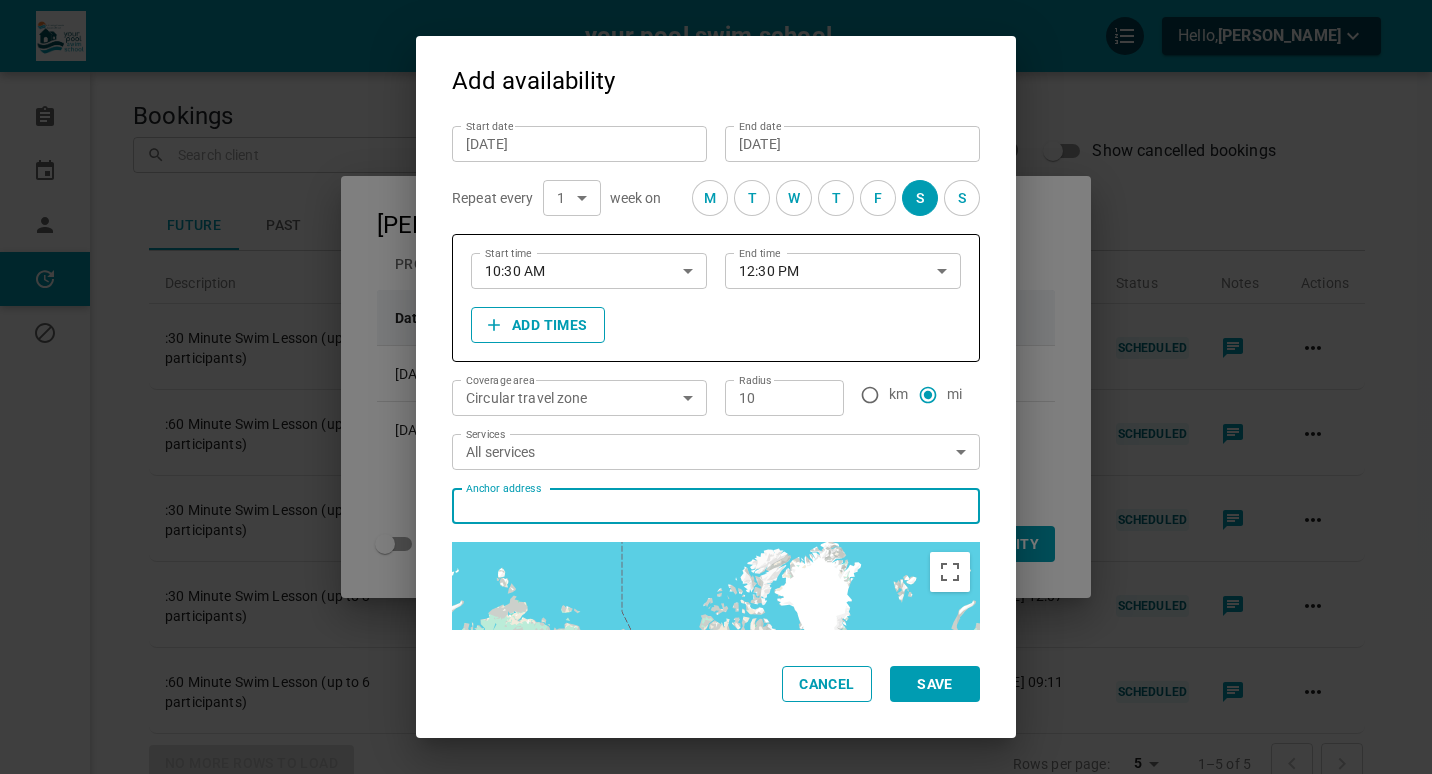 click on "Anchor address Anchor address" at bounding box center [715, 505] 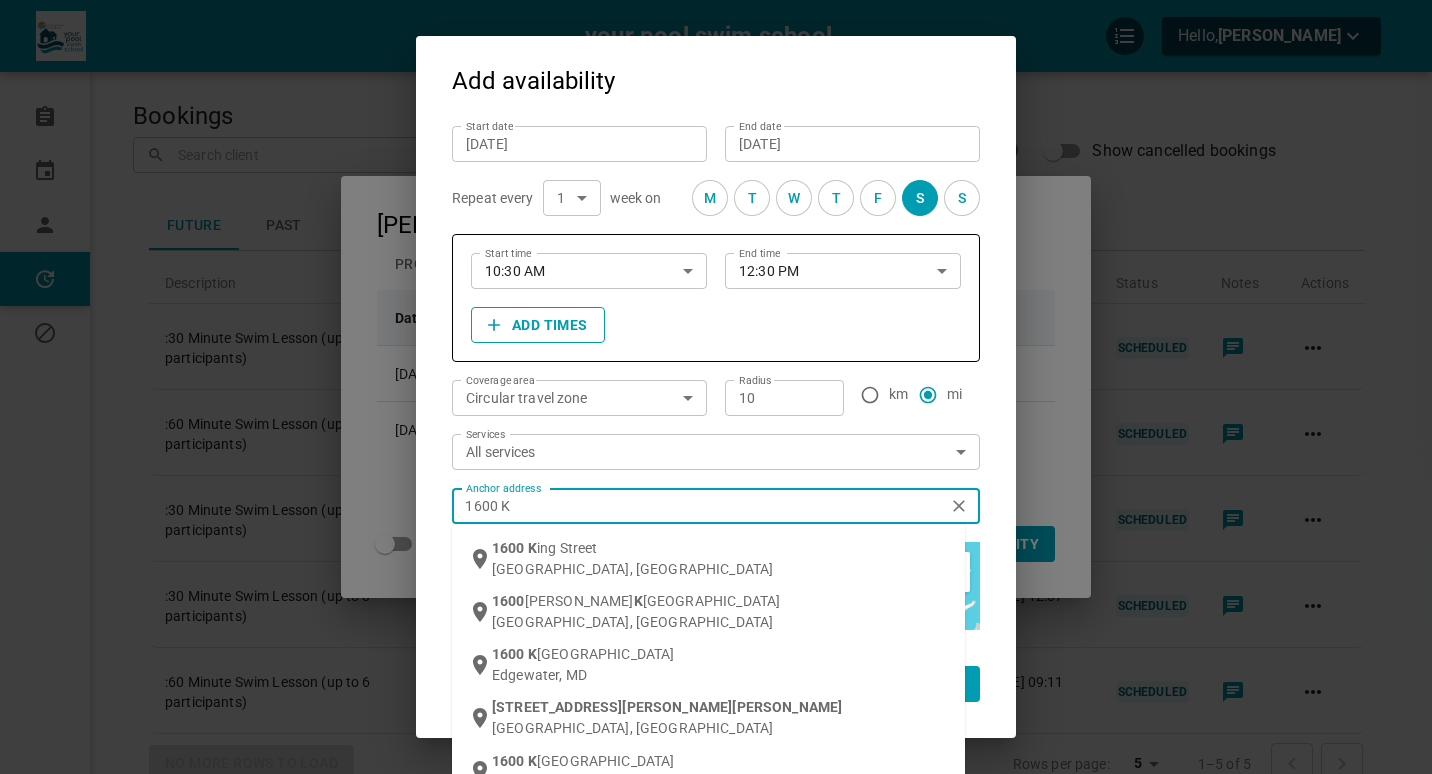 type on "1600 Kn" 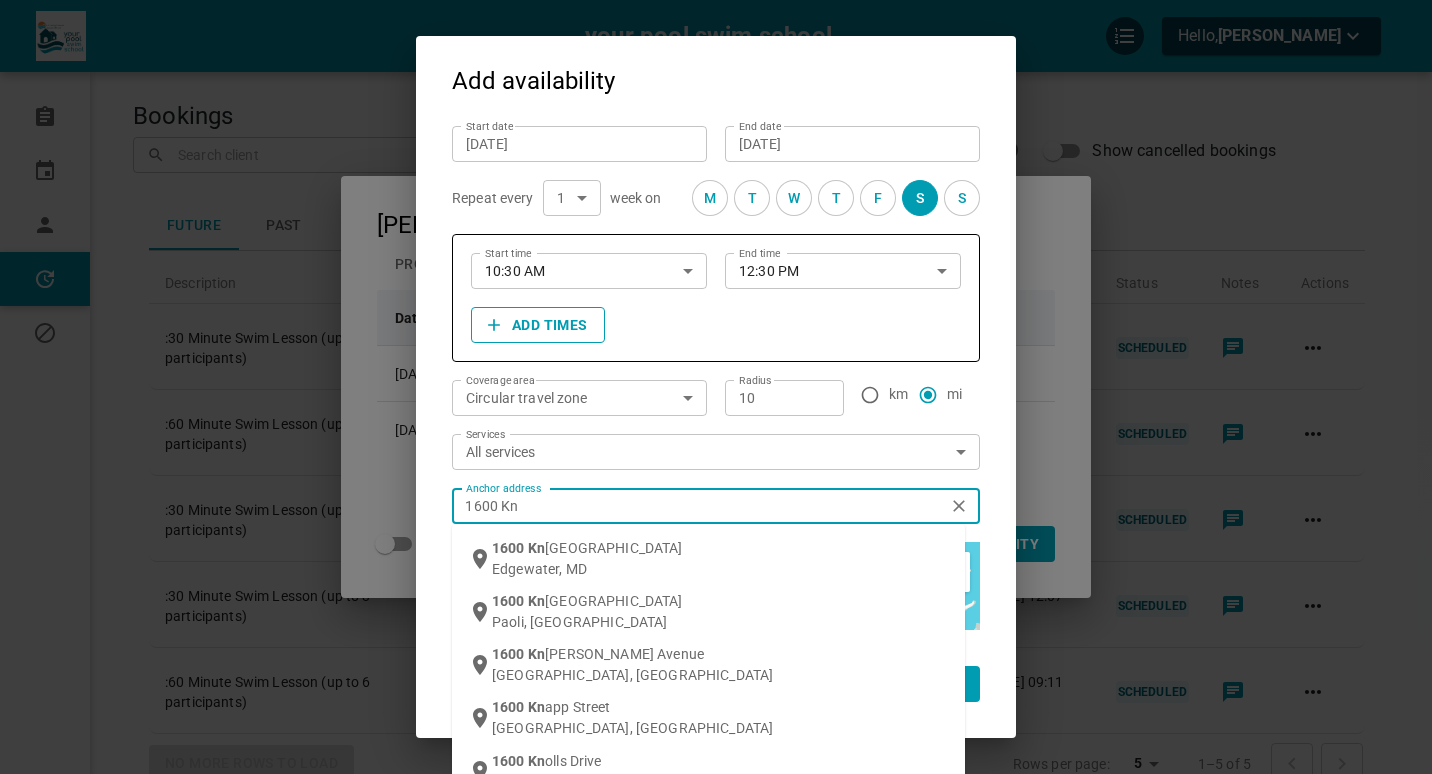 click on "[STREET_ADDRESS]" at bounding box center [720, 558] 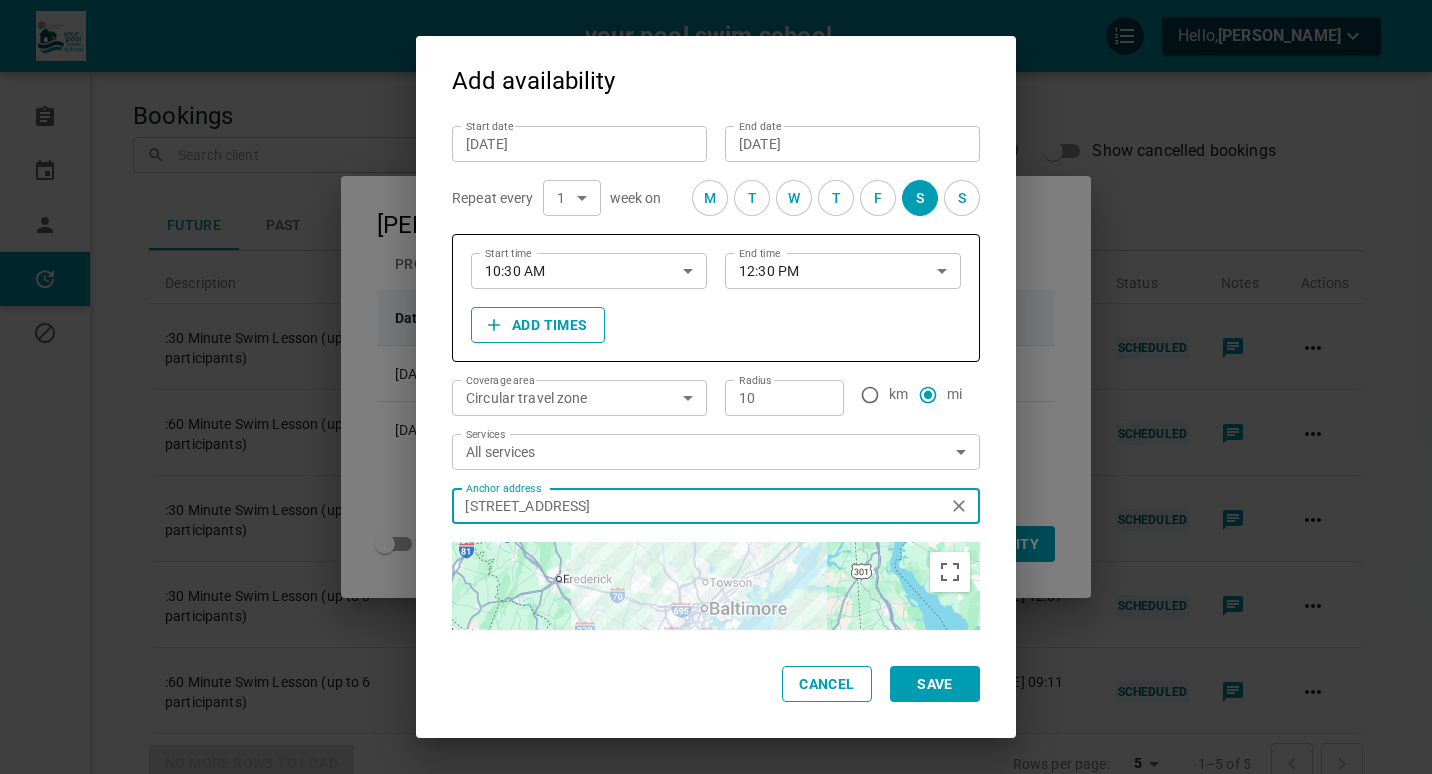 type on "[STREET_ADDRESS]" 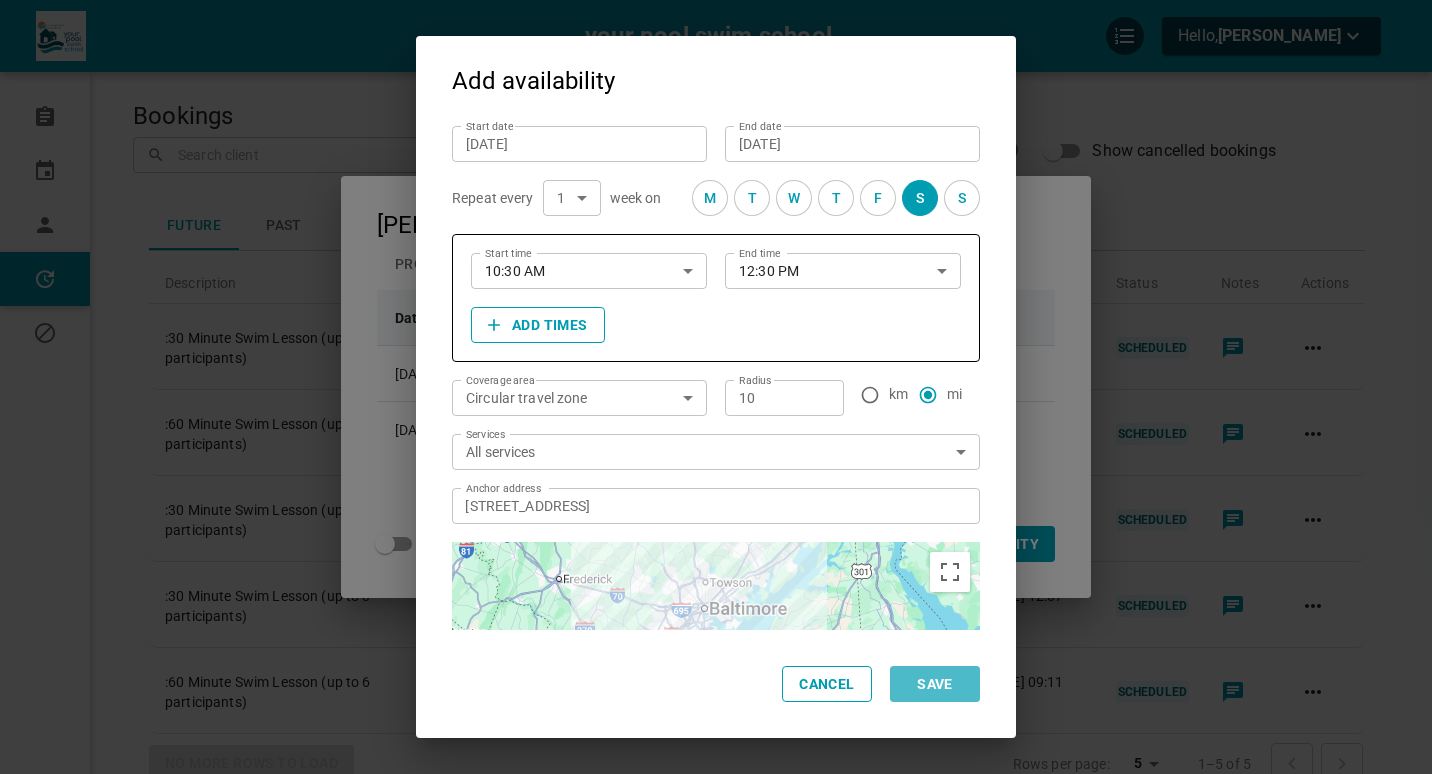 click on "Save" at bounding box center [935, 684] 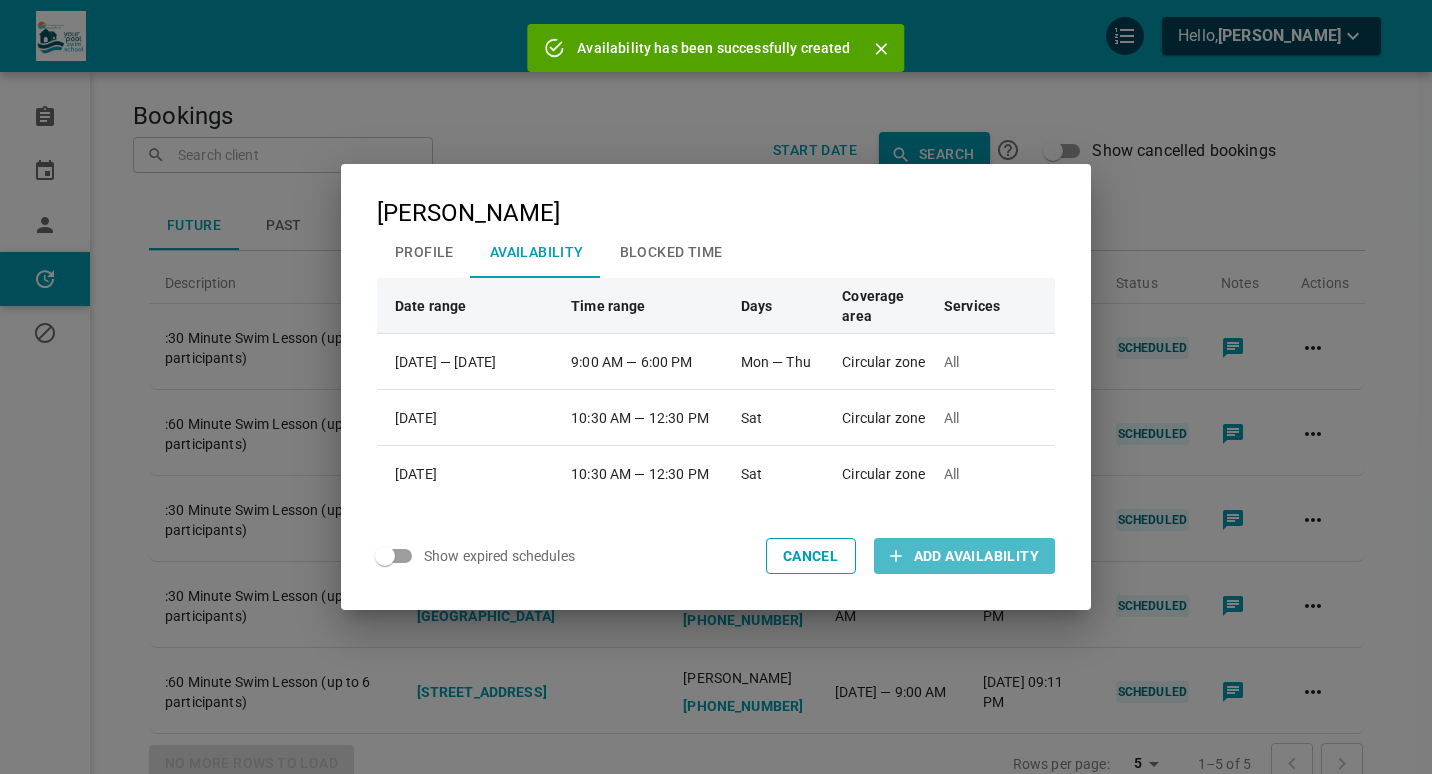 click on "Add Availability" at bounding box center [976, 556] 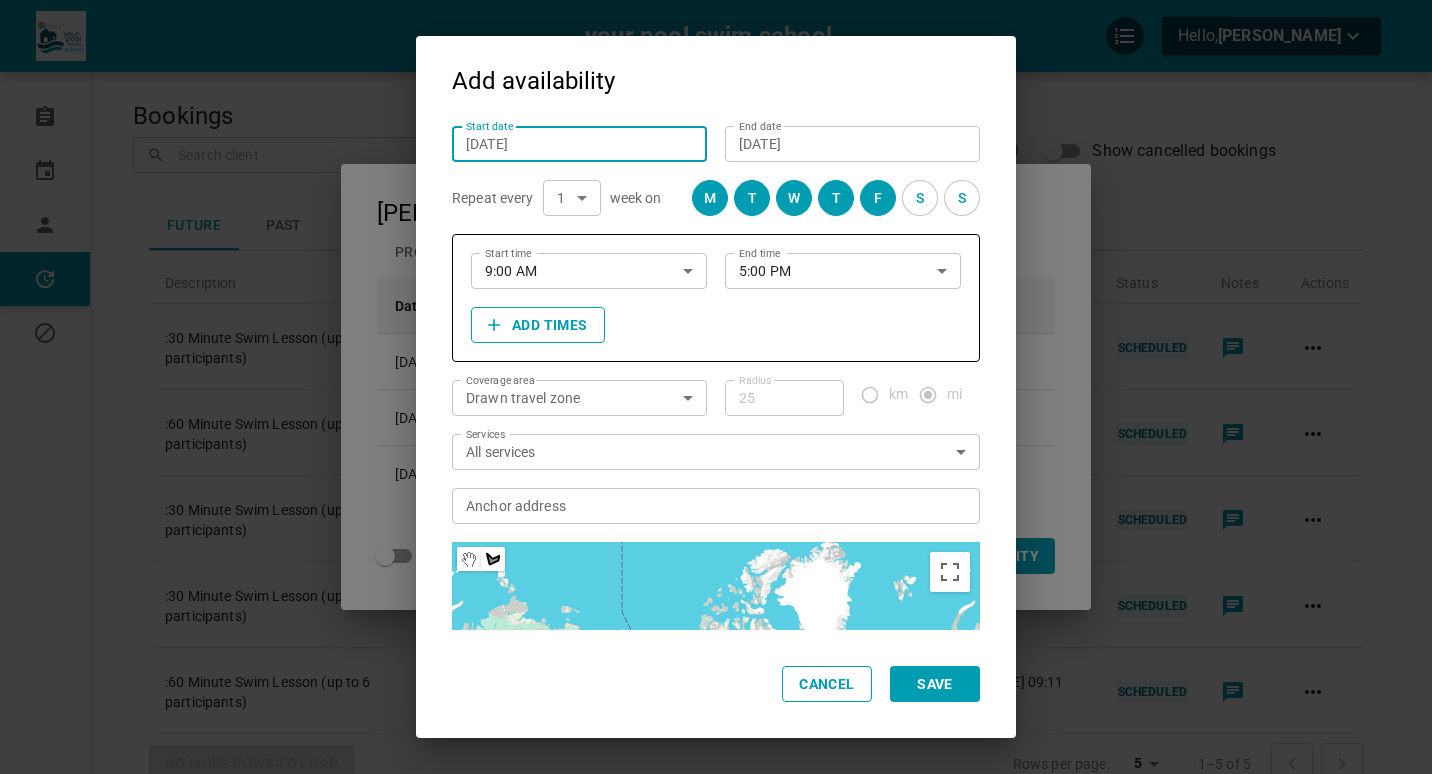 click on "[DATE]" at bounding box center [579, 144] 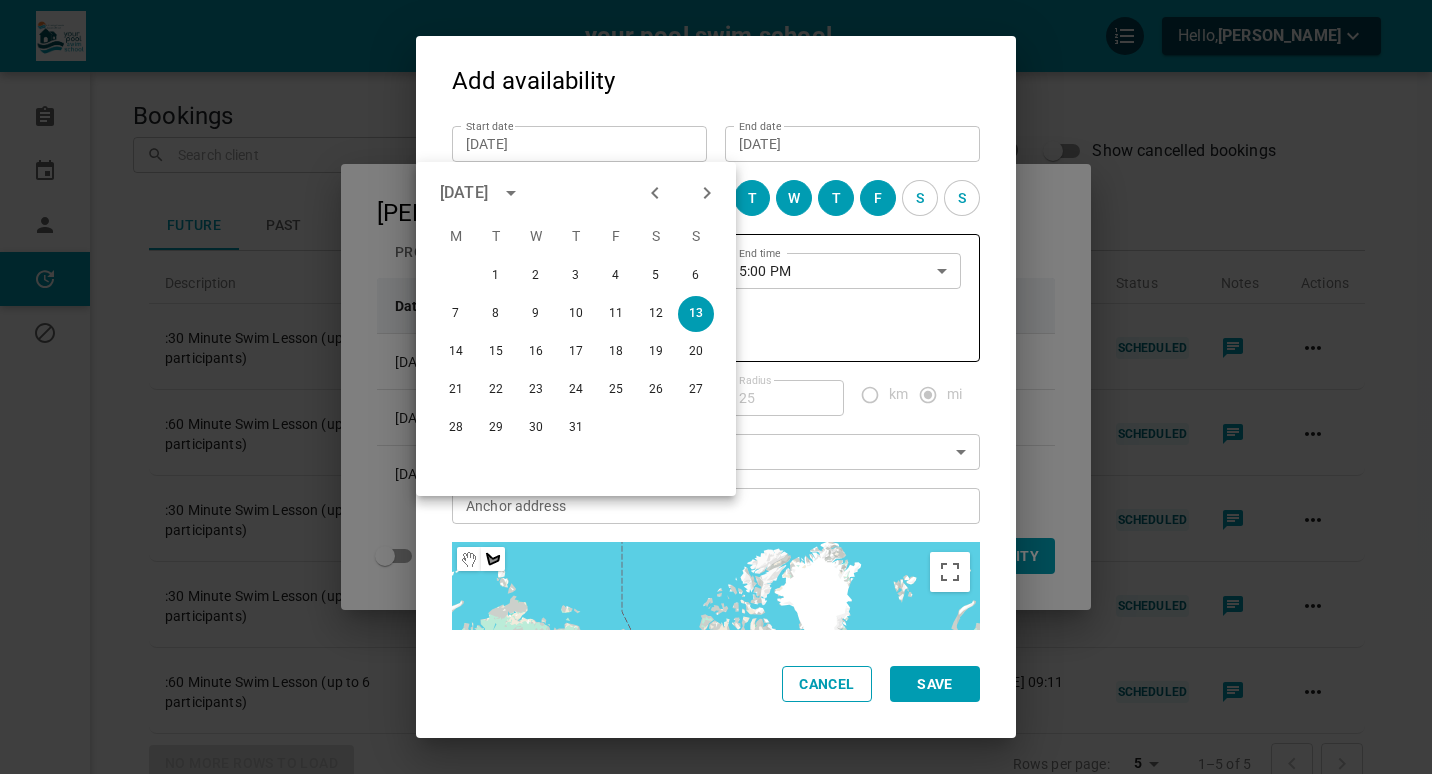 click 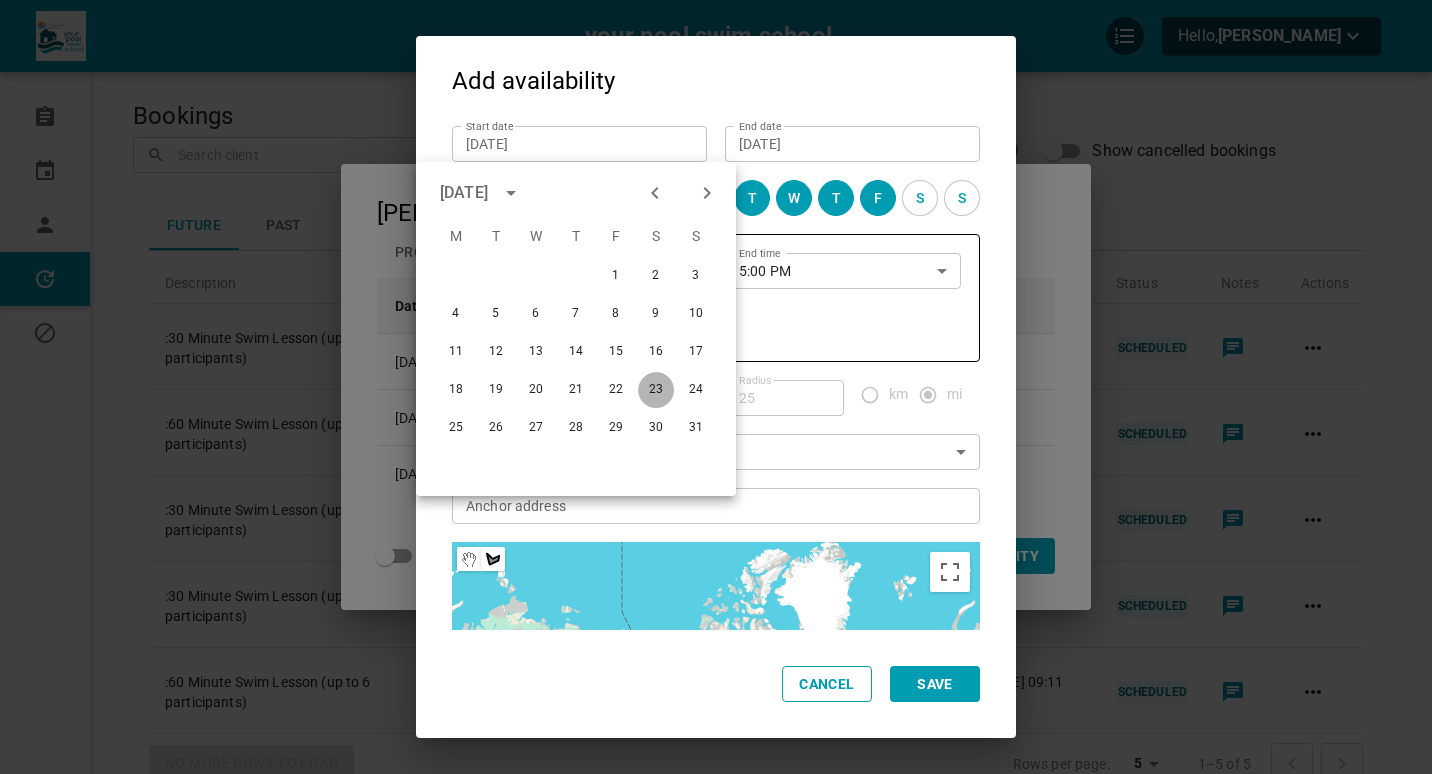 click on "23" at bounding box center [656, 390] 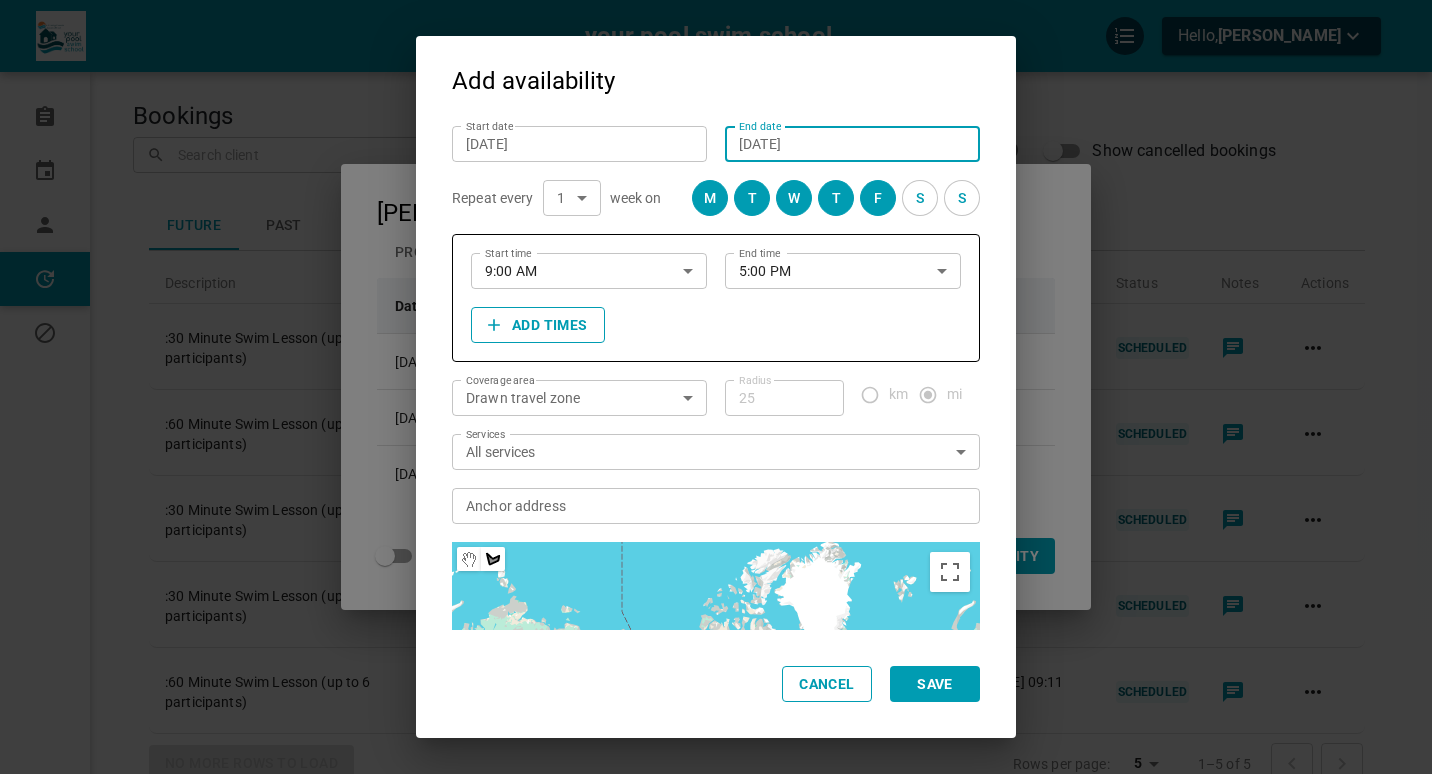 click on "[DATE]" at bounding box center (852, 144) 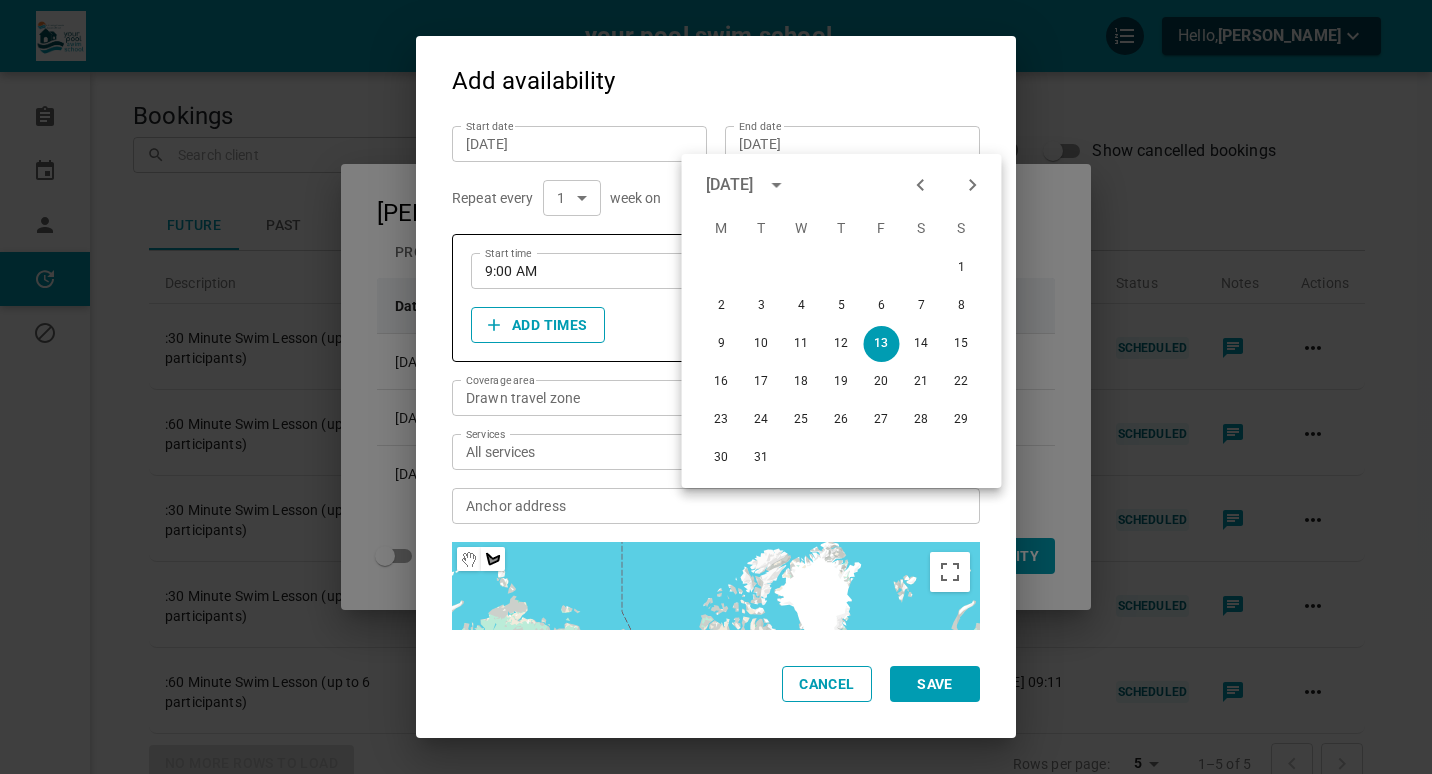 click 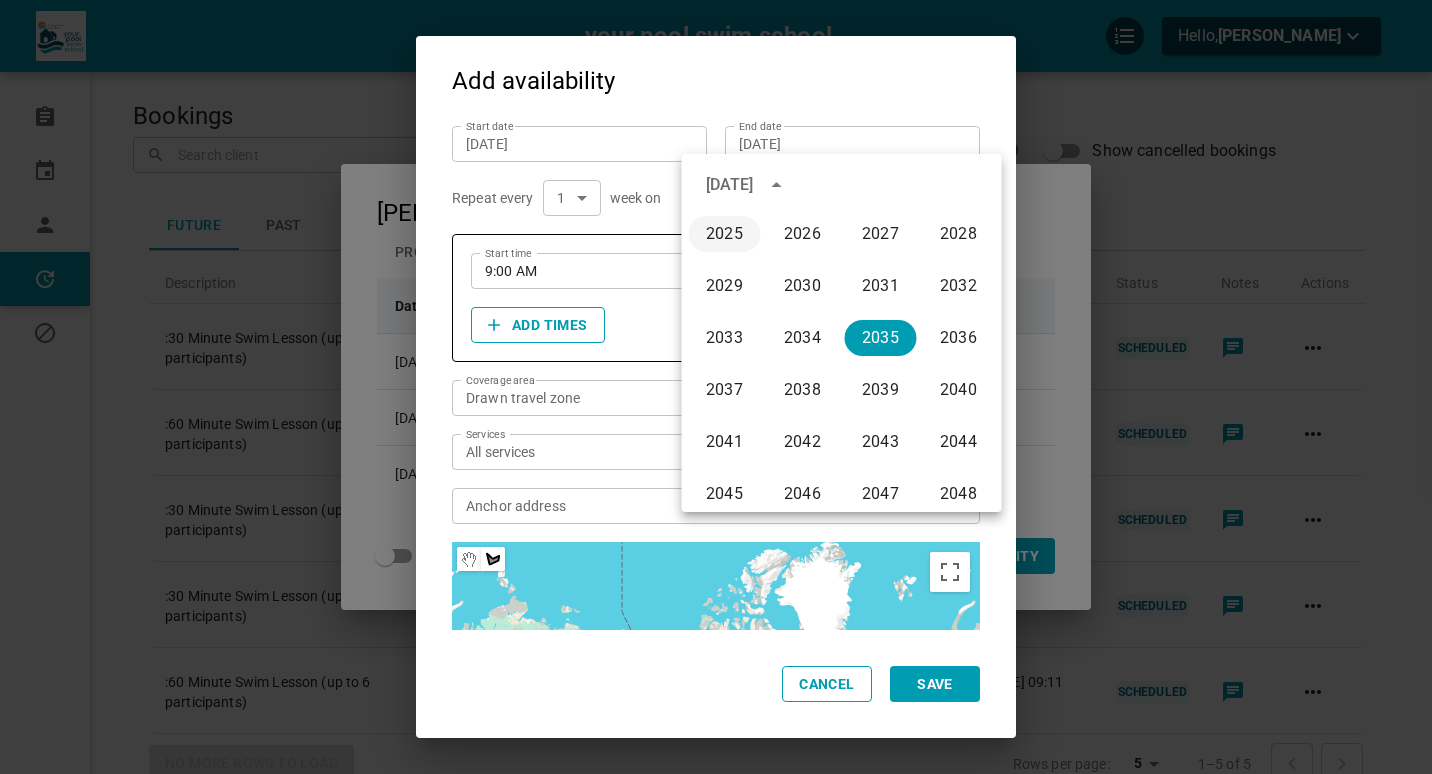 click on "2025" at bounding box center (725, 234) 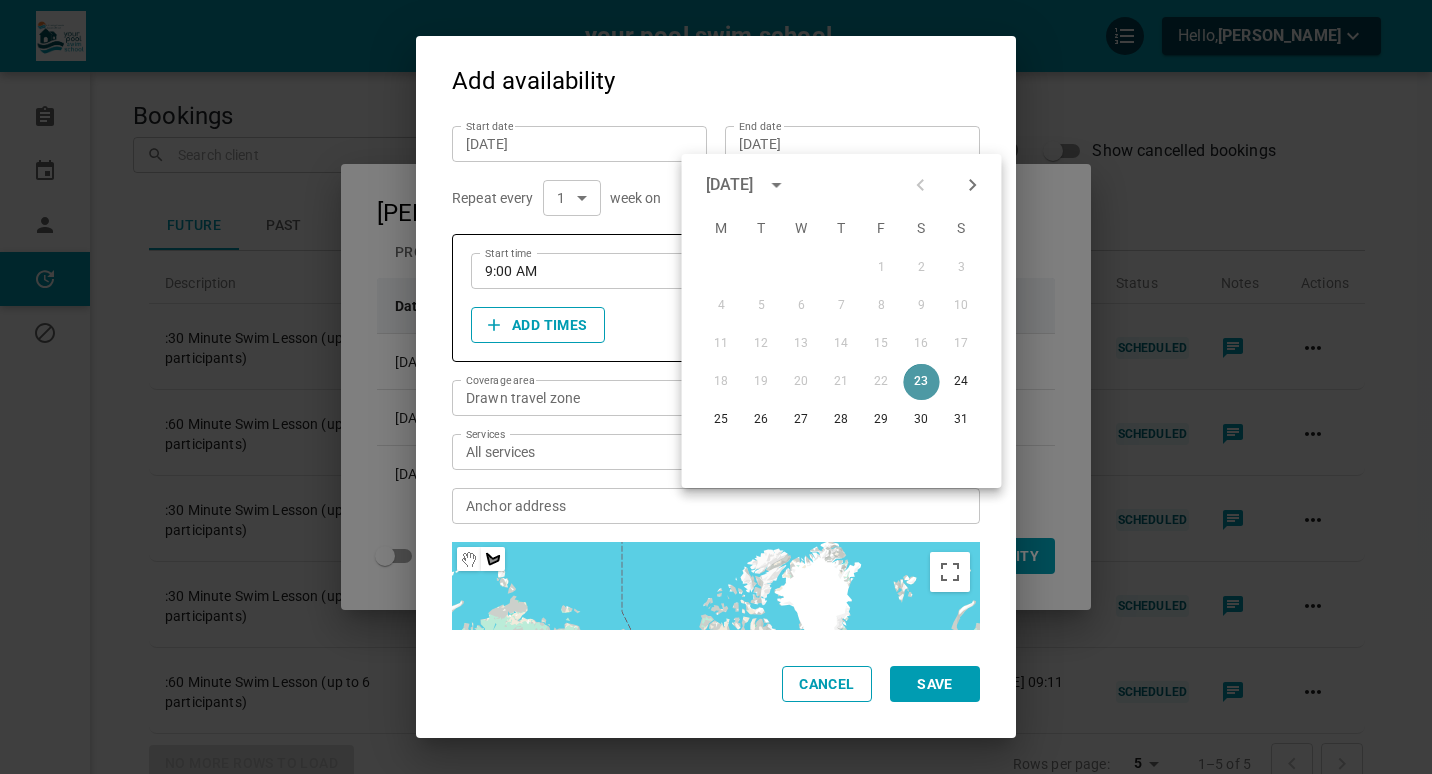 click on "23" at bounding box center [922, 382] 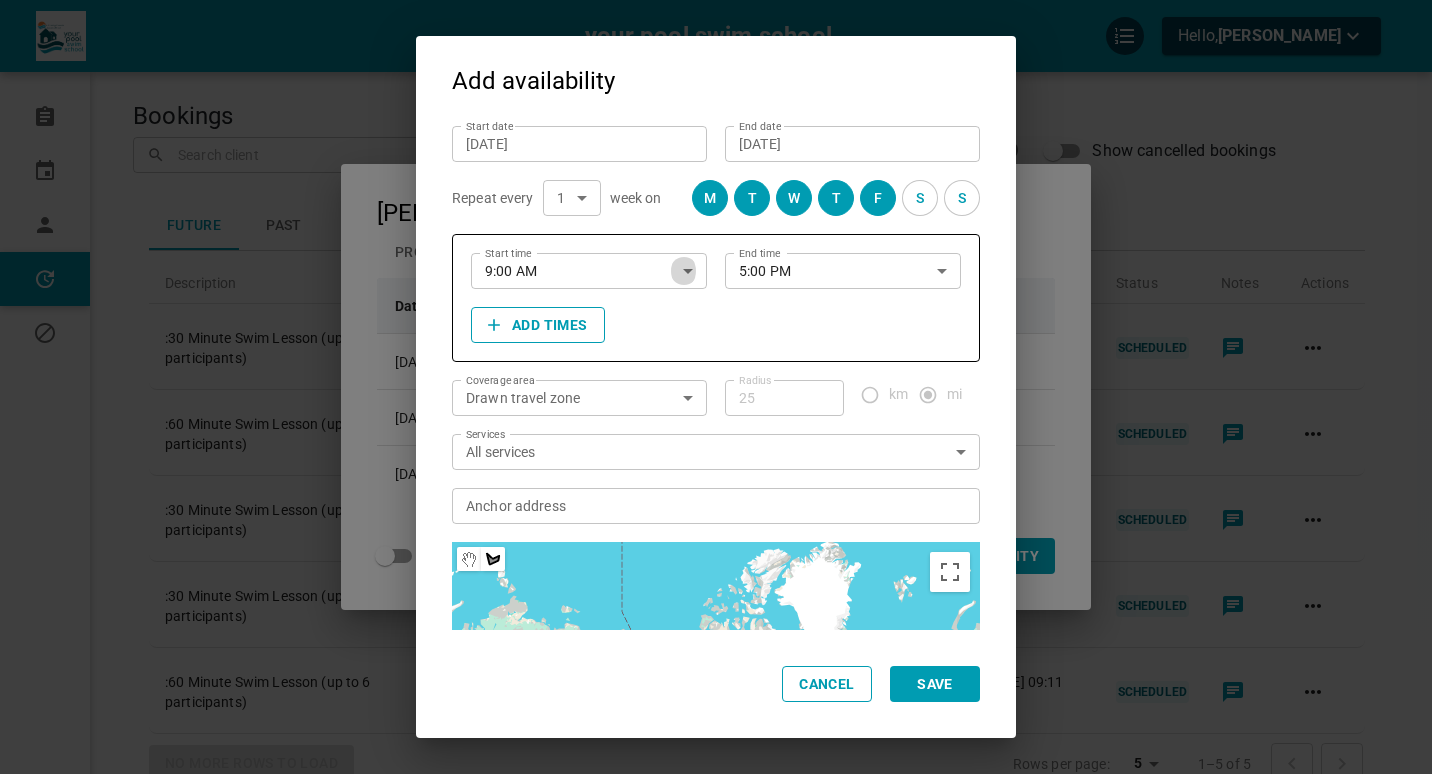 click 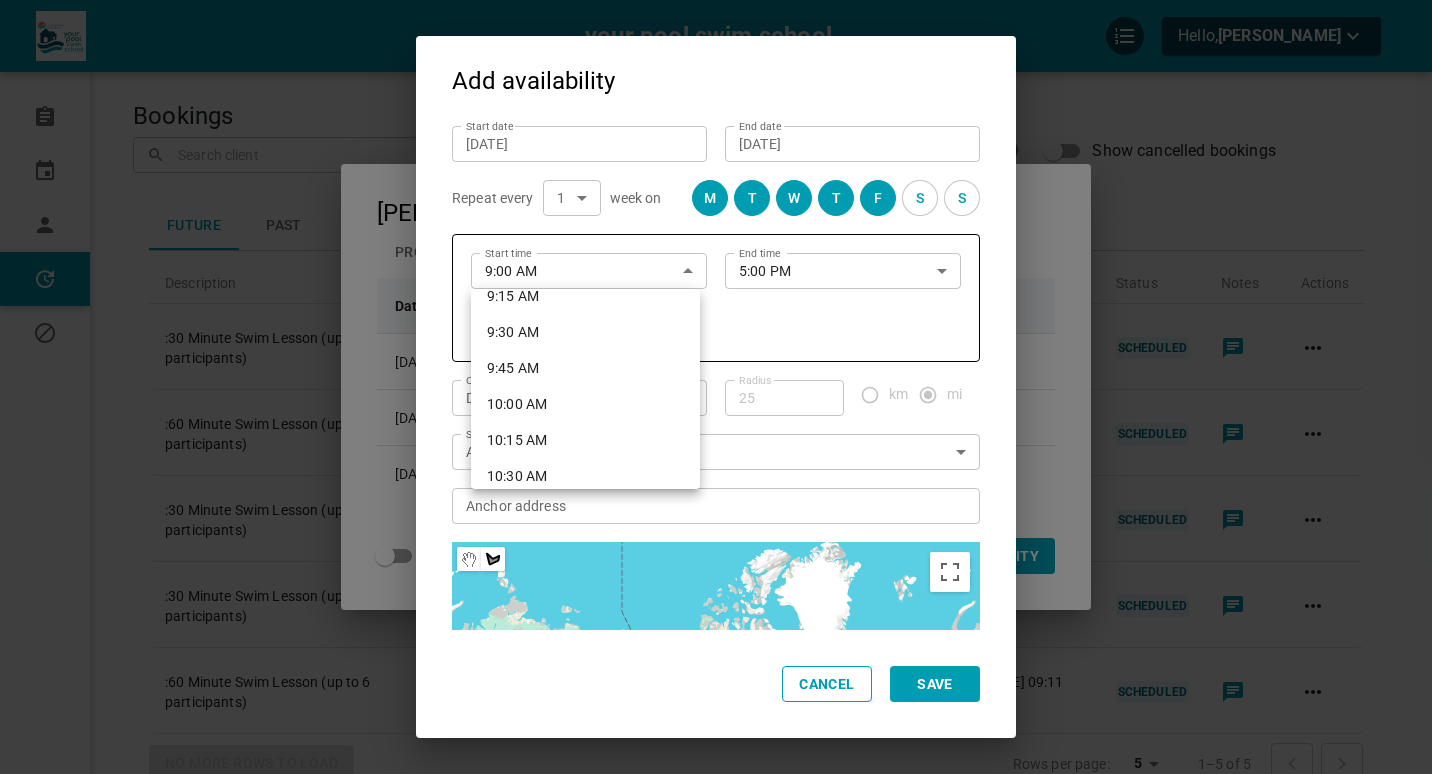 scroll, scrollTop: 1422, scrollLeft: 0, axis: vertical 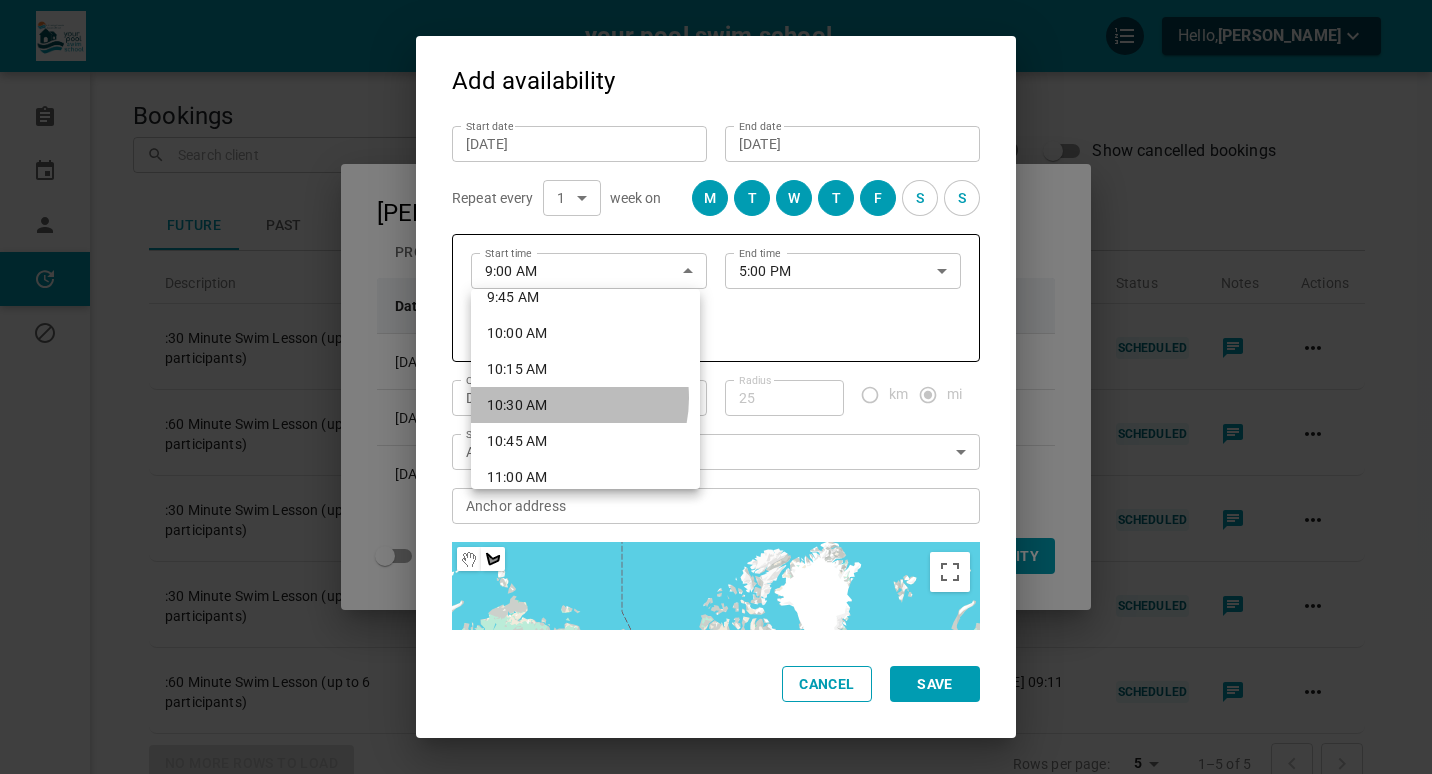 click on "10:30 AM" at bounding box center [585, 405] 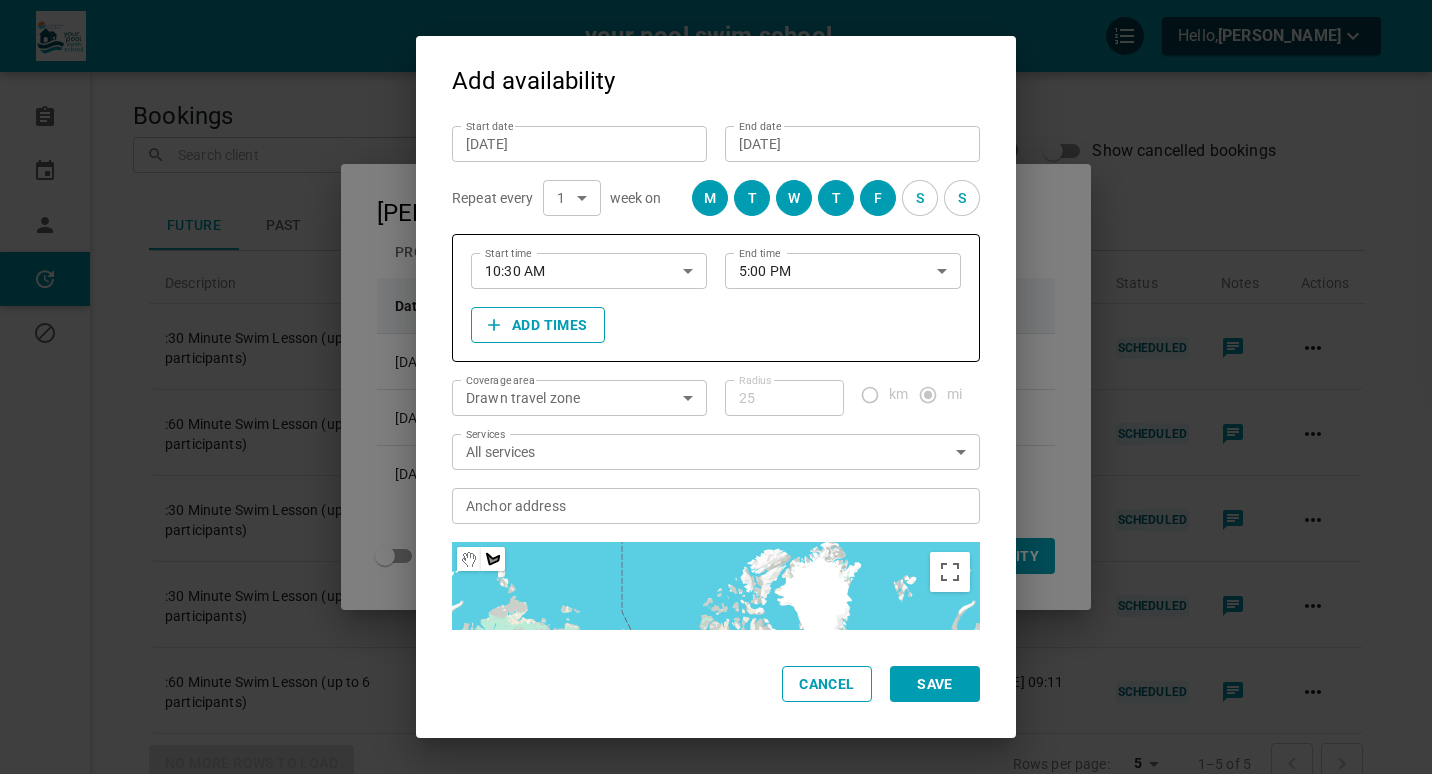 click 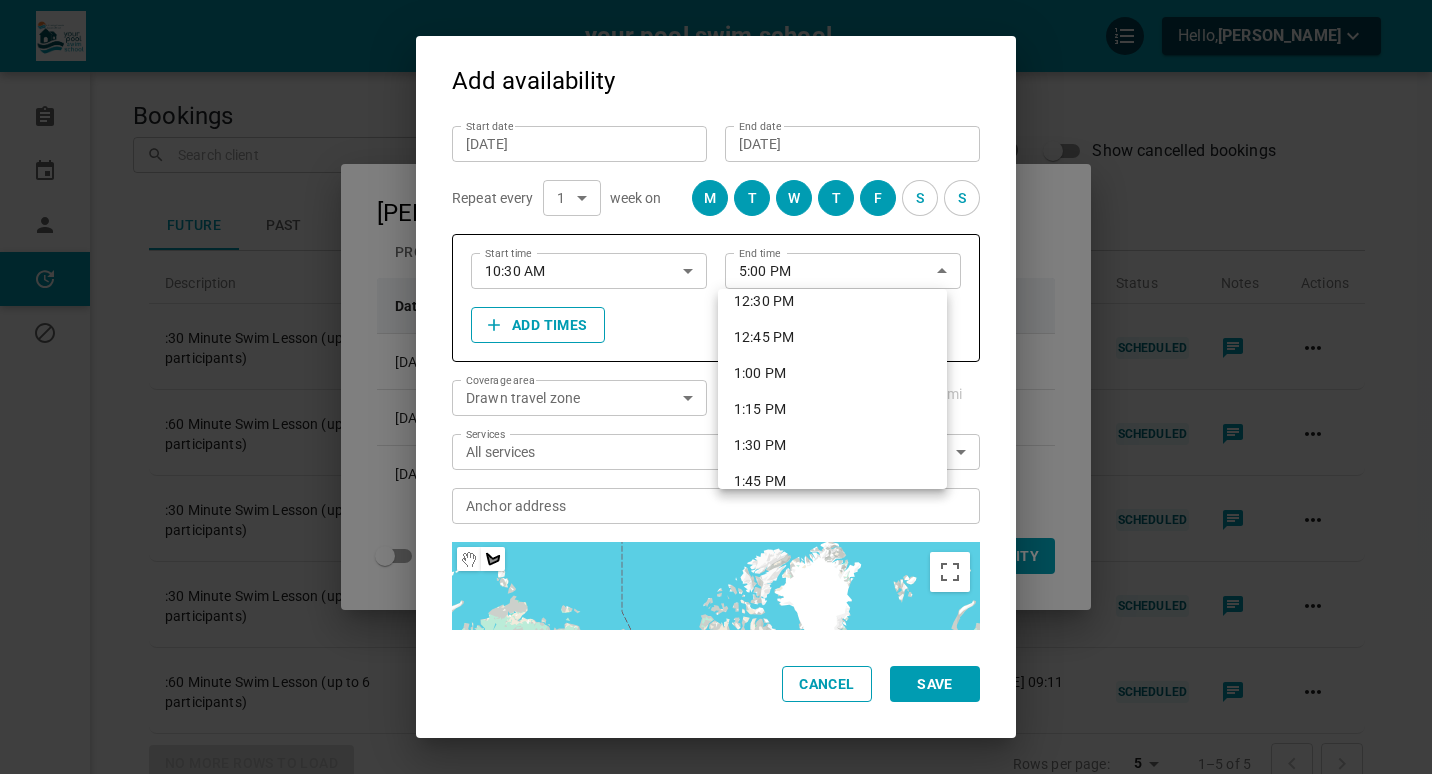 scroll, scrollTop: 1674, scrollLeft: 0, axis: vertical 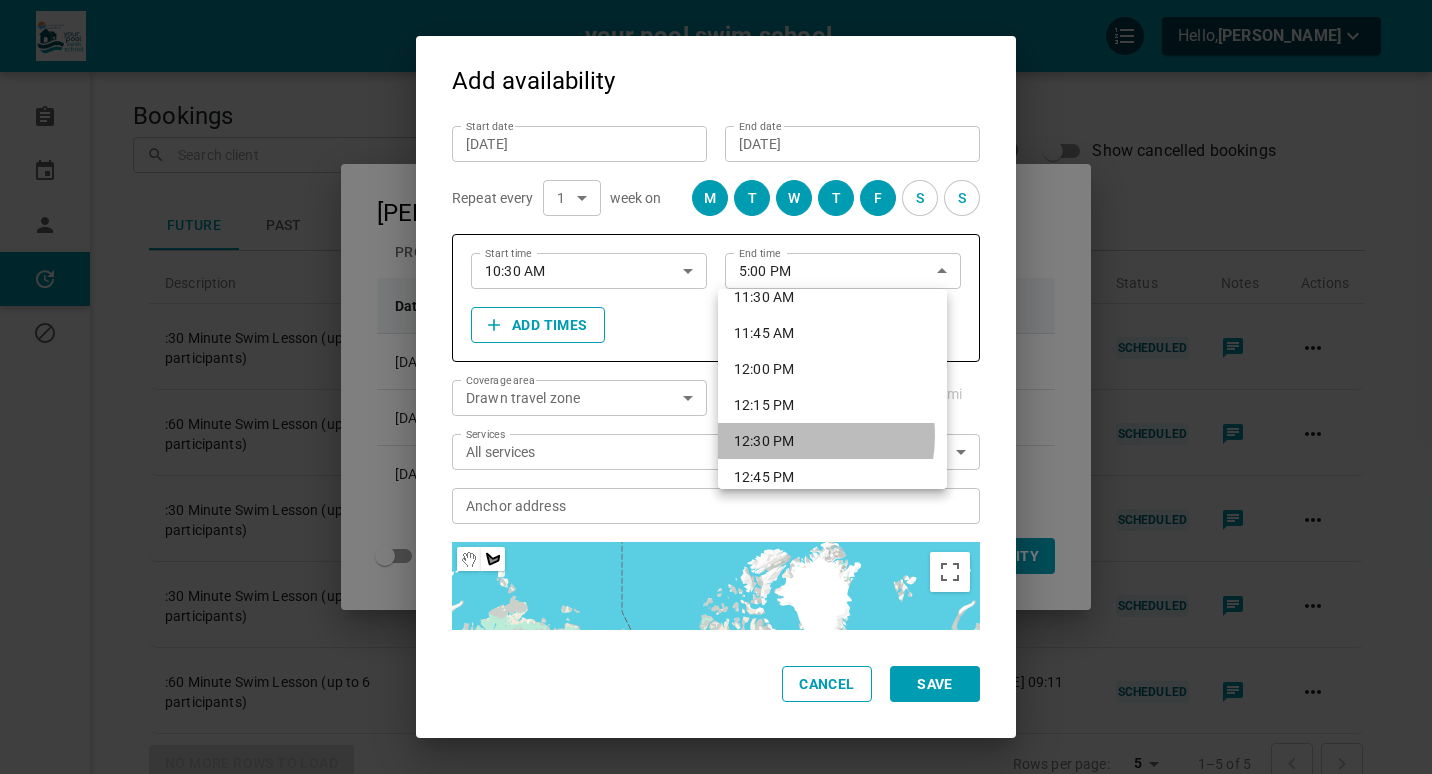 click on "12:30 PM" at bounding box center [832, 441] 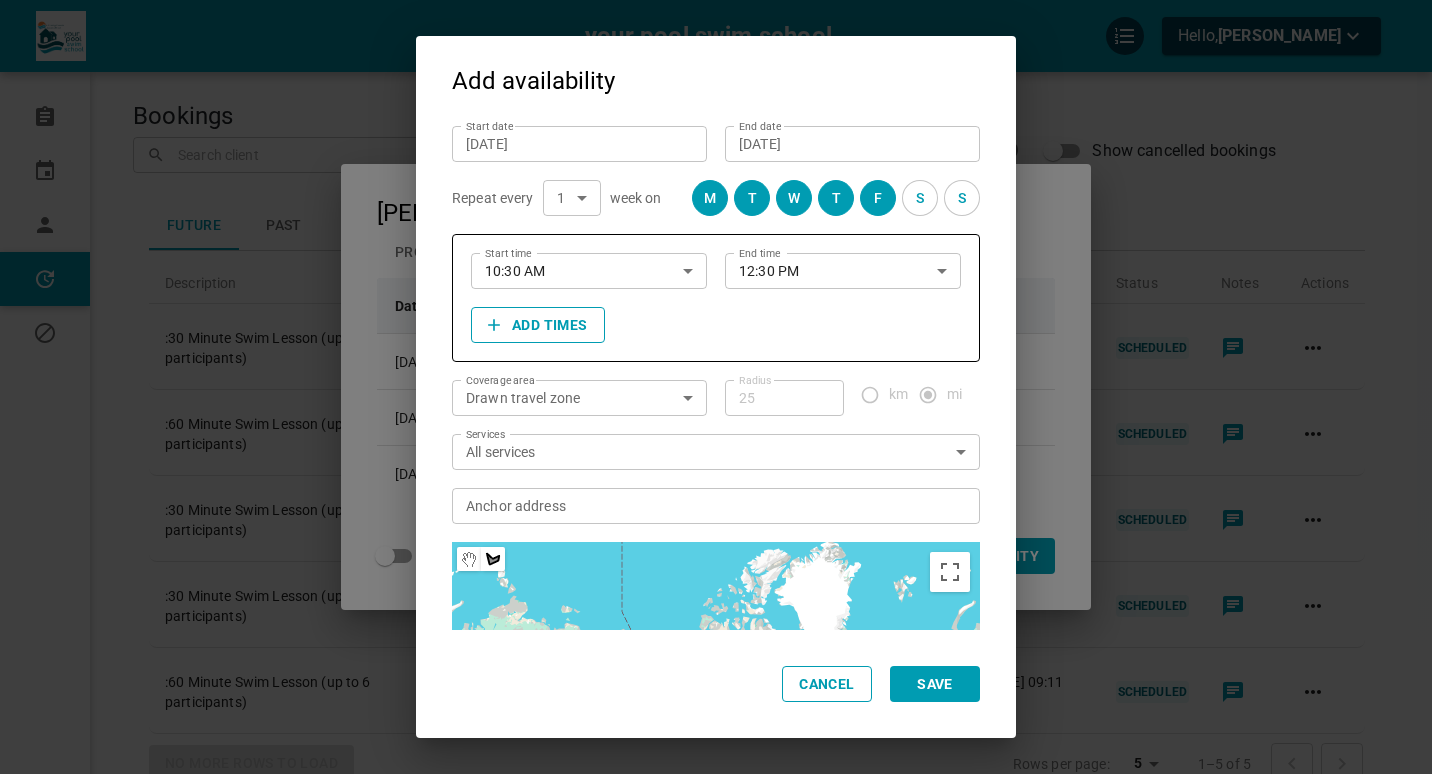 click on "Drawn travel zone DRAW_TRAVEL_REGION Coverage area" at bounding box center (579, 398) 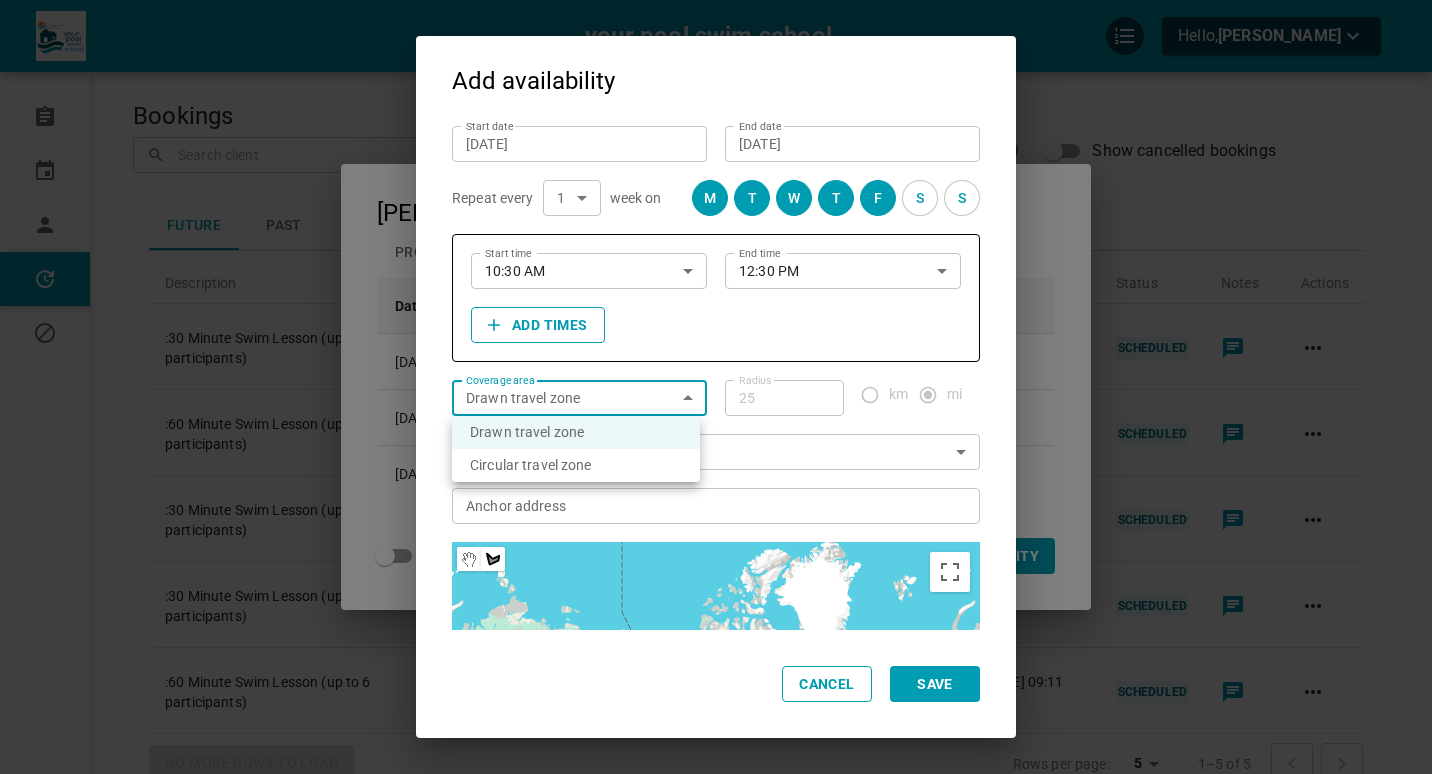 click on "your pool swim school Hello,  [PERSON_NAME] Bookings Calendar Profile Availability Blocked time Bookings ​ ​ Start Date Search Show cancelled bookings Future Past Description Booking Location Client Start Date Date Created Status Notes Actions :30 Minute Swim Lesson (up to 3 participants)           [GEOGRAPHIC_DATA][PERSON_NAME], [GEOGRAPHIC_DATA] [PERSON_NAME] [PHONE_NUMBER] [DATE] — 11:00 AM  [DATE] 12:07 PM SCHEDULED :60 Minute Swim Lesson (up to 6 participants)    [STREET_ADDRESS] [PERSON_NAME]  [PHONE_NUMBER] [DATE] — 9:00 AM  [DATE] 09:11 PM SCHEDULED :30 Minute Swim Lesson (up to 3 participants)           [GEOGRAPHIC_DATA], [GEOGRAPHIC_DATA] [PERSON_NAME] [PHONE_NUMBER] [DATE] — 4:00 PM  [DATE] 12:07 PM SCHEDULED :30 Minute Swim Lesson (up to 3 participants)           [GEOGRAPHIC_DATA], USA [PERSON_NAME] [PHONE_NUMBER] [DATE] — 11:00 AM  [DATE] 12:07 PM SCHEDULED [PERSON_NAME]  5 5 All" at bounding box center [716, 469] 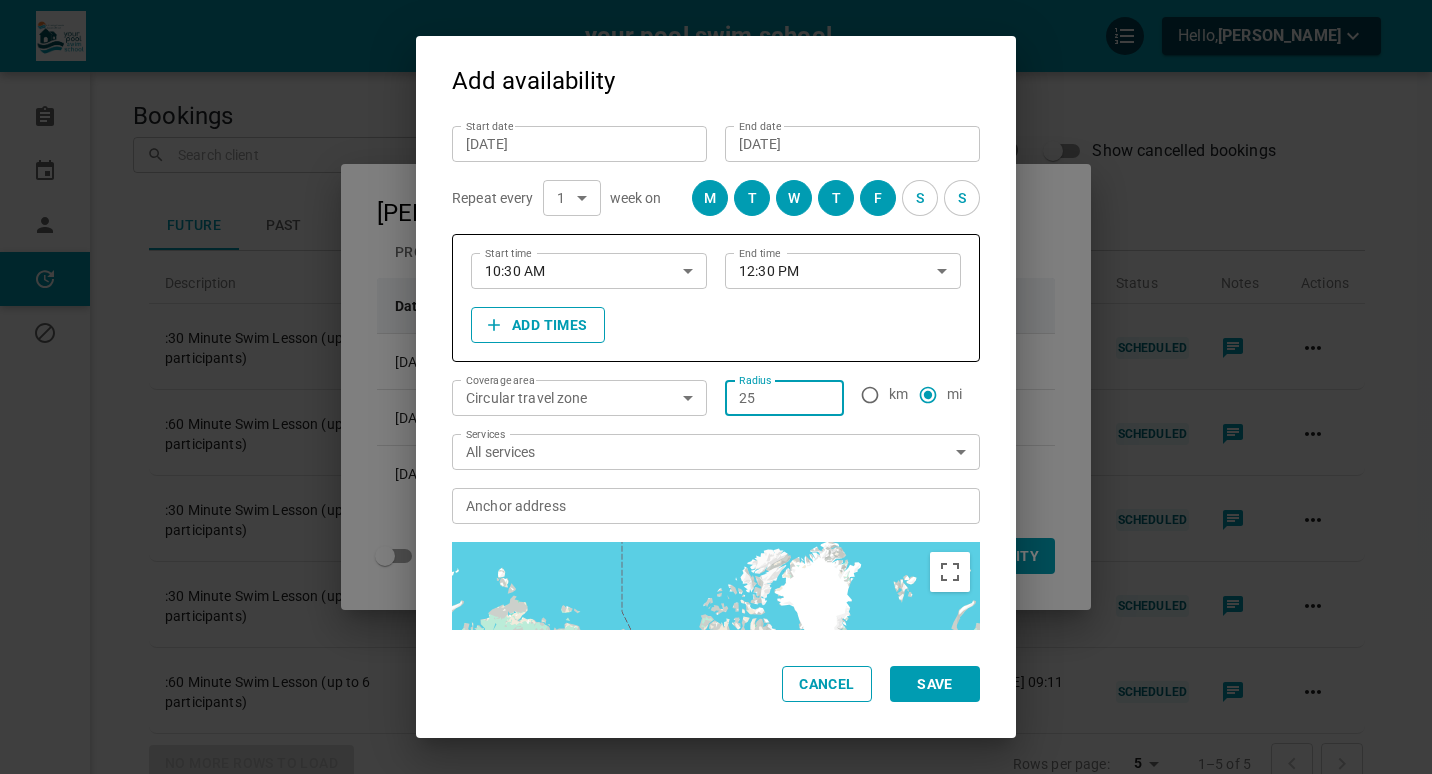 click on "25" at bounding box center [784, 398] 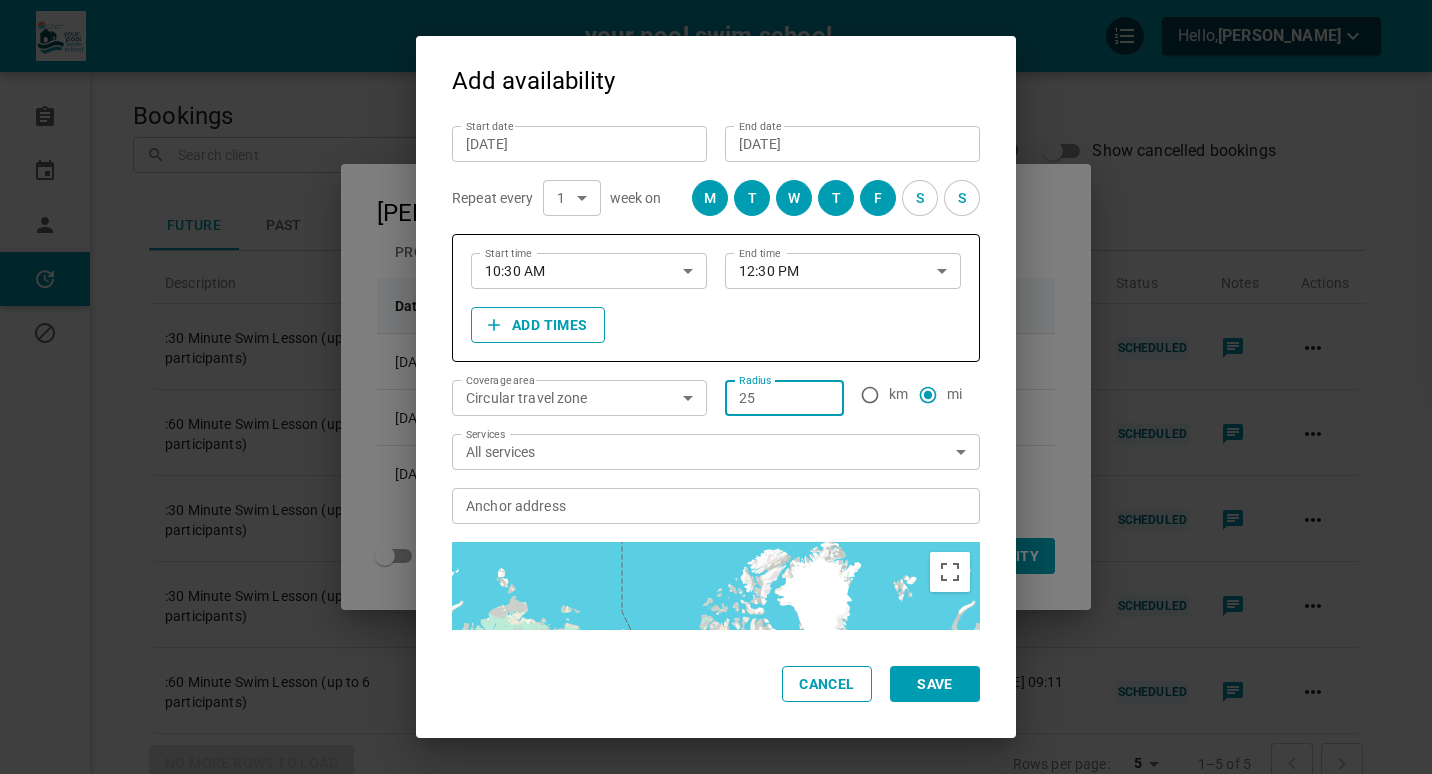 type on "2" 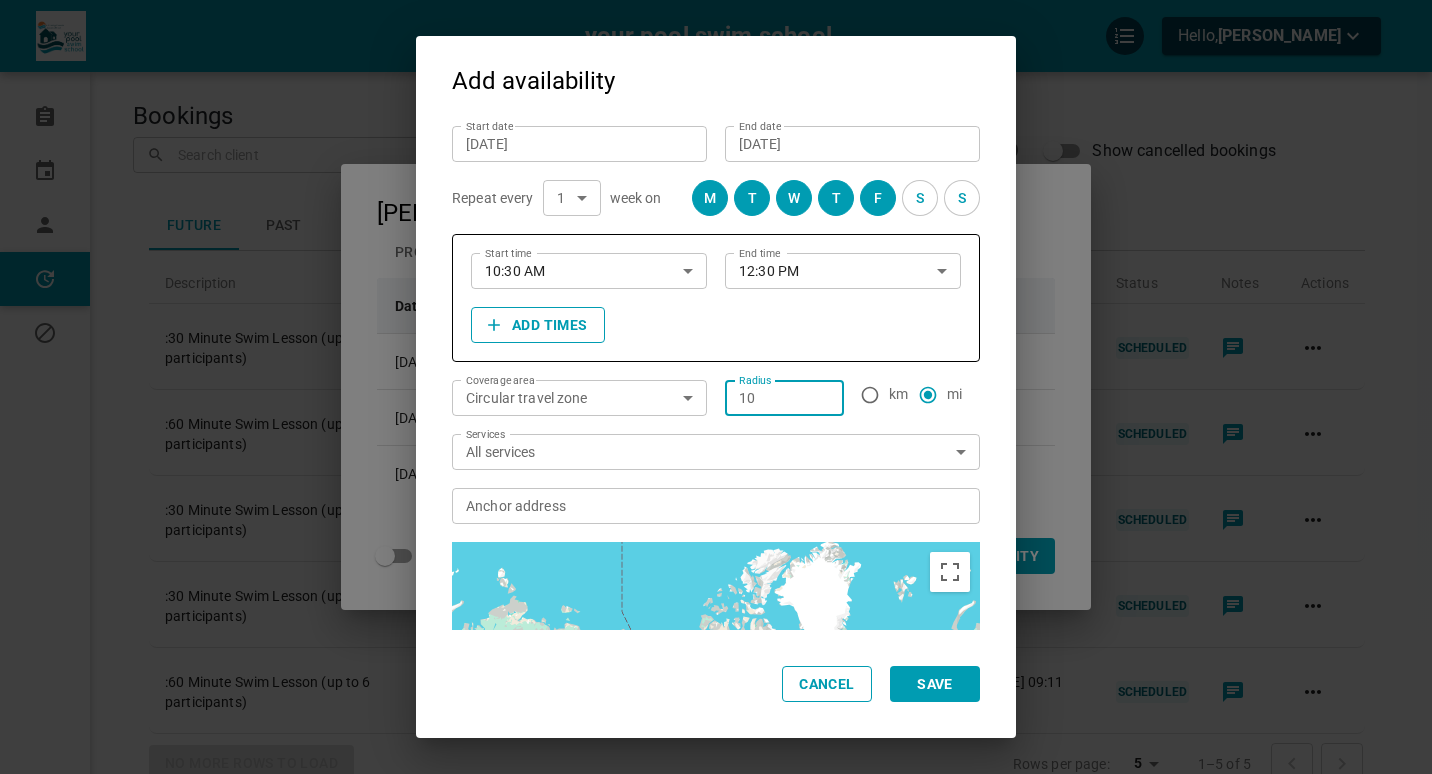 type on "10" 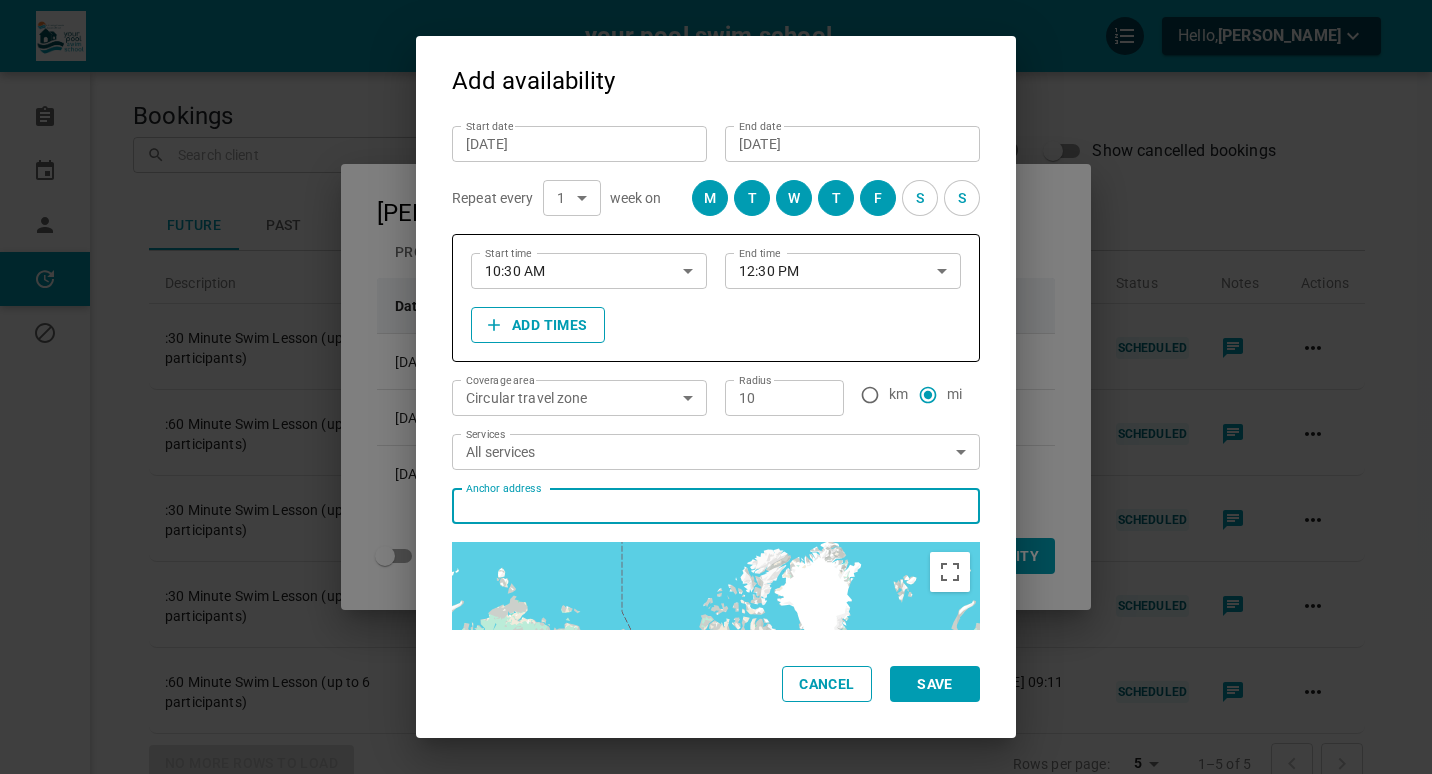 click on "Anchor address Anchor address" at bounding box center [715, 505] 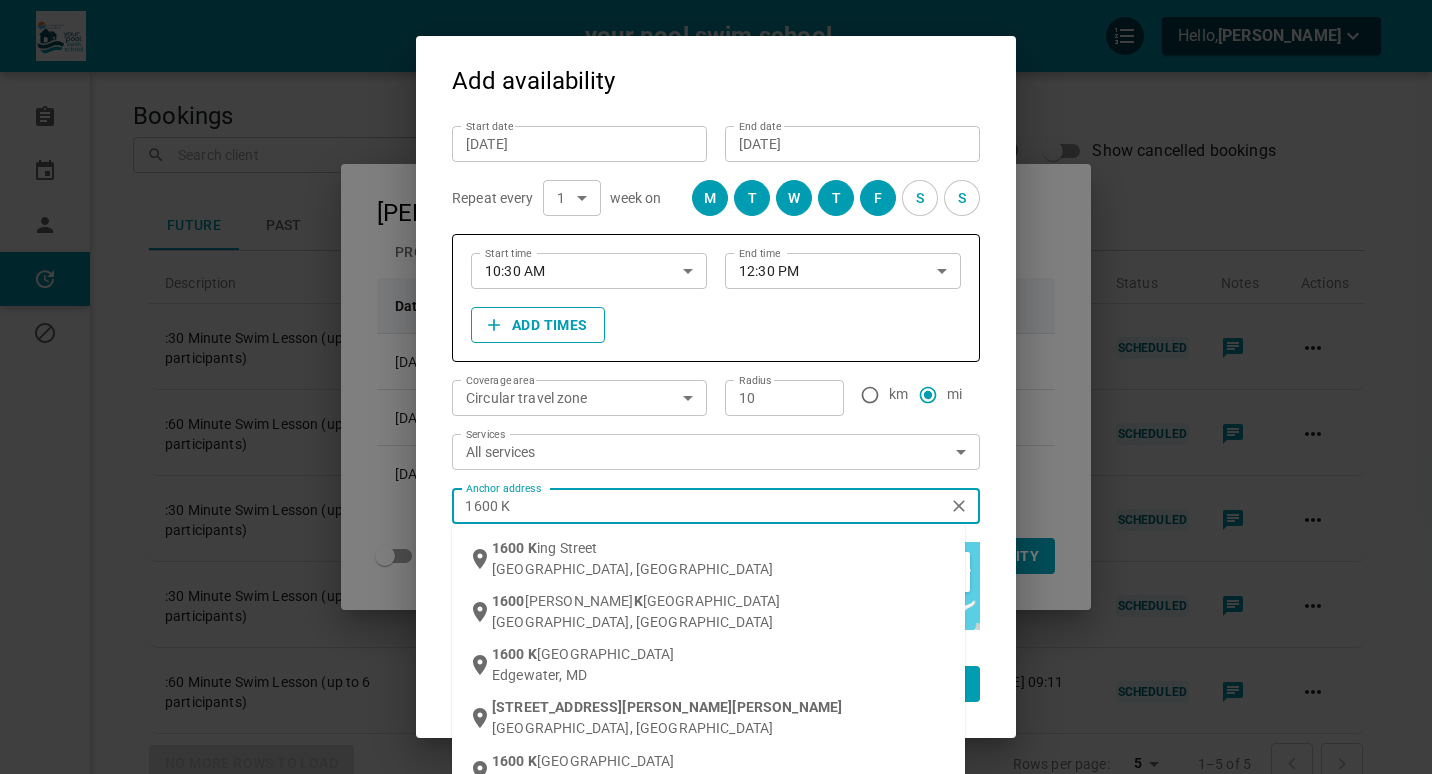 type on "1600 Kn" 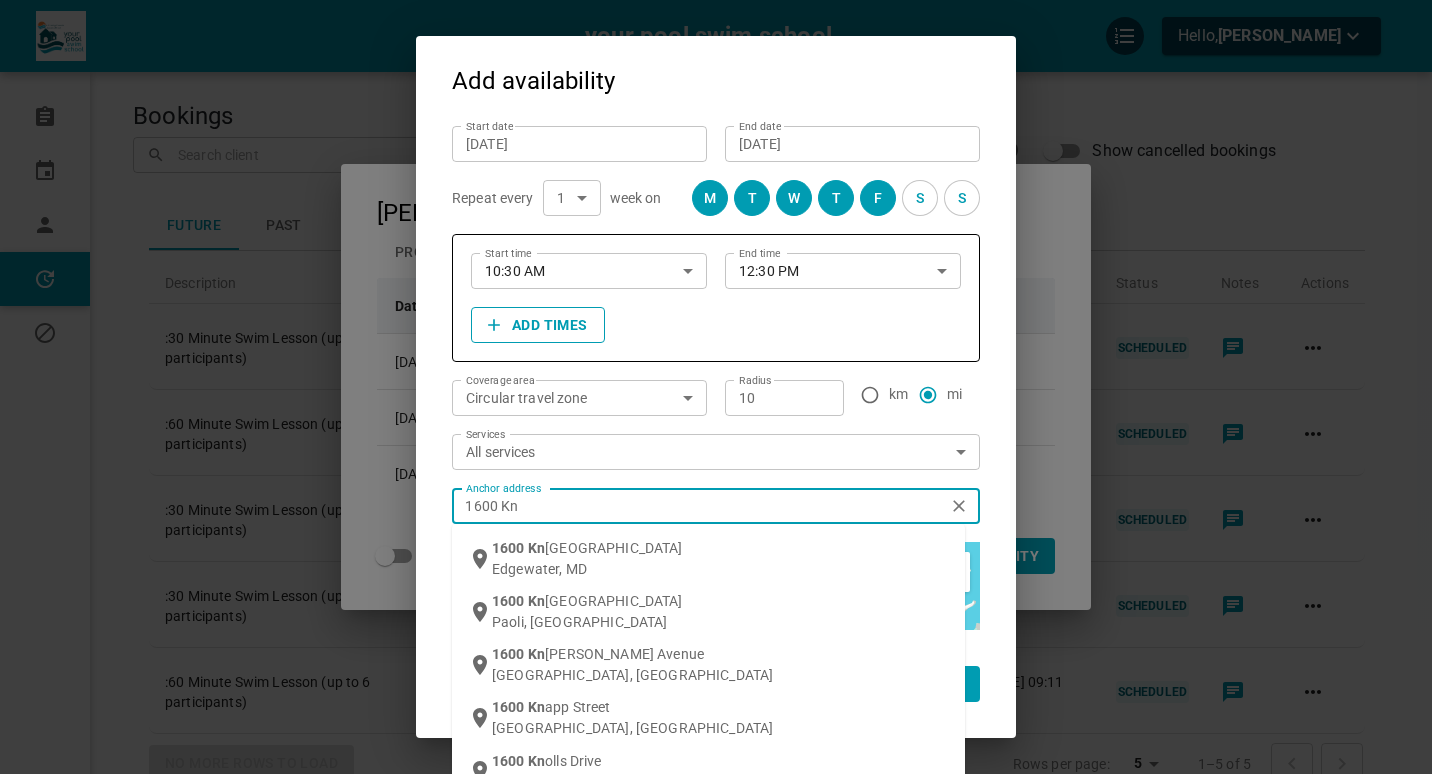 click on "[STREET_ADDRESS]" at bounding box center (720, 558) 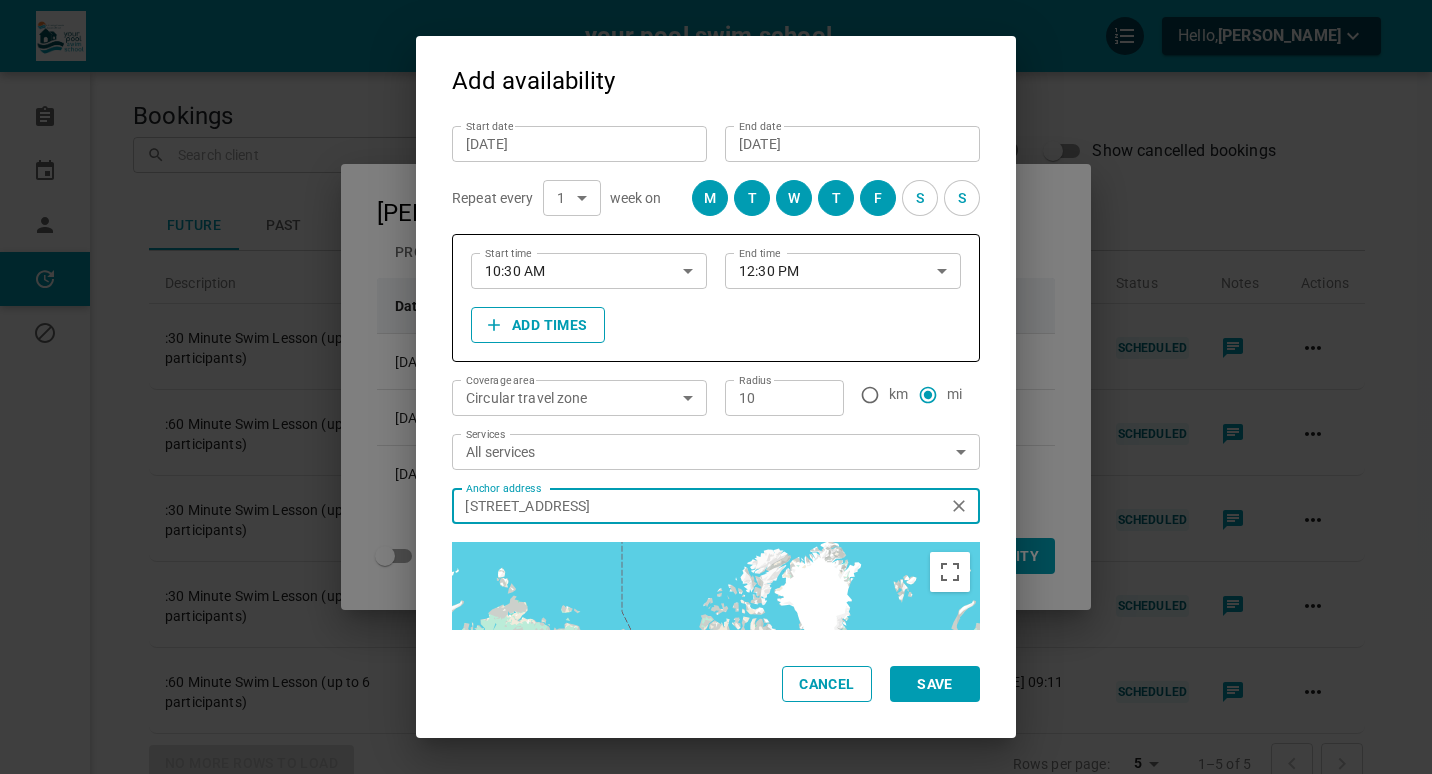 type on "[STREET_ADDRESS]" 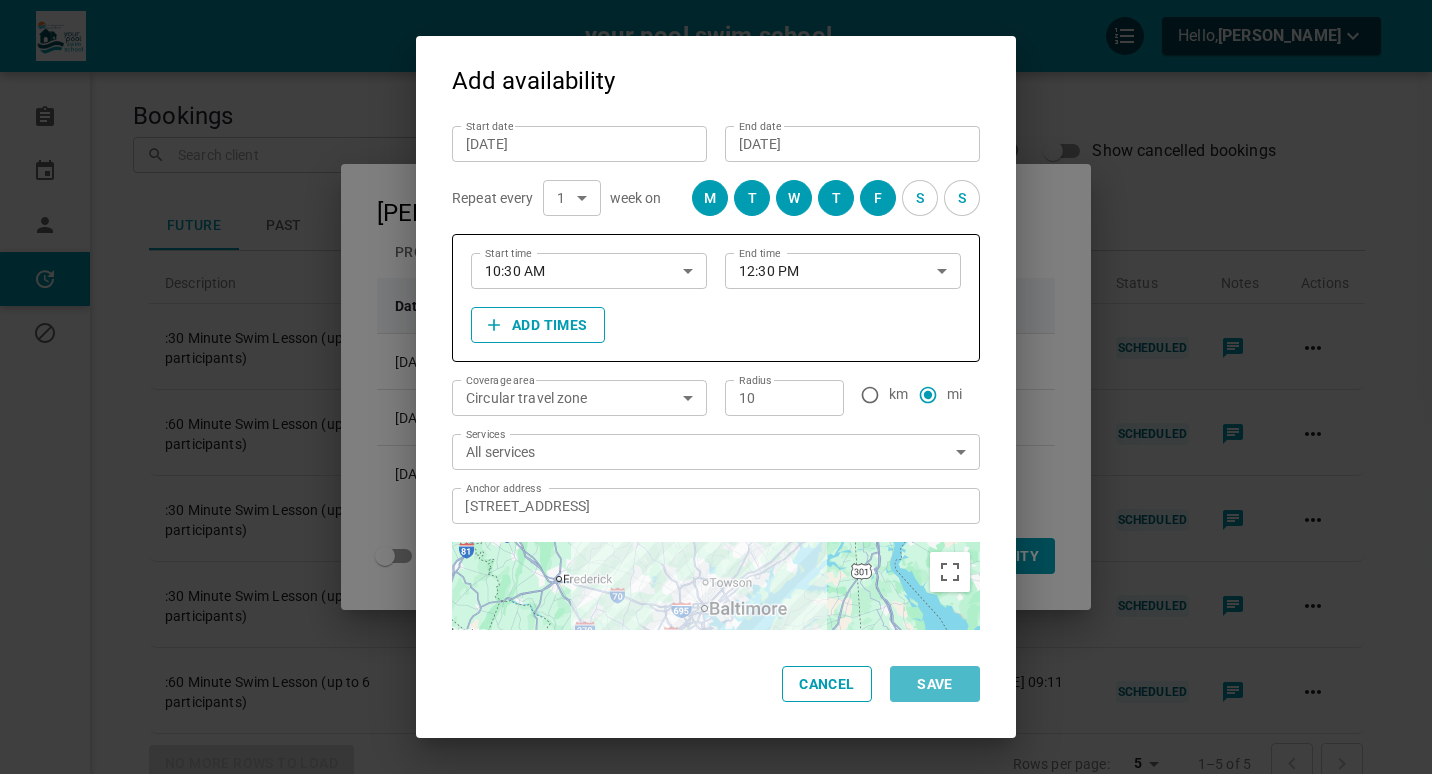 click on "Save" at bounding box center [935, 684] 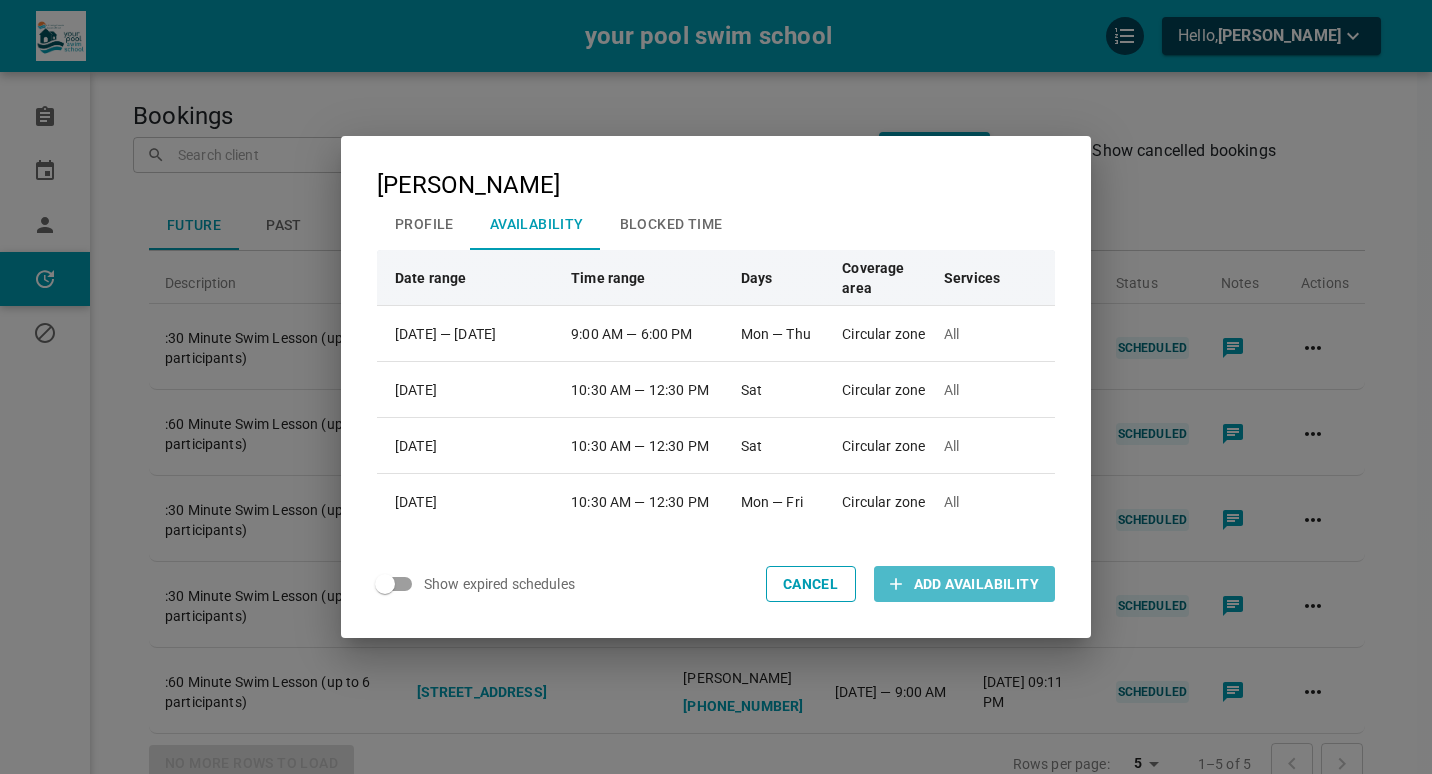 click on "Add Availability" at bounding box center [976, 584] 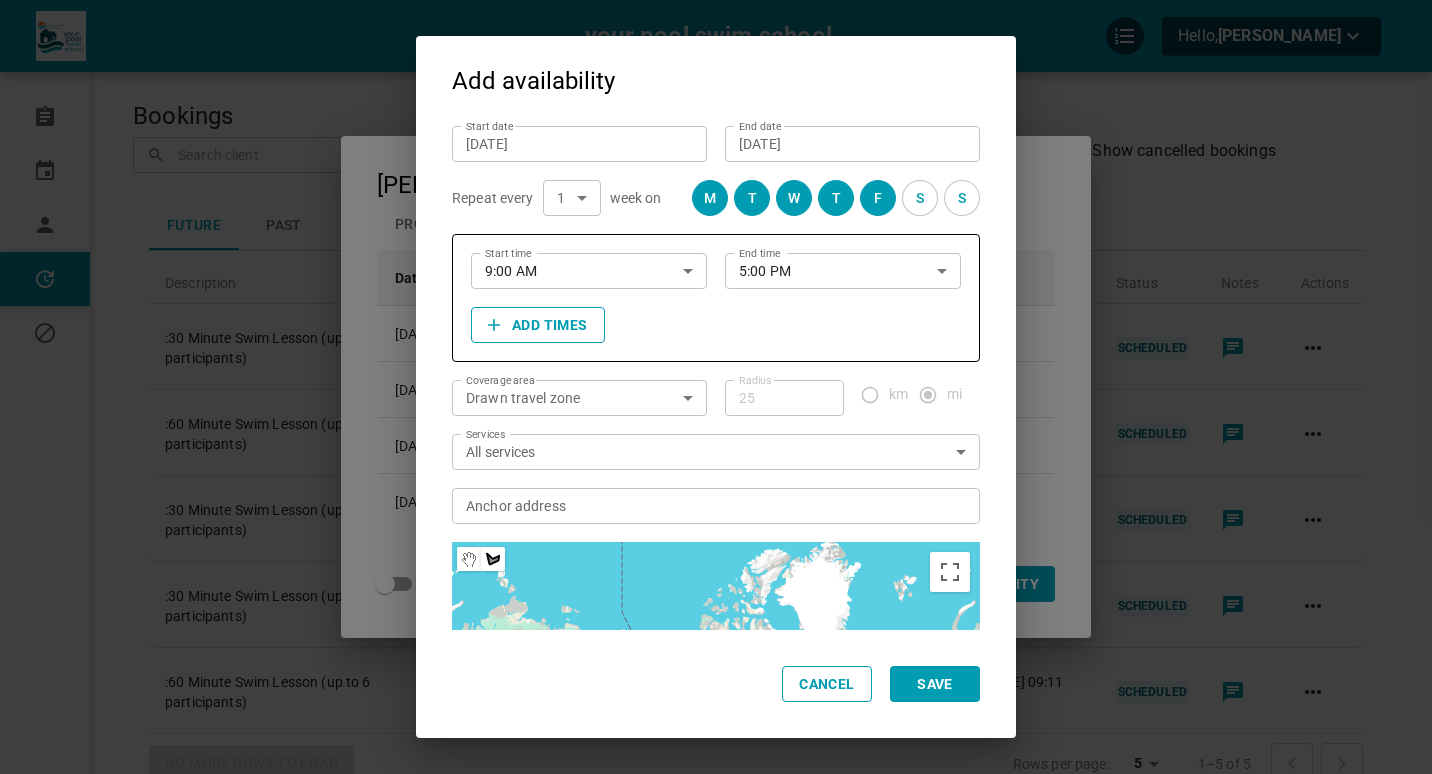 click on "[DATE]" at bounding box center [579, 144] 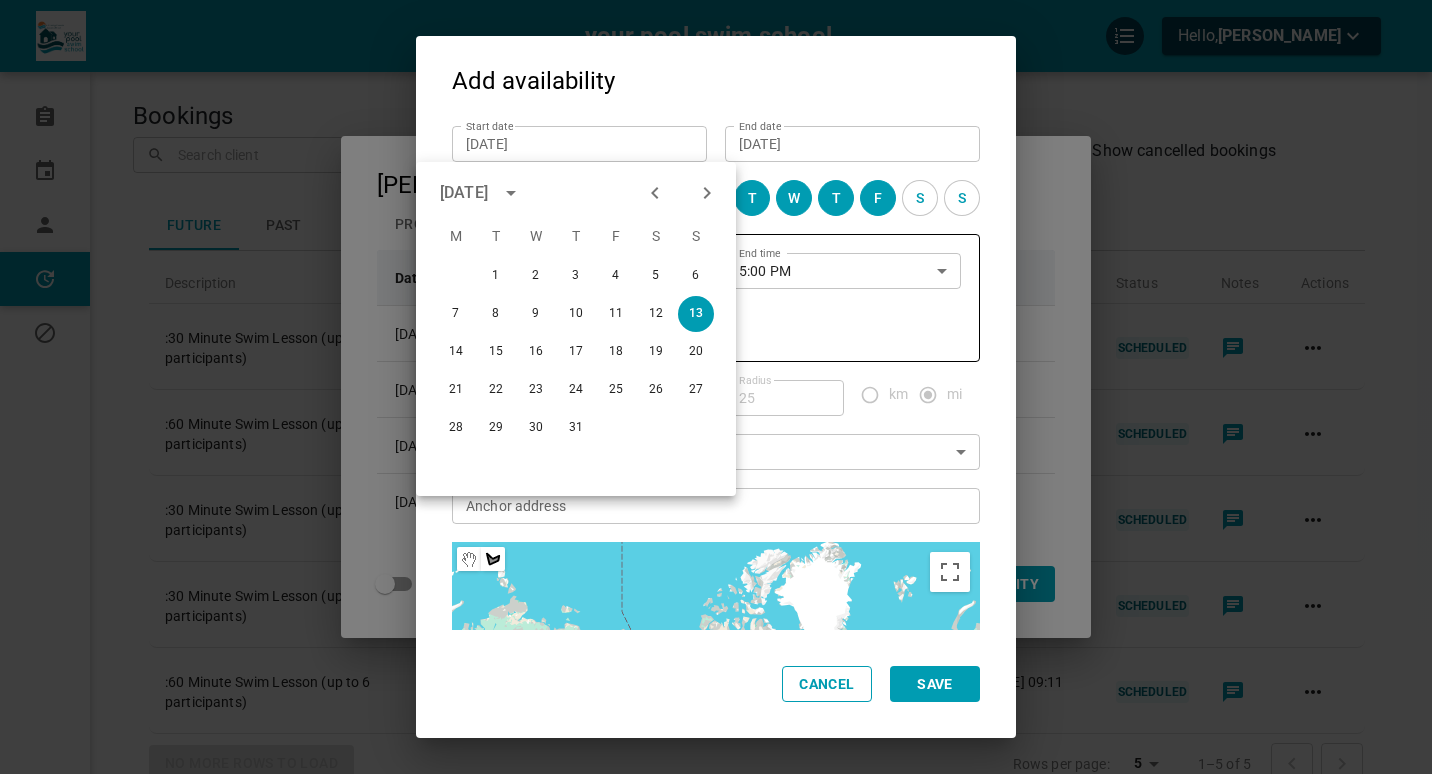 click 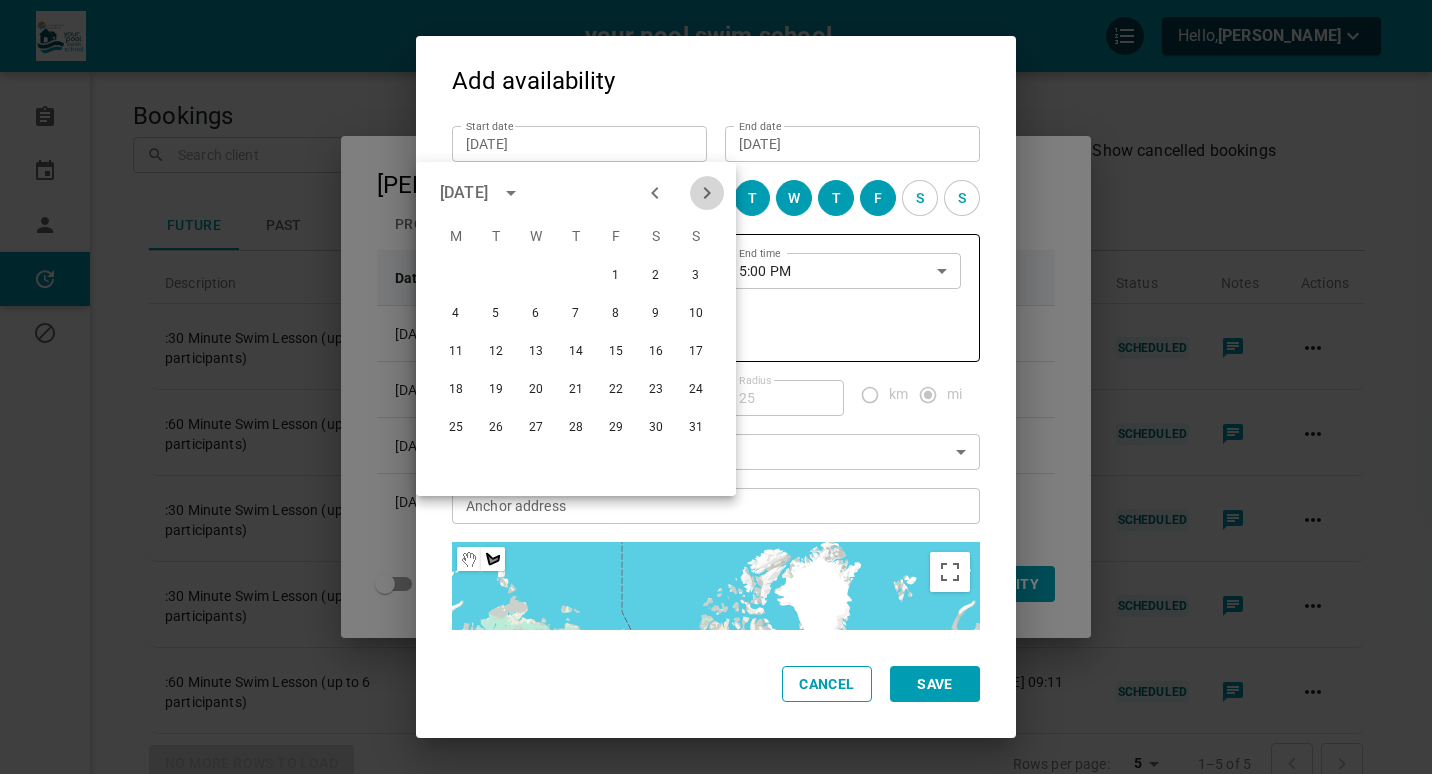click 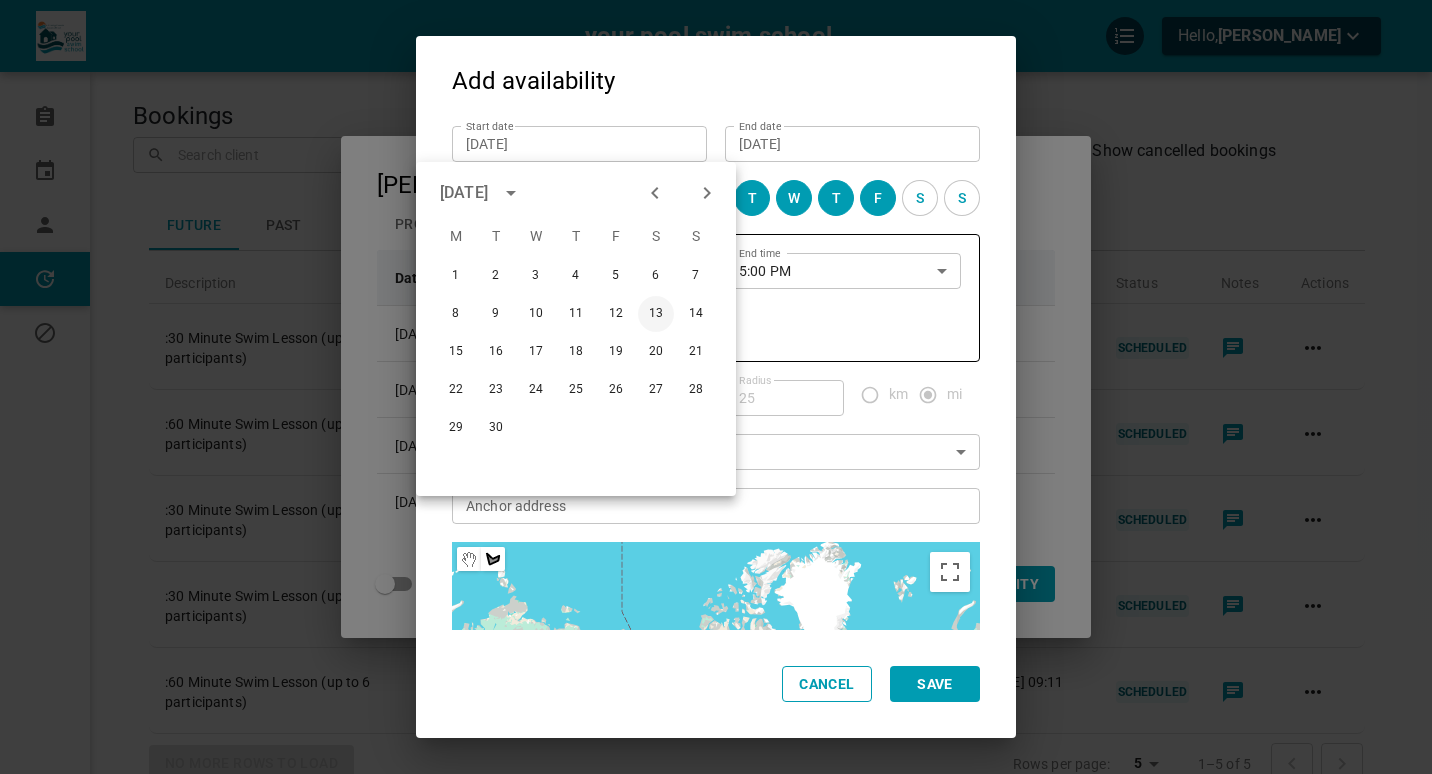 click on "13" at bounding box center (656, 314) 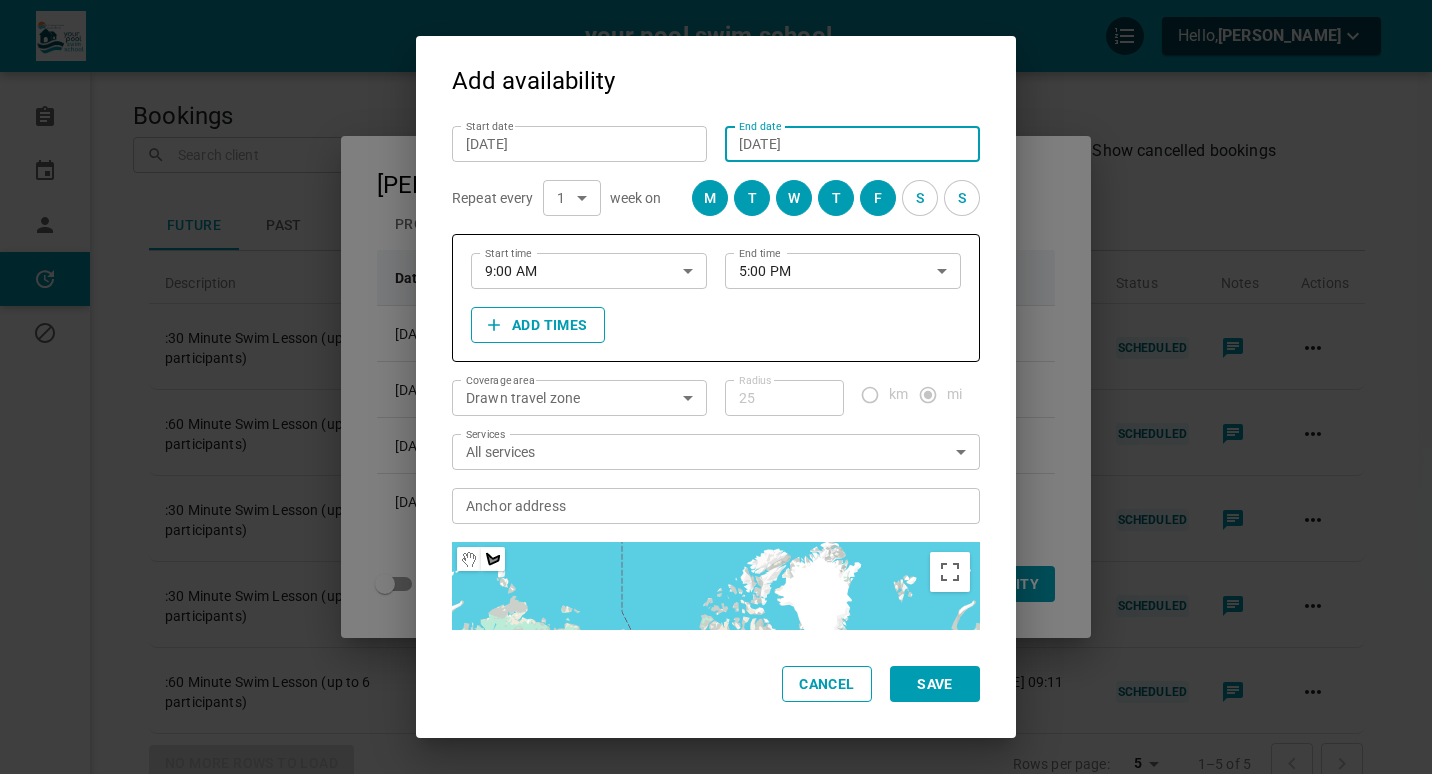 click on "[DATE]" at bounding box center (852, 144) 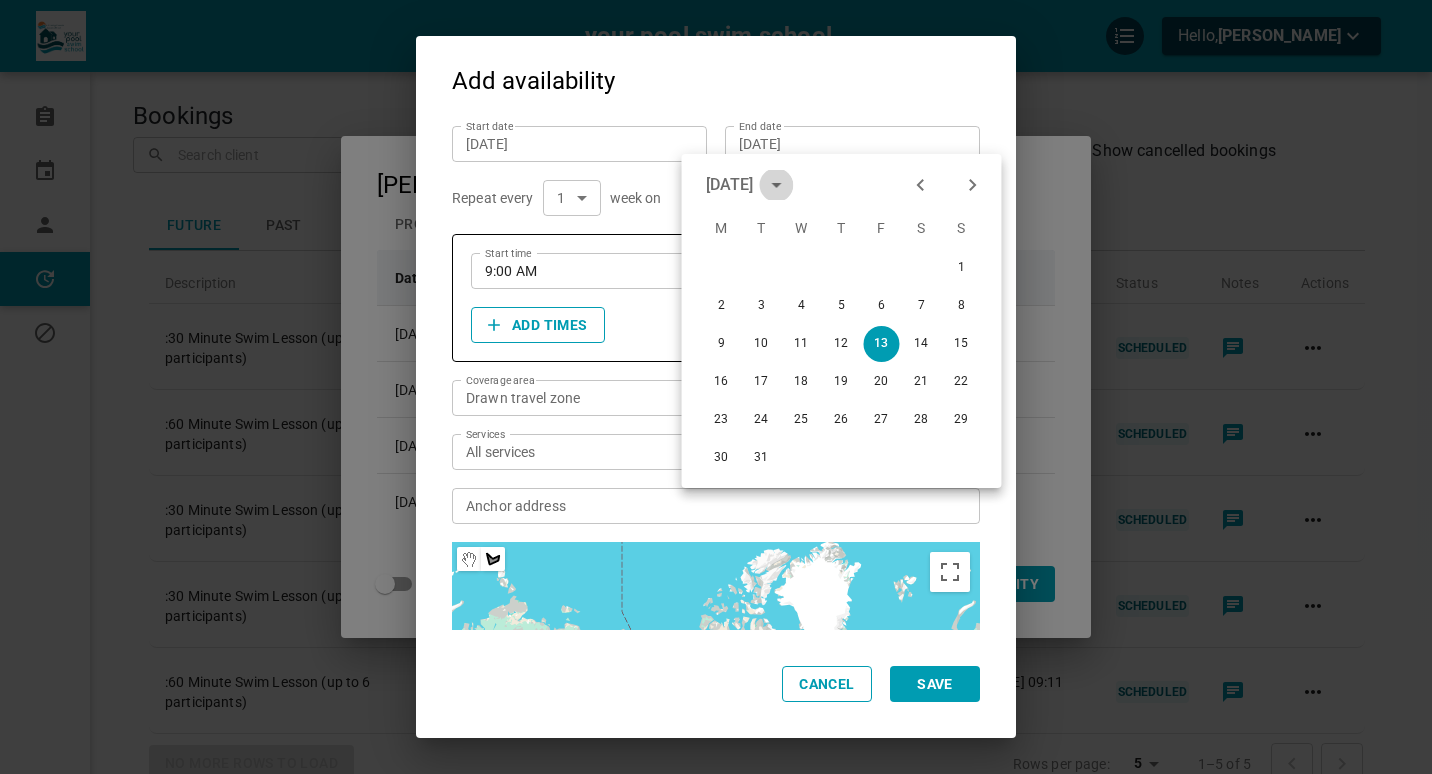 click 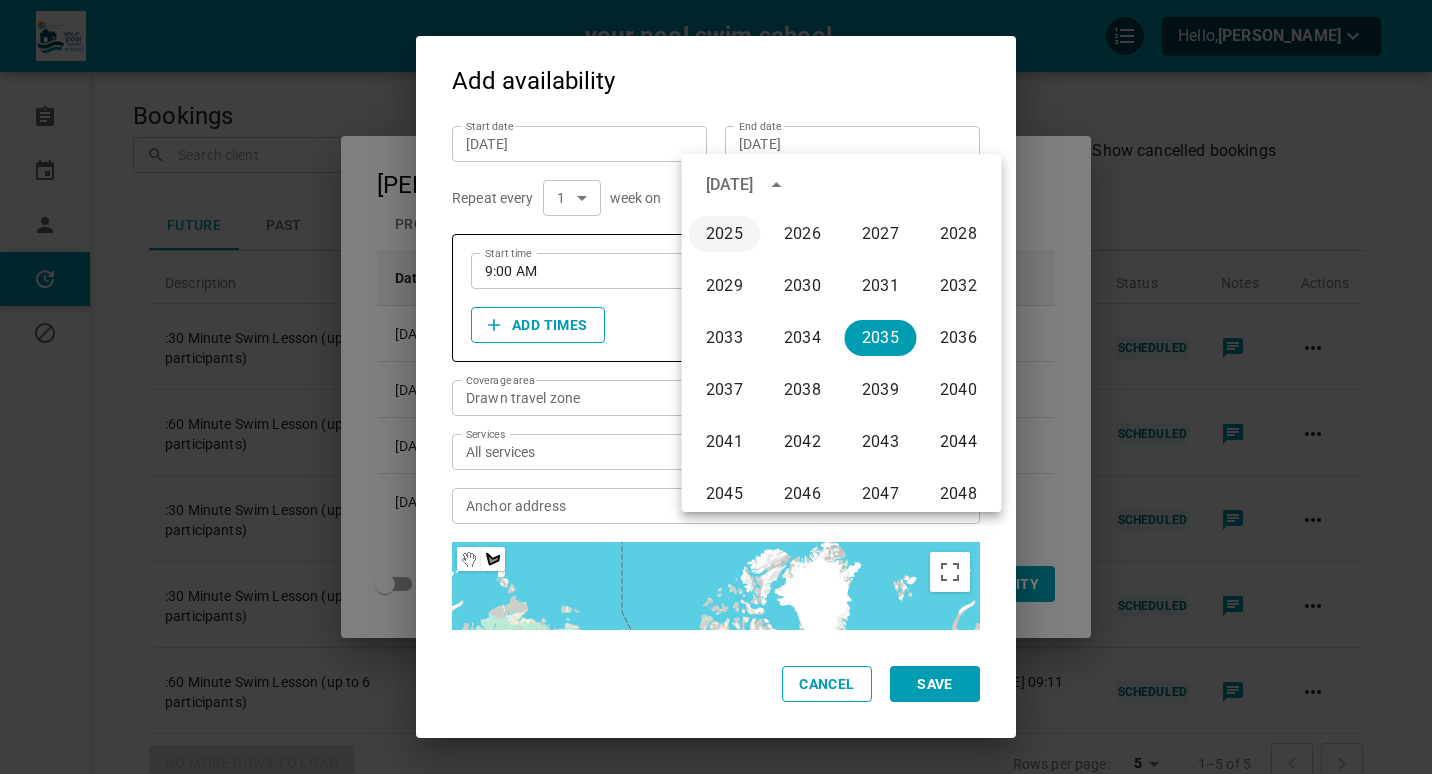 click on "2025" at bounding box center (725, 234) 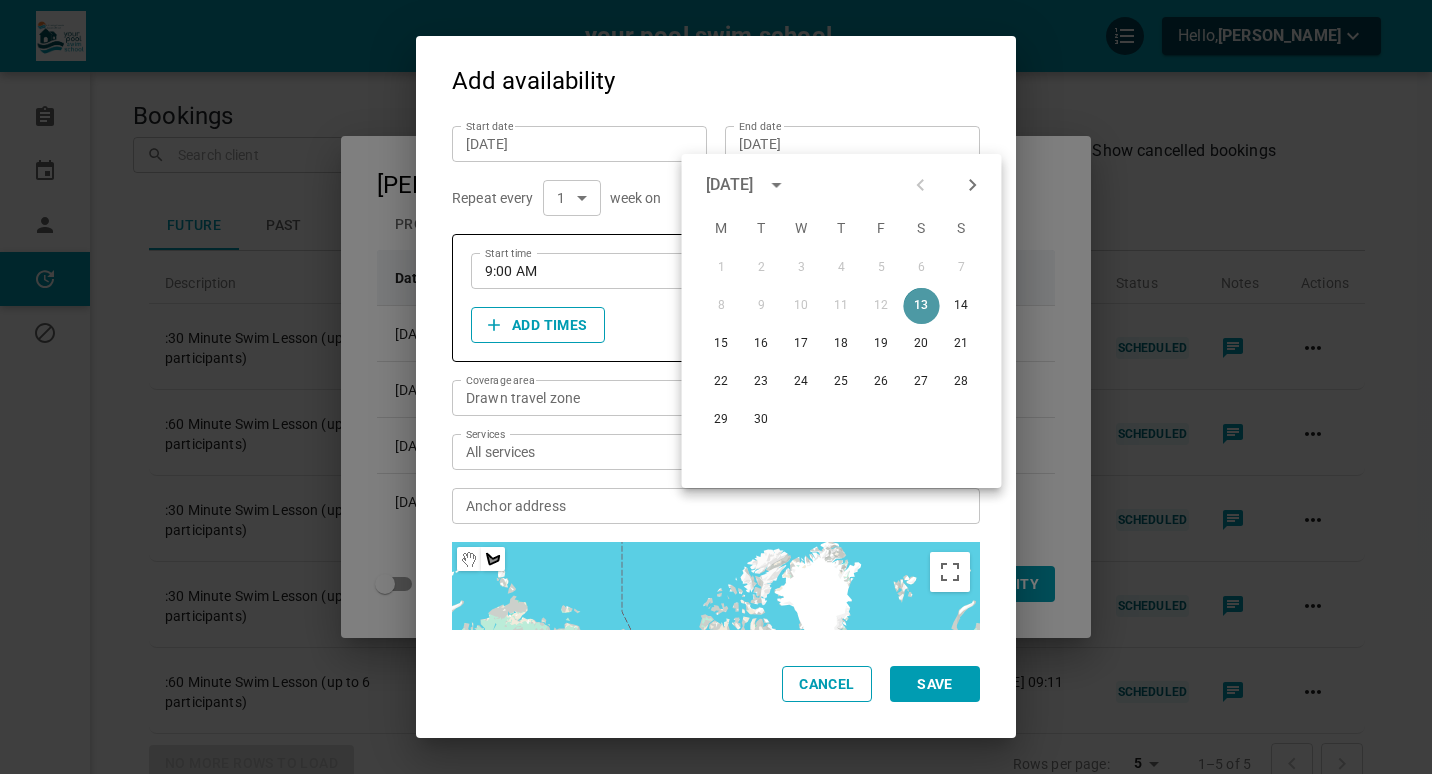 click on "13" at bounding box center (922, 306) 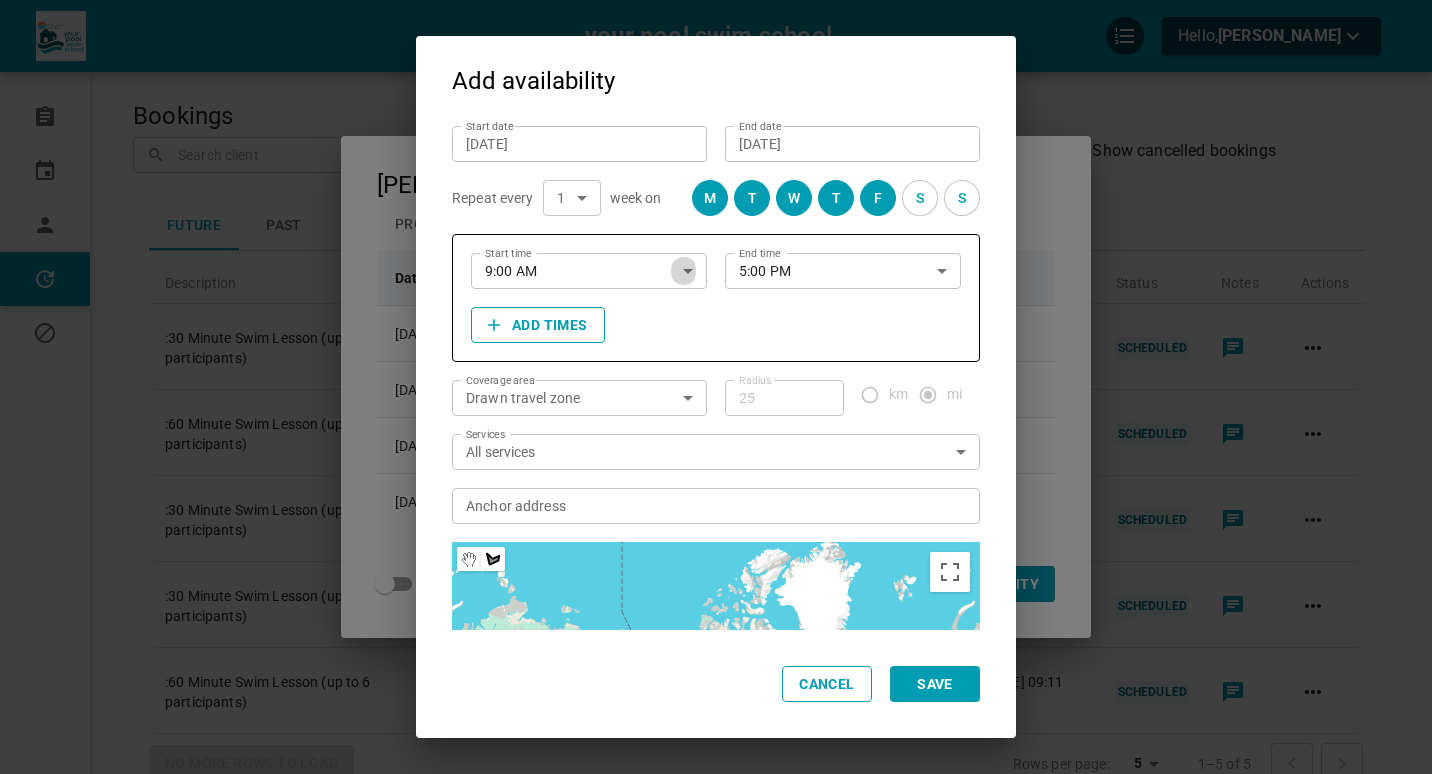 click 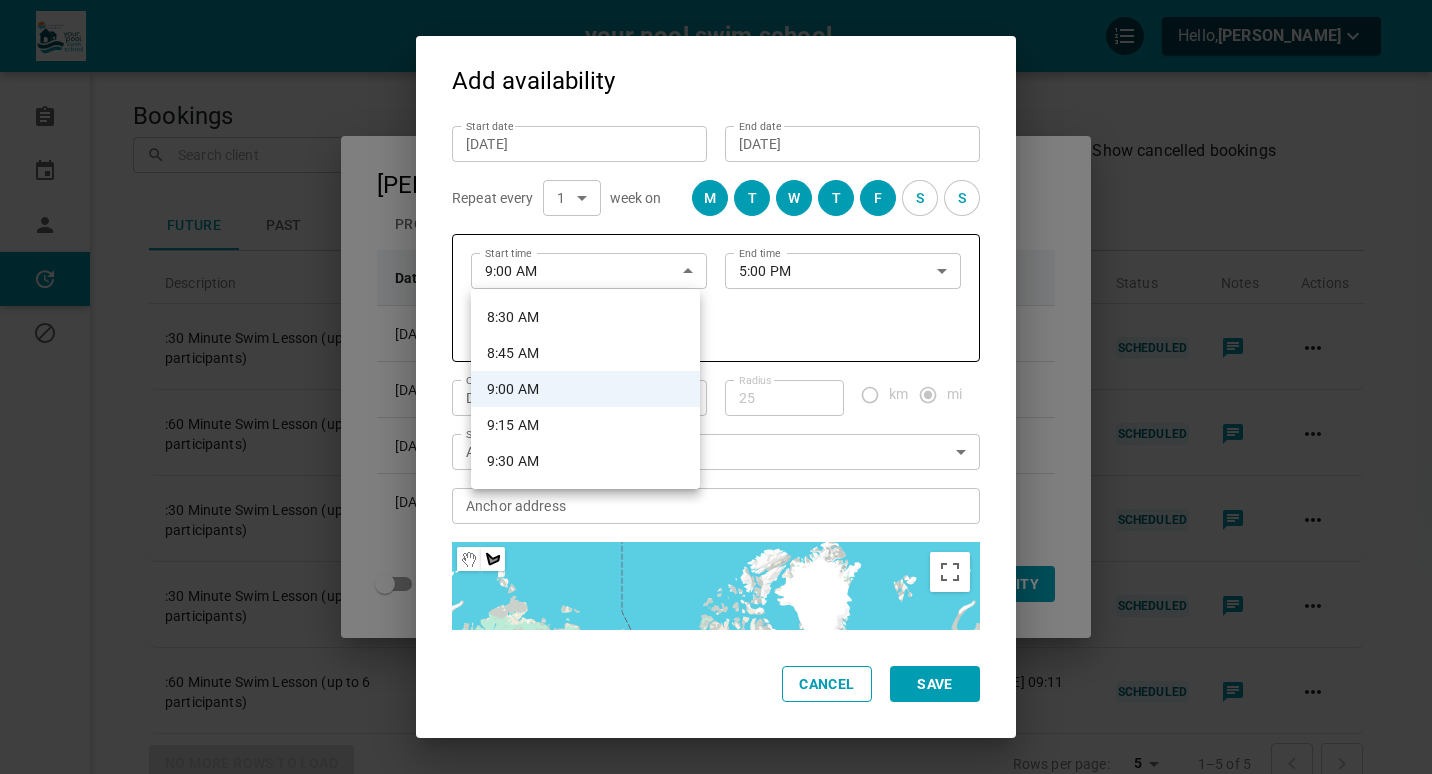 scroll, scrollTop: 1422, scrollLeft: 0, axis: vertical 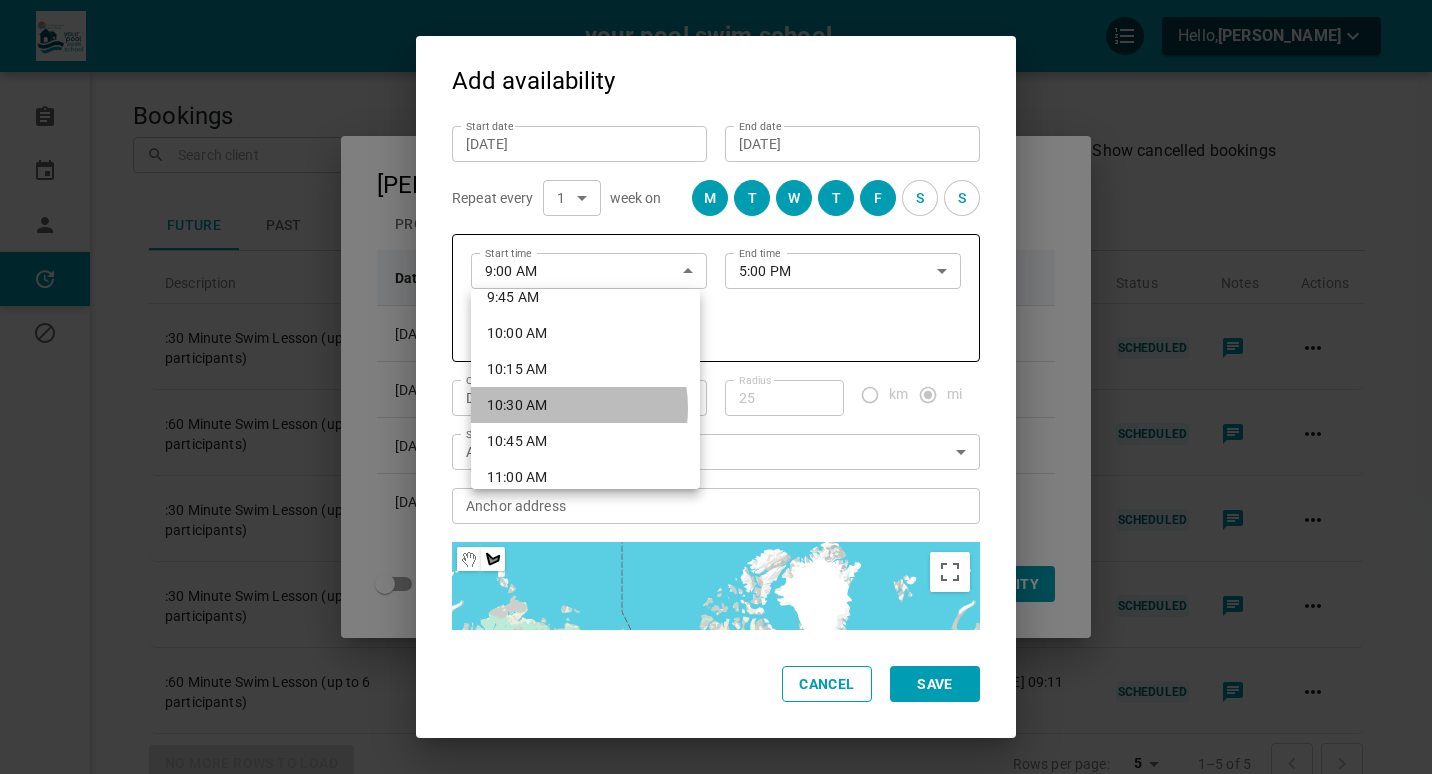 click on "10:30 AM" at bounding box center (585, 405) 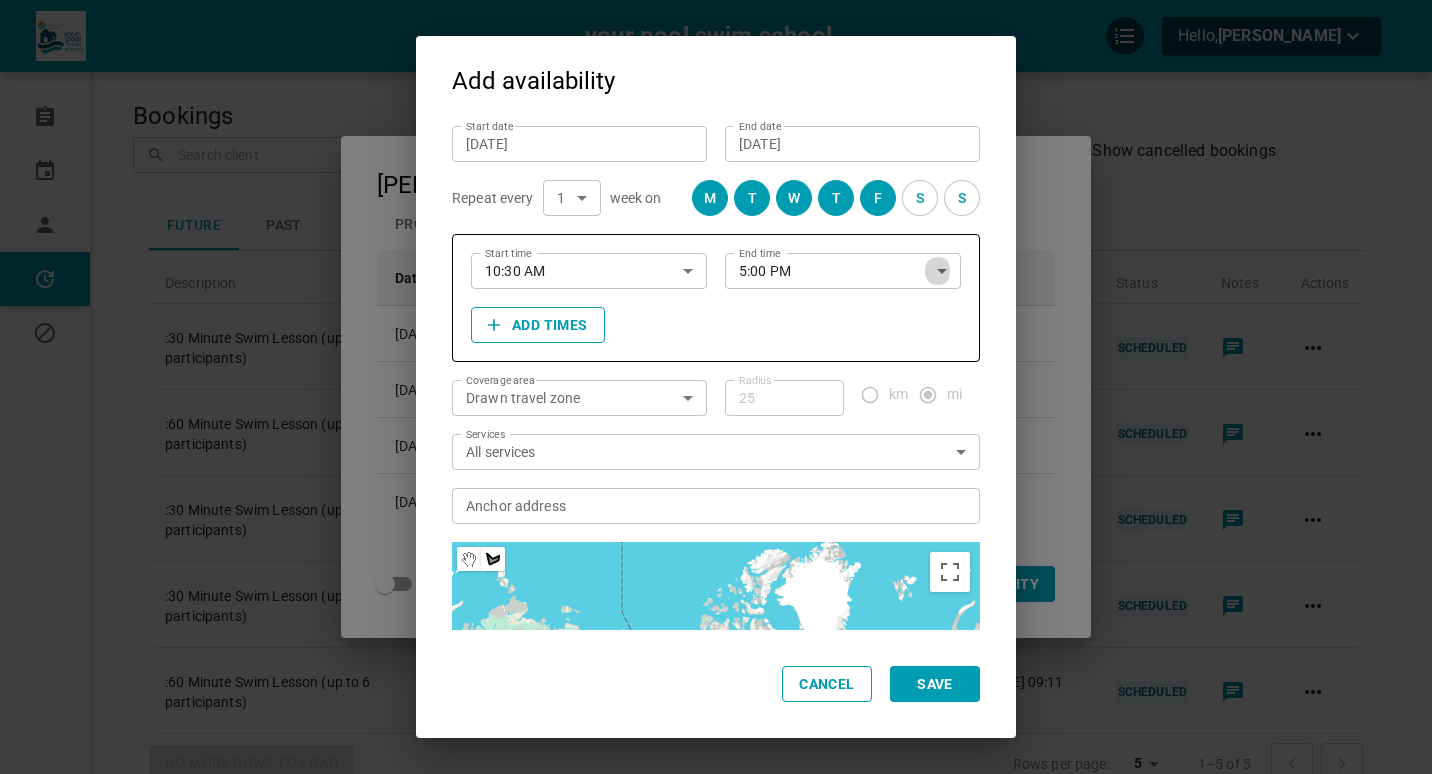 click 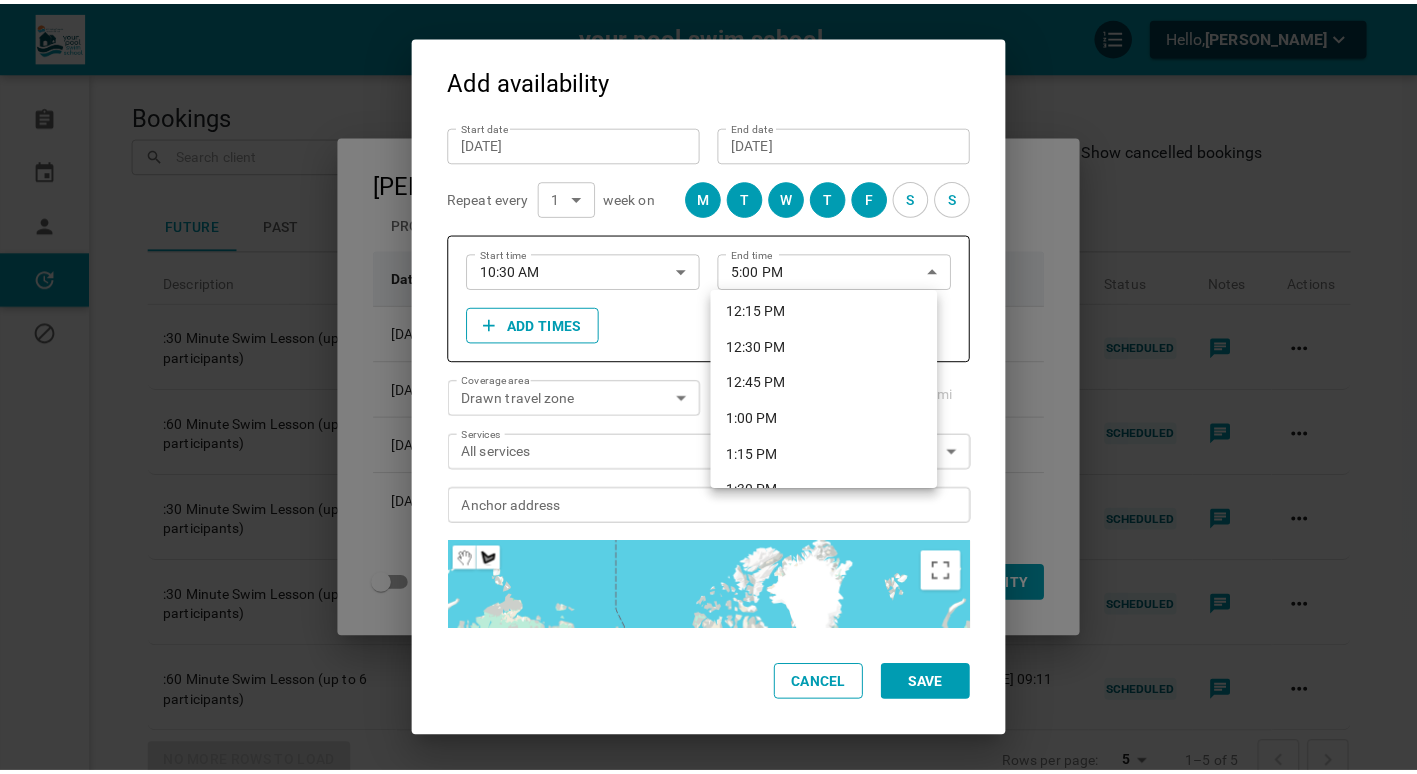 scroll, scrollTop: 1674, scrollLeft: 0, axis: vertical 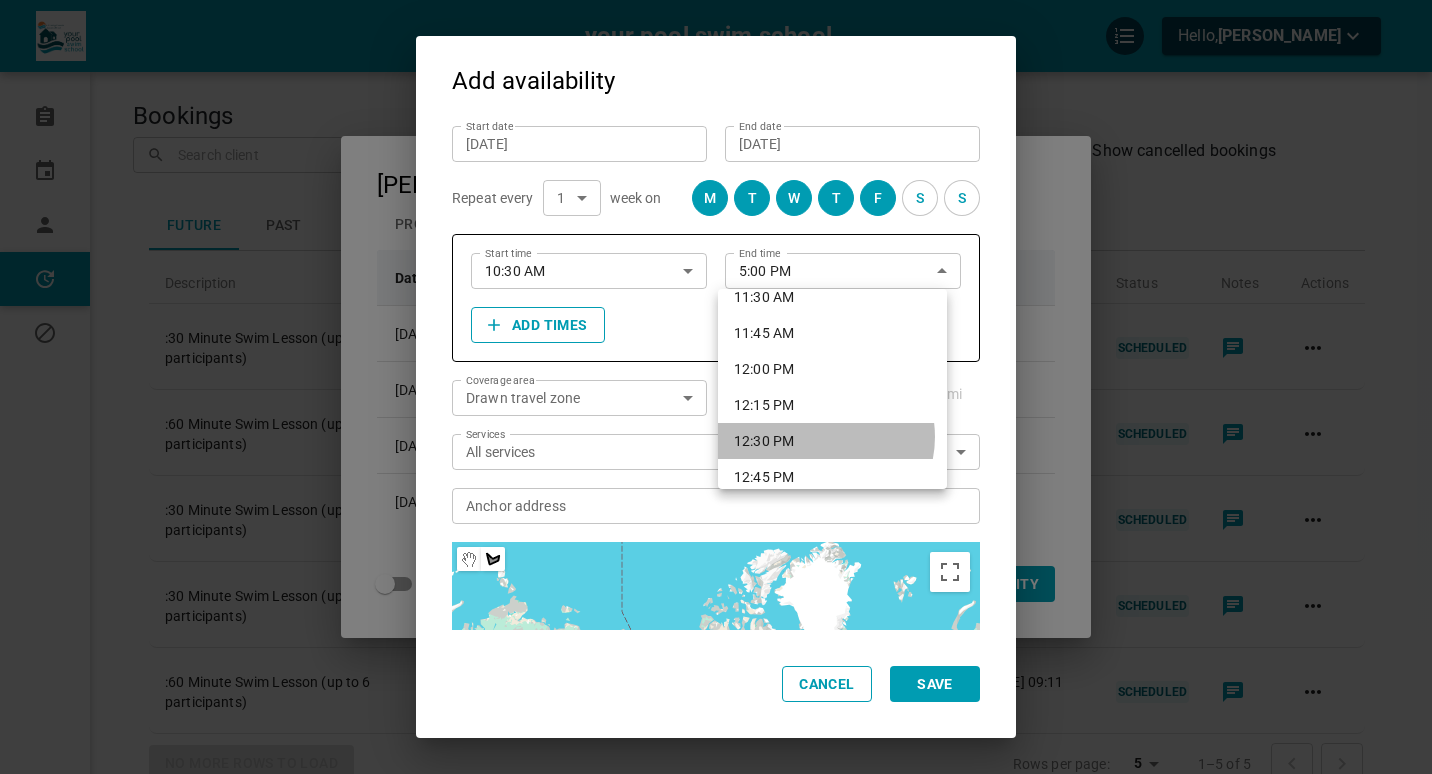 click on "12:30 PM" at bounding box center [832, 441] 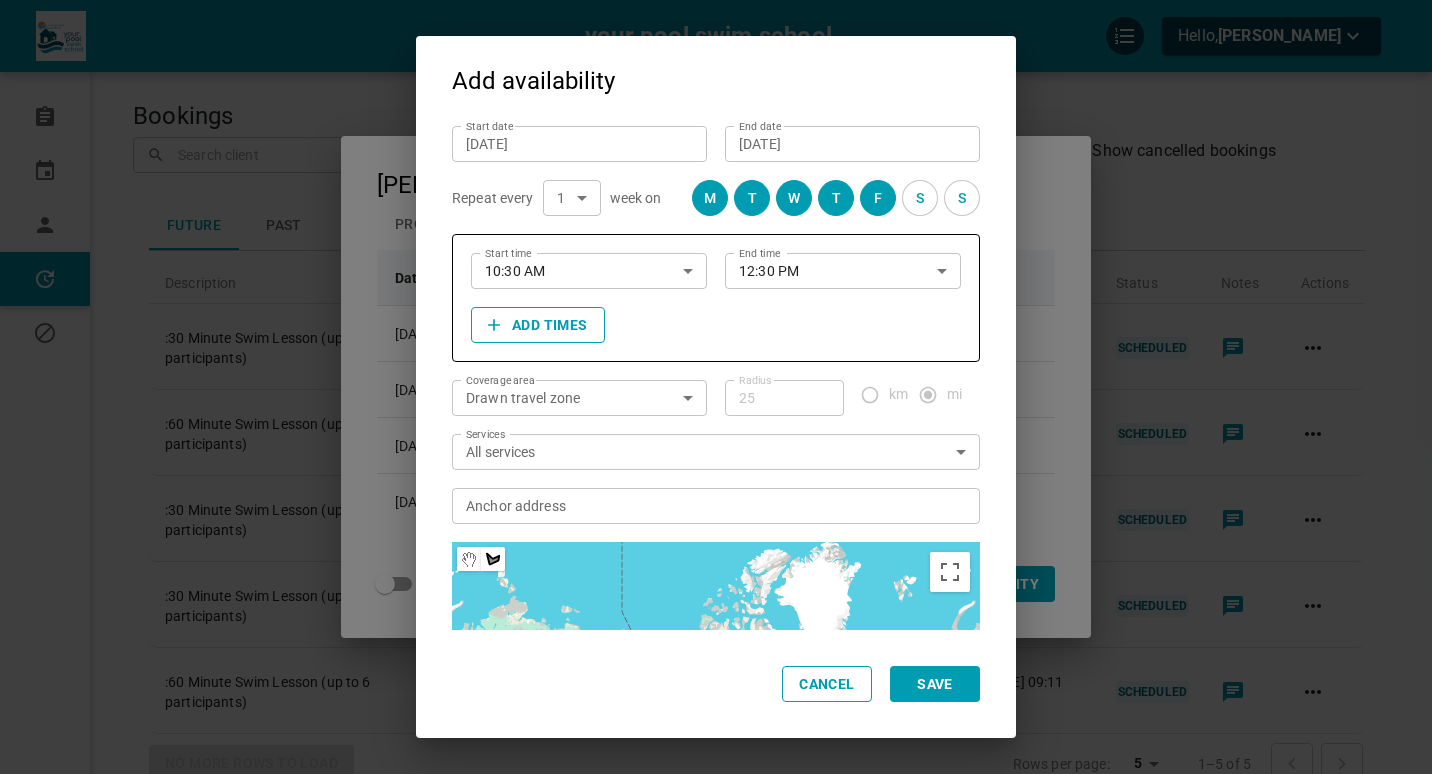 click on "your pool swim school Hello,  [PERSON_NAME] Bookings Calendar Profile Availability Blocked time Bookings ​ ​ Start Date Search Show cancelled bookings Future Past Description Booking Location Client Start Date Date Created Status Notes Actions :30 Minute Swim Lesson (up to 3 participants)           [GEOGRAPHIC_DATA][PERSON_NAME], [GEOGRAPHIC_DATA] [PERSON_NAME] [PHONE_NUMBER] [DATE] — 11:00 AM  [DATE] 12:07 PM SCHEDULED :60 Minute Swim Lesson (up to 6 participants)    [STREET_ADDRESS] [PERSON_NAME]  [PHONE_NUMBER] [DATE] — 9:00 AM  [DATE] 09:11 PM SCHEDULED :30 Minute Swim Lesson (up to 3 participants)           [GEOGRAPHIC_DATA], [GEOGRAPHIC_DATA] [PERSON_NAME] [PHONE_NUMBER] [DATE] — 4:00 PM  [DATE] 12:07 PM SCHEDULED :30 Minute Swim Lesson (up to 3 participants)           [GEOGRAPHIC_DATA], USA [PERSON_NAME] [PHONE_NUMBER] [DATE] — 11:00 AM  [DATE] 12:07 PM SCHEDULED [PERSON_NAME]  5 5 All" at bounding box center [716, 469] 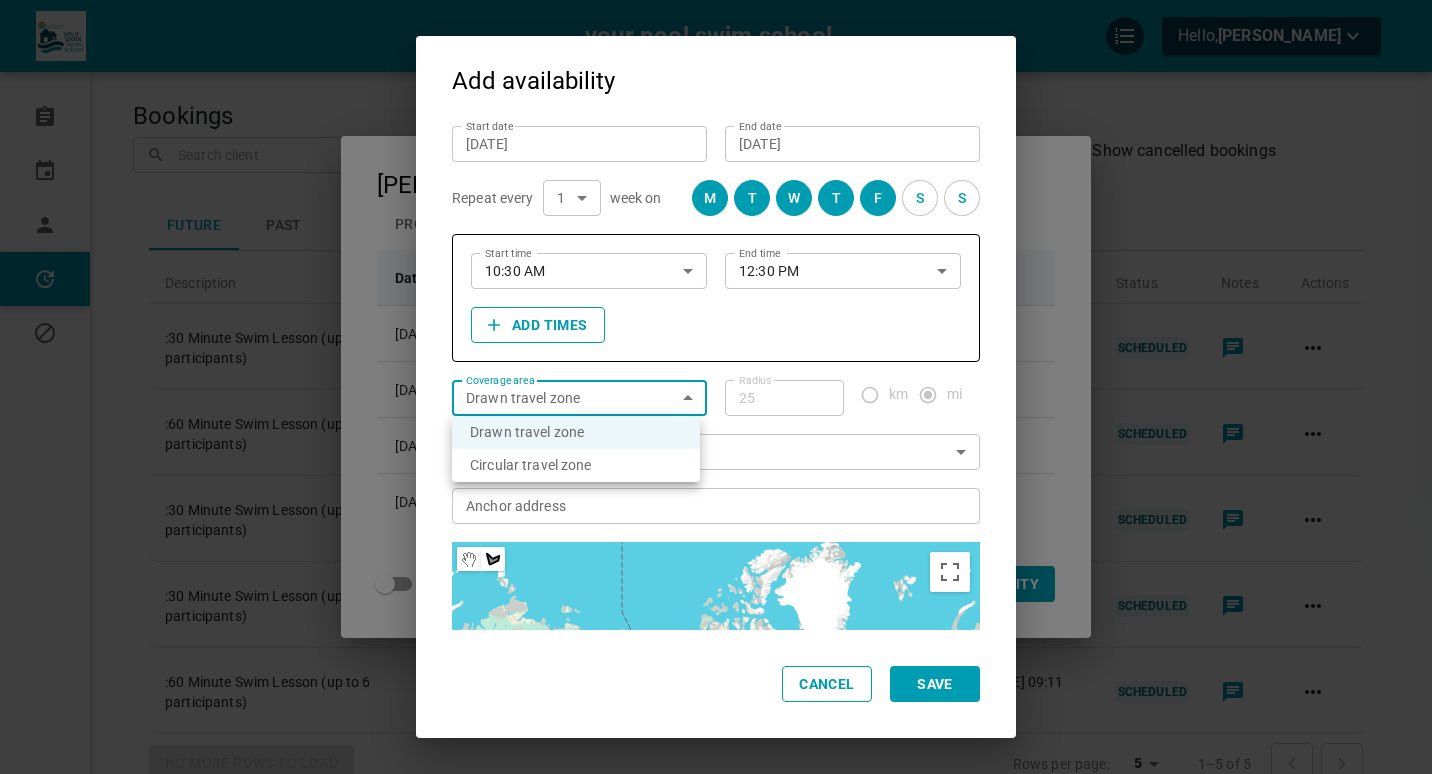 click on "Circular travel zone" at bounding box center (576, 465) 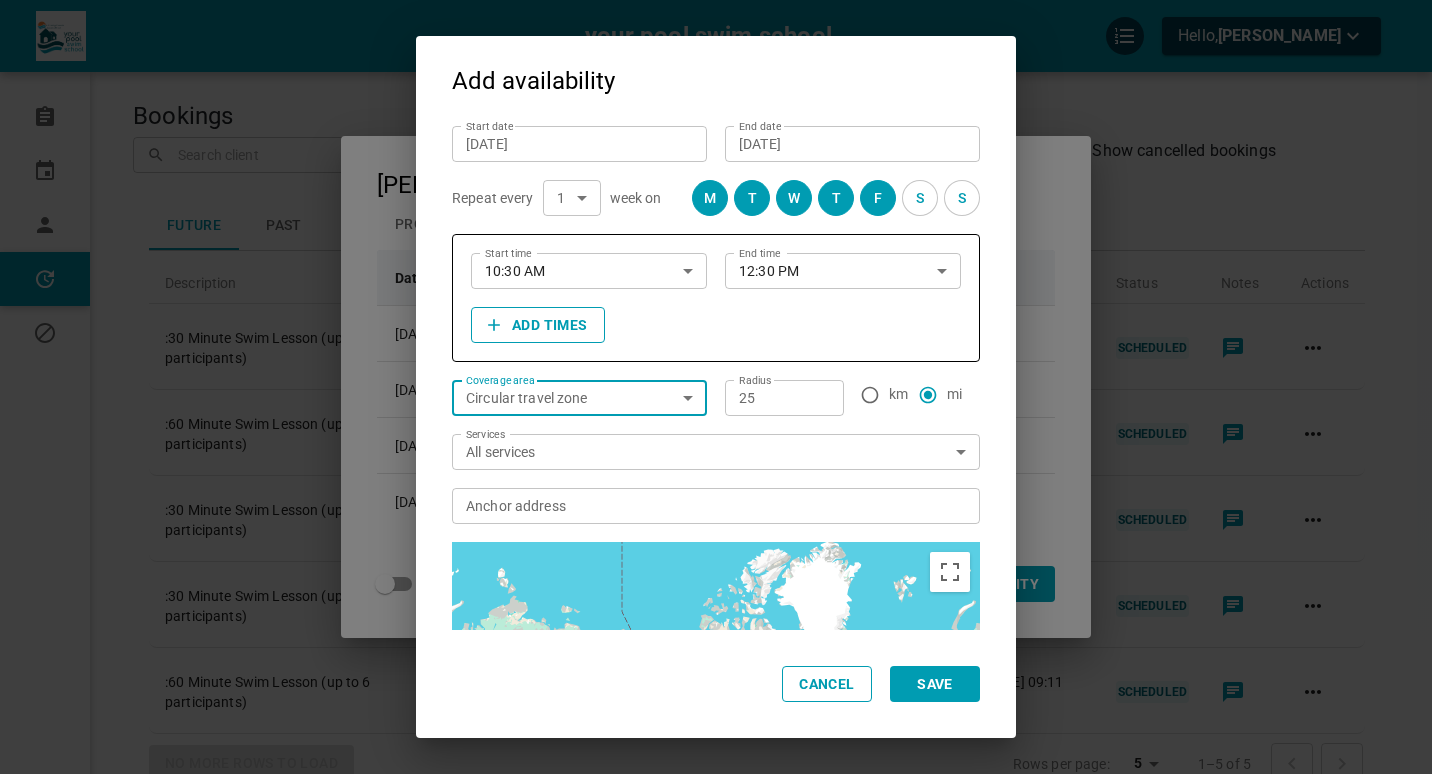 click on "25" at bounding box center [784, 398] 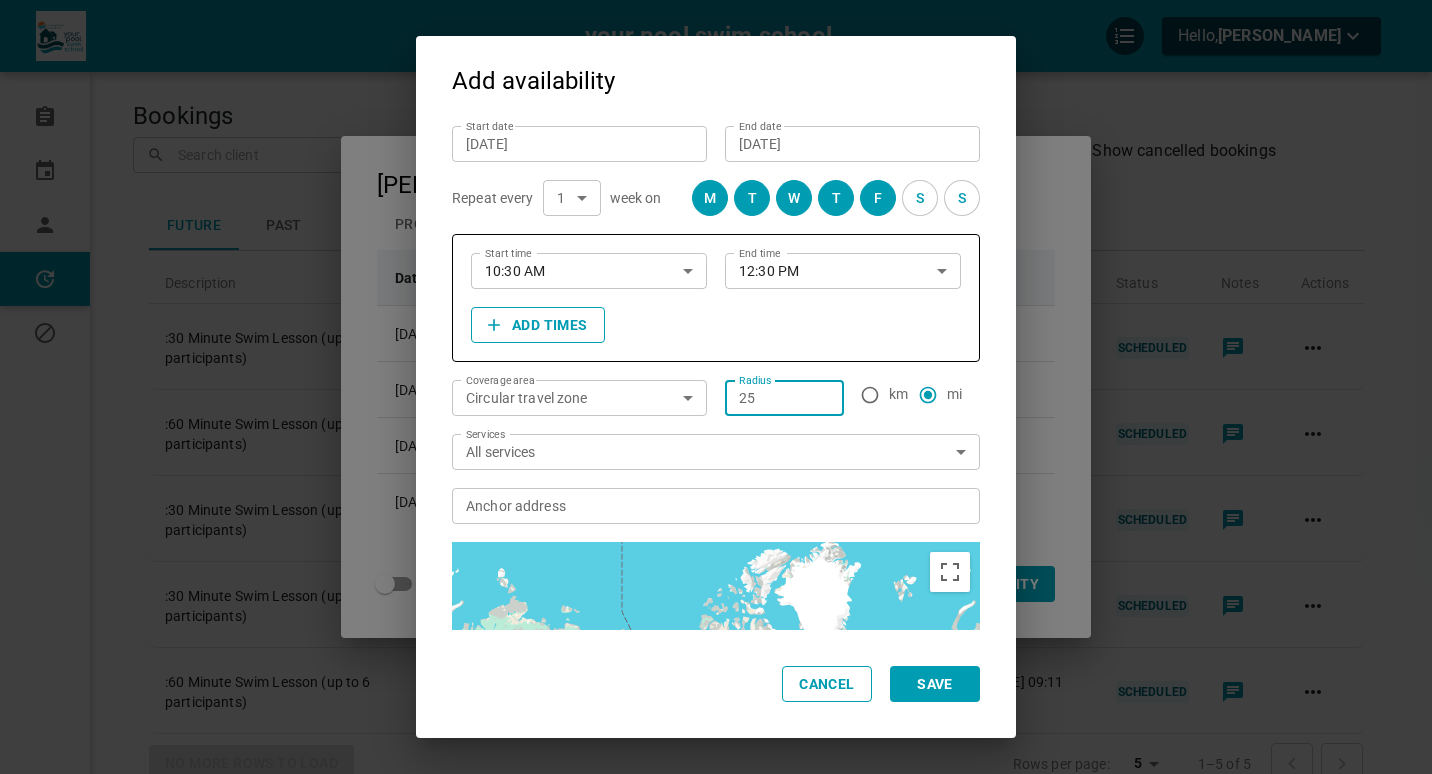 type on "2" 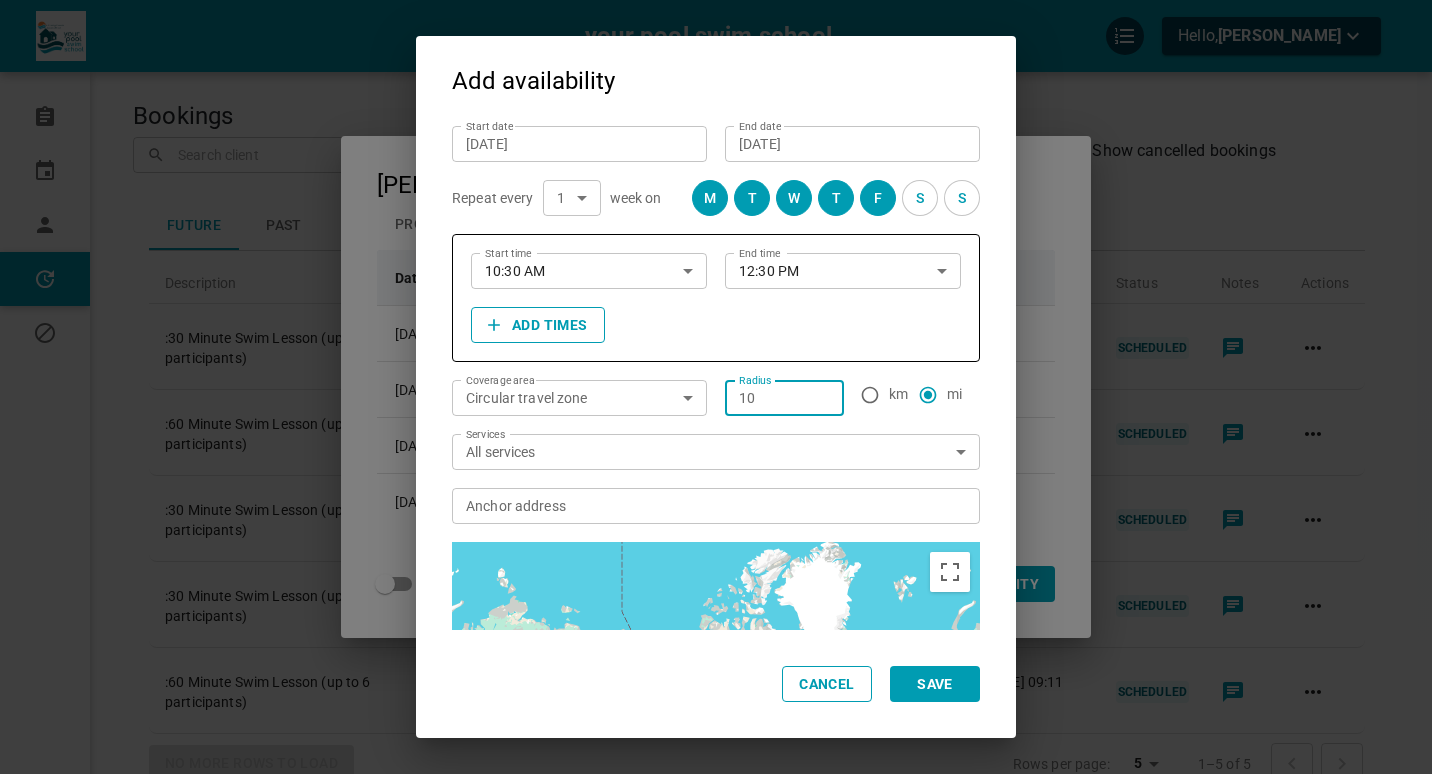type on "10" 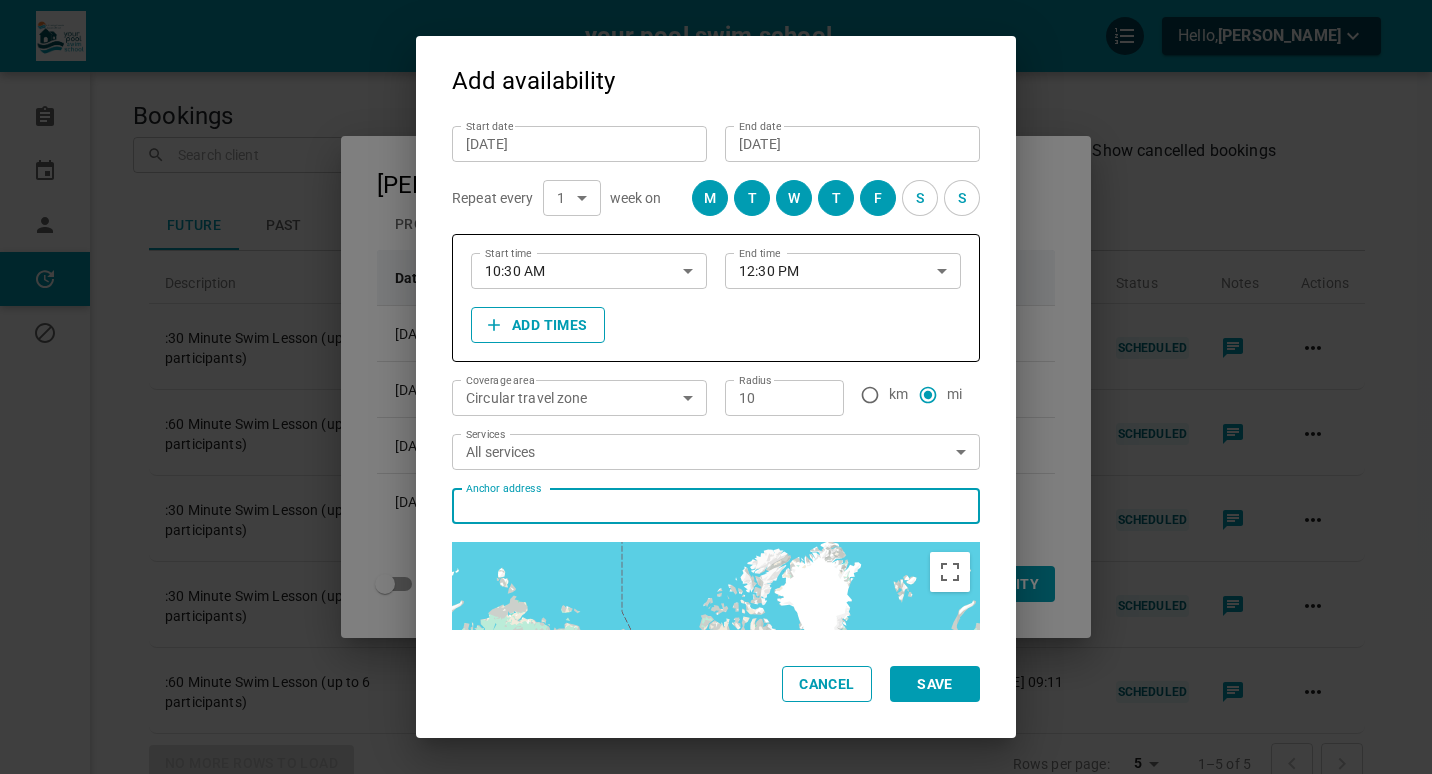 click on "Anchor address Anchor address" at bounding box center [715, 505] 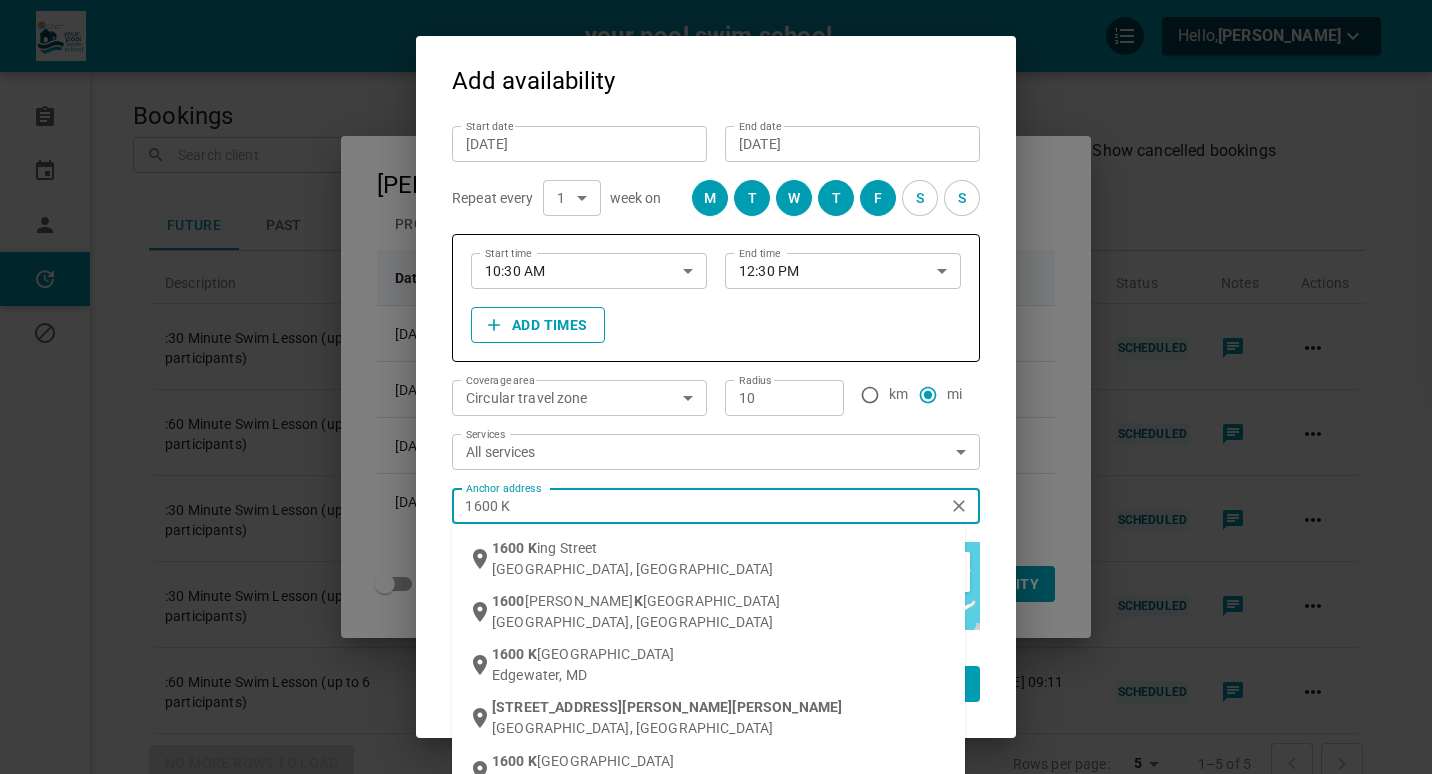 type on "1600 Kn" 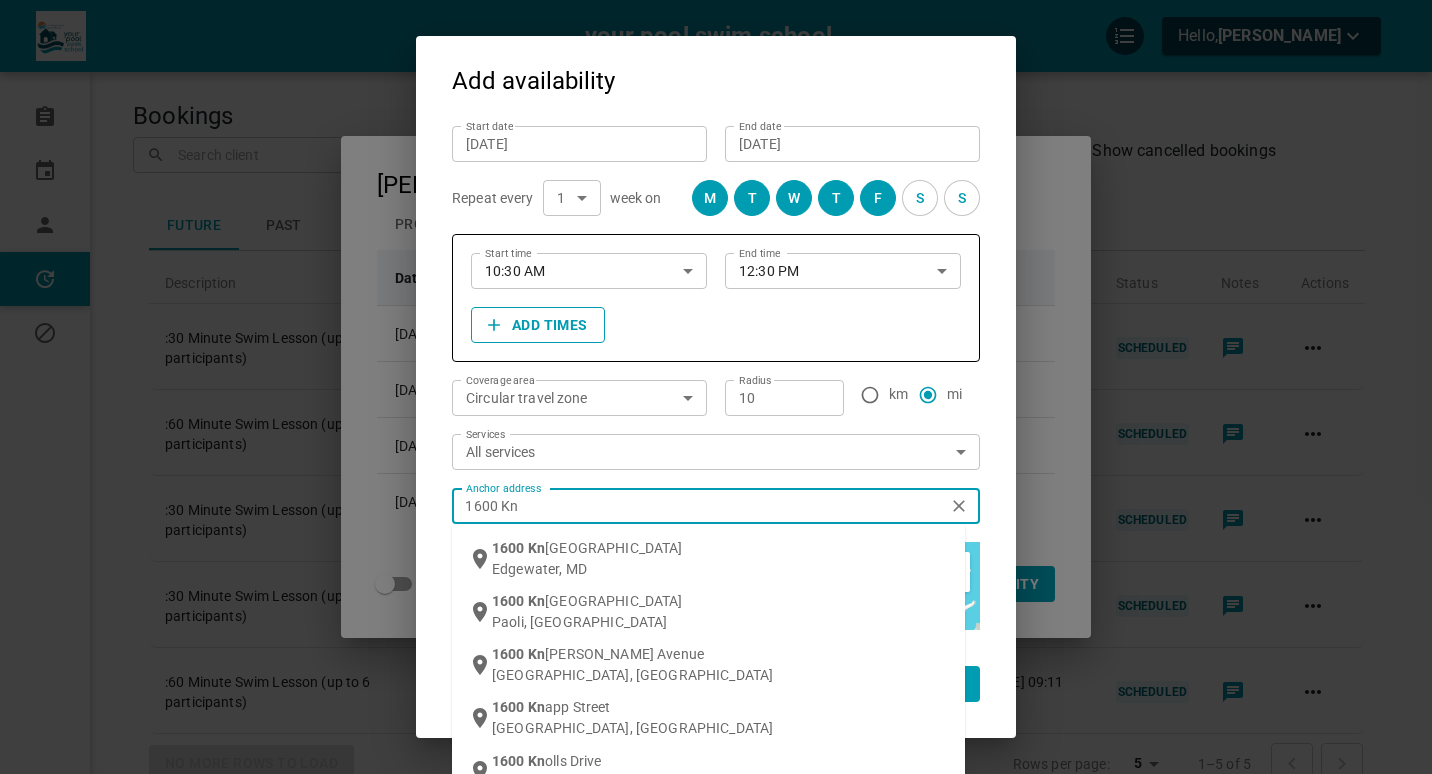 click on "[GEOGRAPHIC_DATA]" at bounding box center (614, 548) 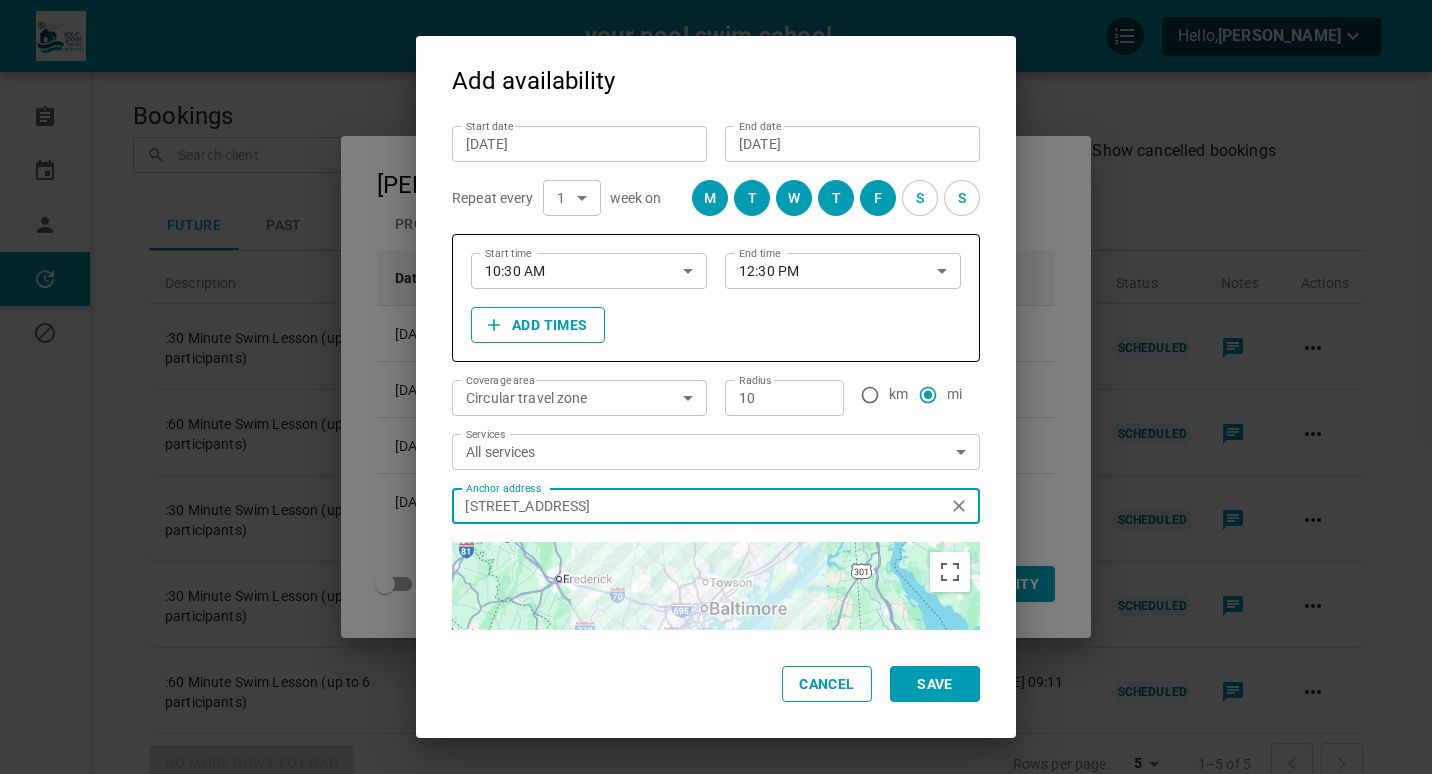 type on "[STREET_ADDRESS]" 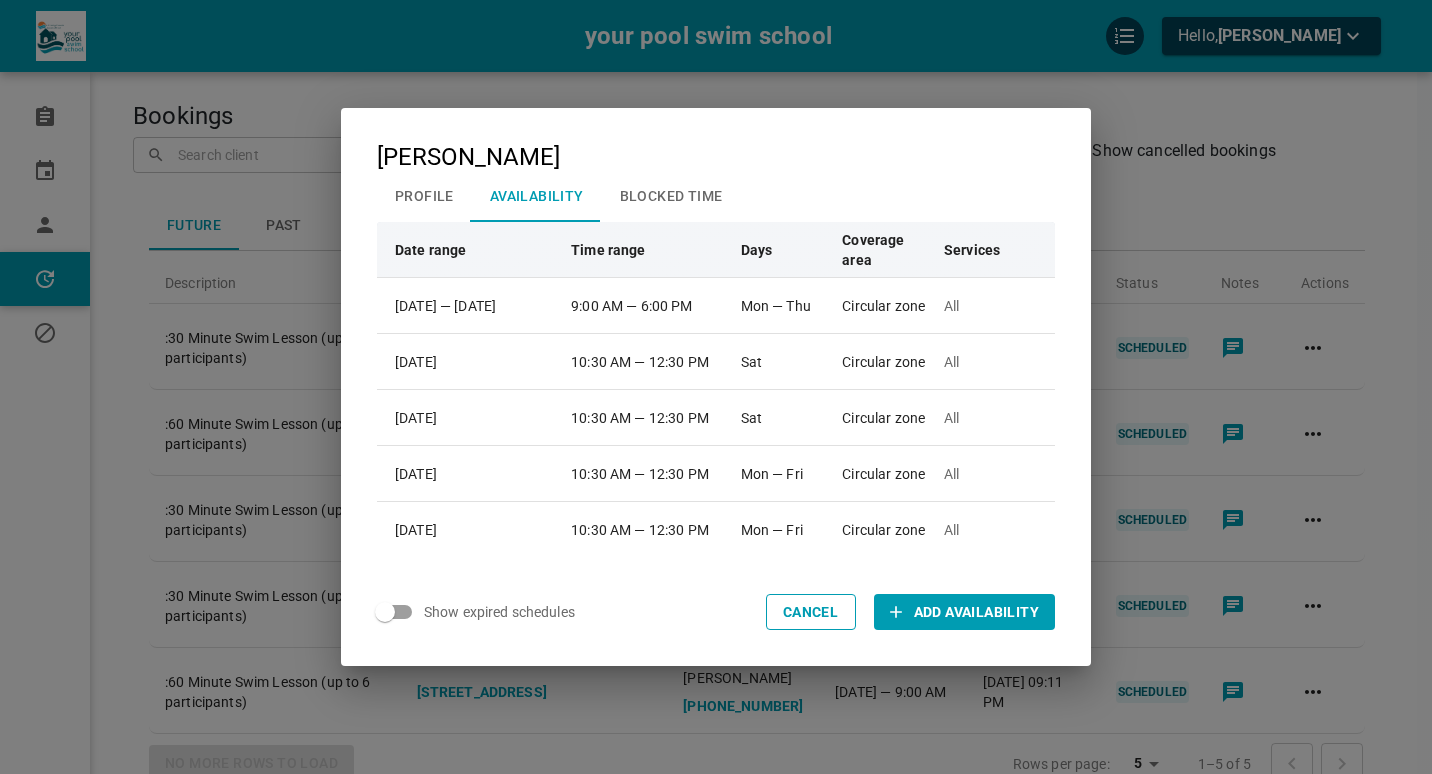 click on "[PERSON_NAME] Profile Availability Blocked Time Date range Time range Days Coverage area Services Jun 9, 2025 — [DATE] 9:00 AM — 6:00 PM
Mon — Thu Circular zone All [DATE] 10:30 AM — 12:30 PM
Sat Circular zone All [DATE] 10:30 AM — 12:30 PM
Sat Circular zone All [DATE] 10:30 AM — 12:30 PM
Mon — Fri Circular zone All [DATE] 10:30 AM — 12:30 PM
Mon — Fri Circular zone All Show expired schedules Cancel   Add Availability" at bounding box center (716, 387) 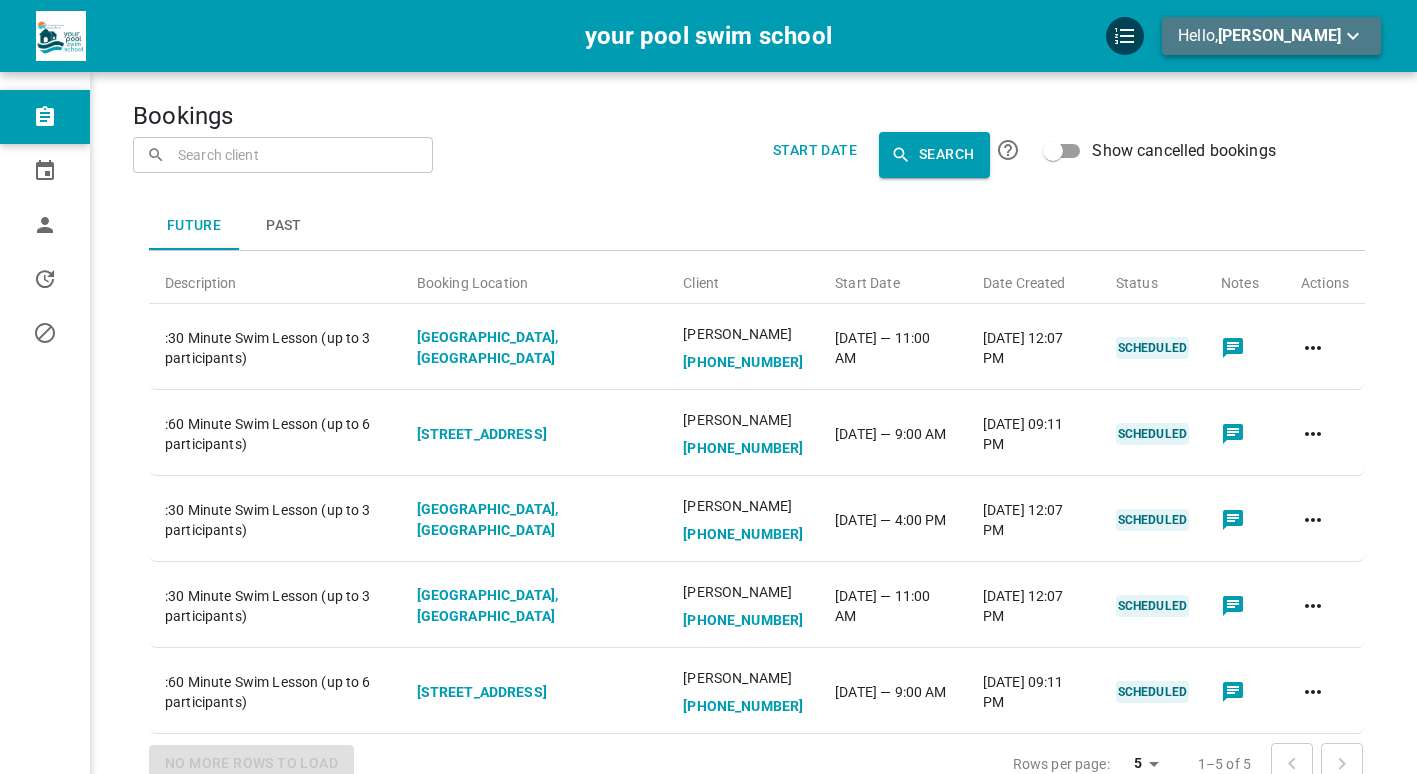 click 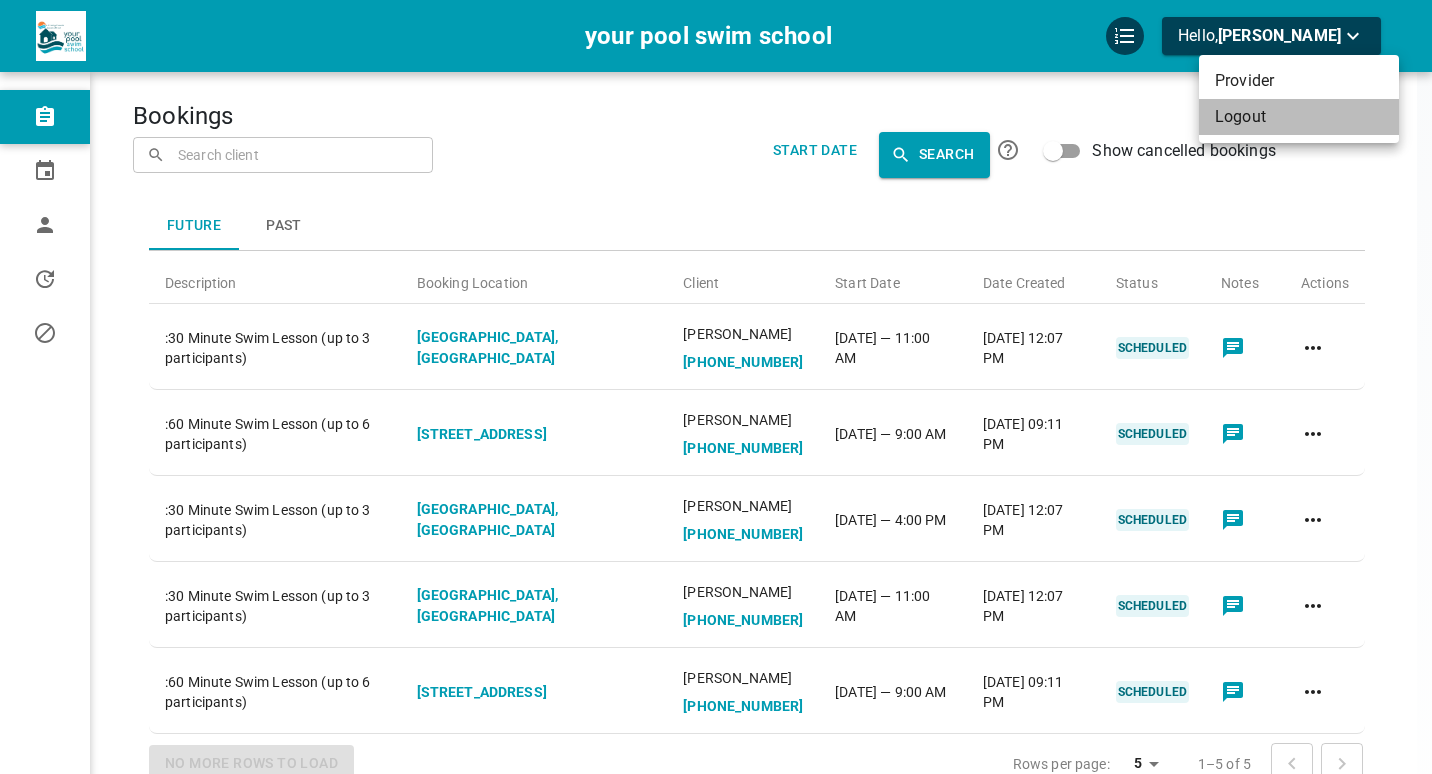 click on "Logout" at bounding box center [1299, 117] 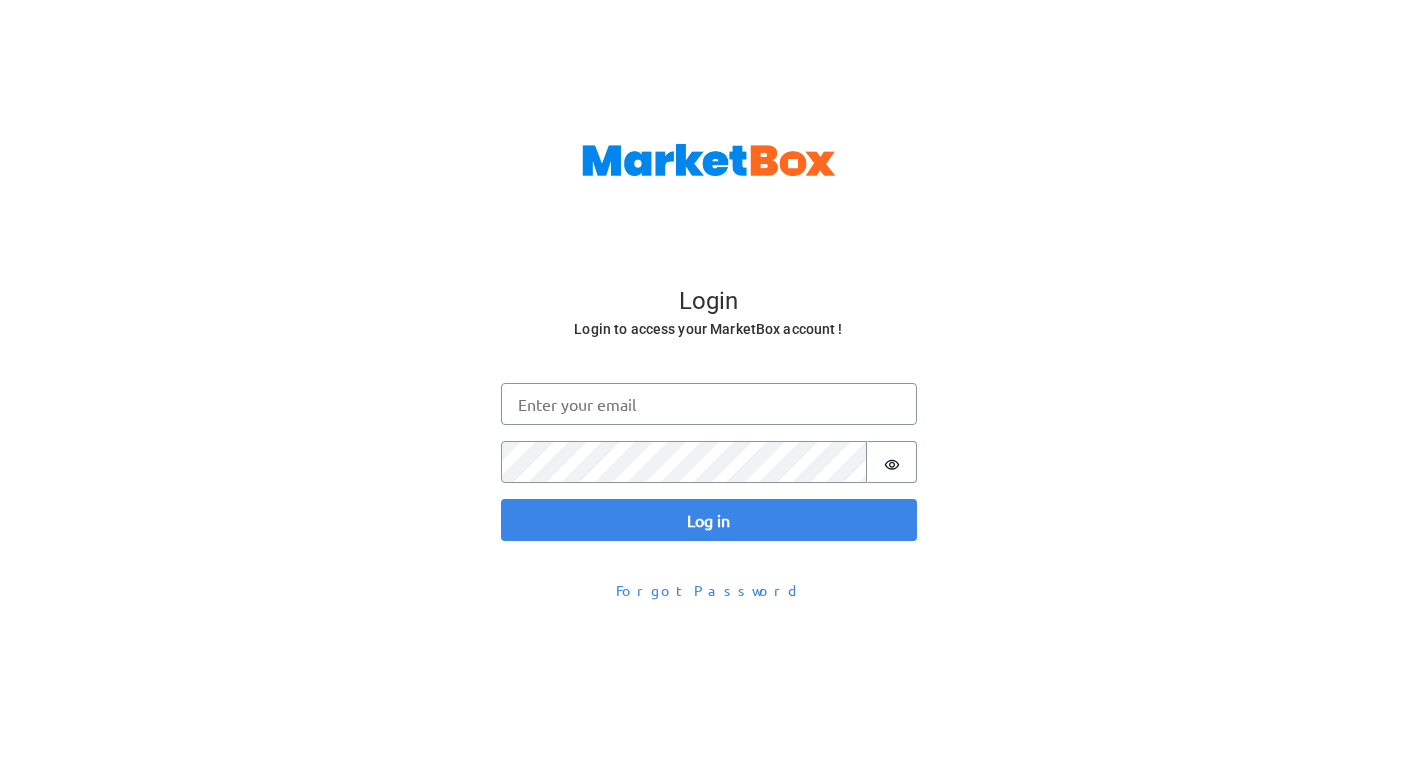 scroll, scrollTop: 0, scrollLeft: 0, axis: both 